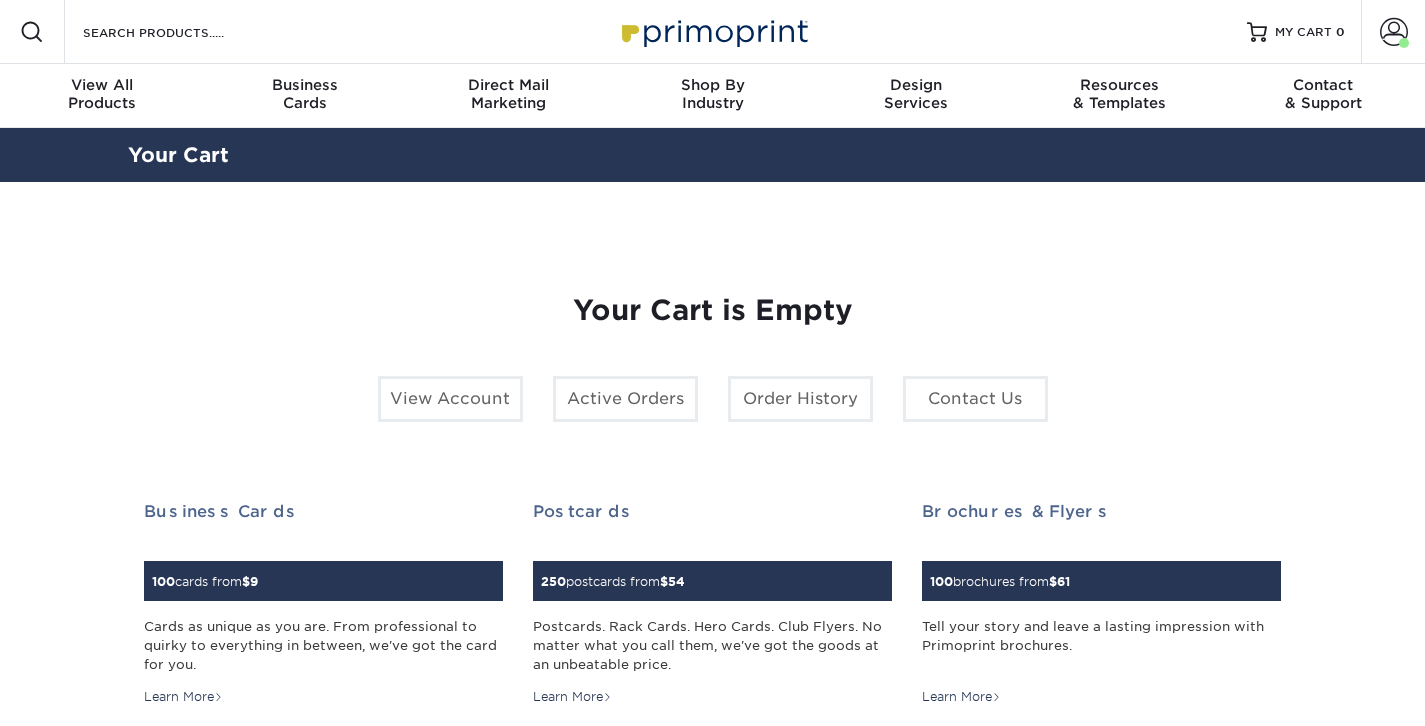 scroll, scrollTop: 0, scrollLeft: 0, axis: both 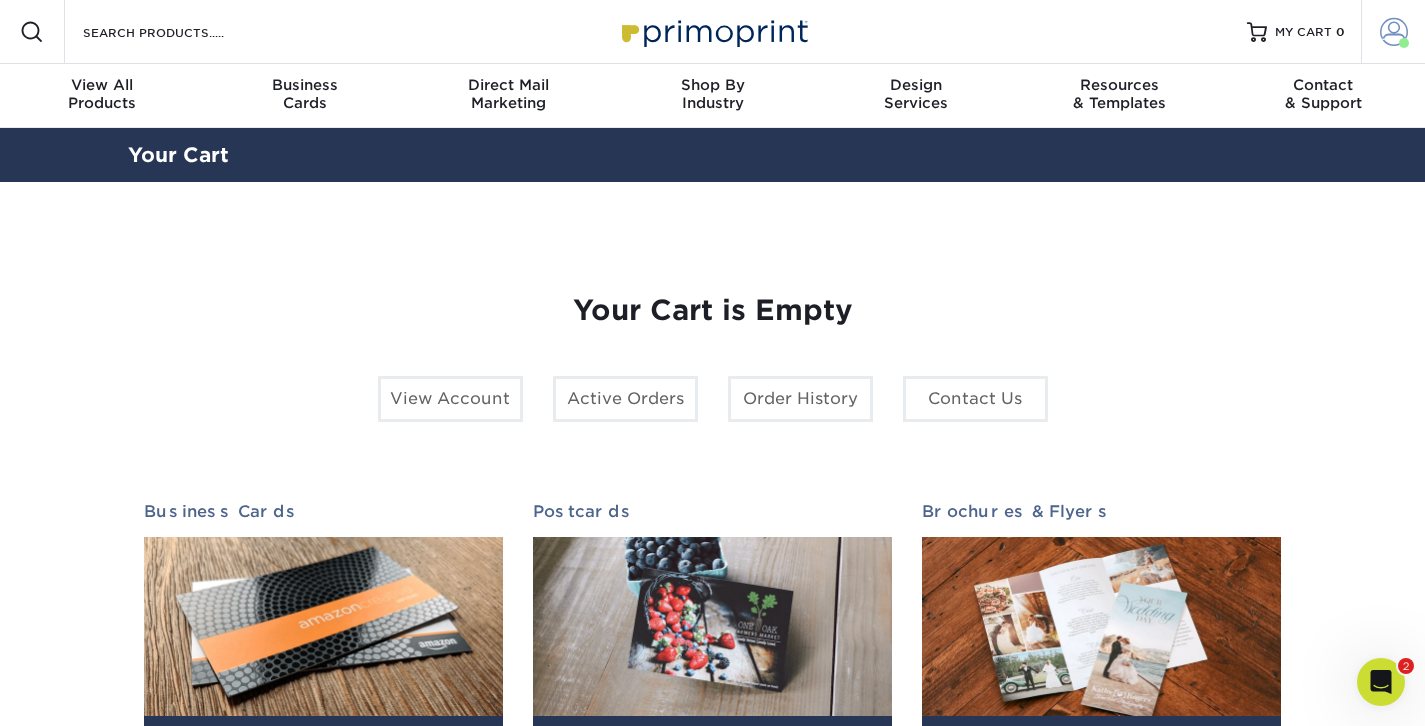 click on "Account" at bounding box center (1393, 32) 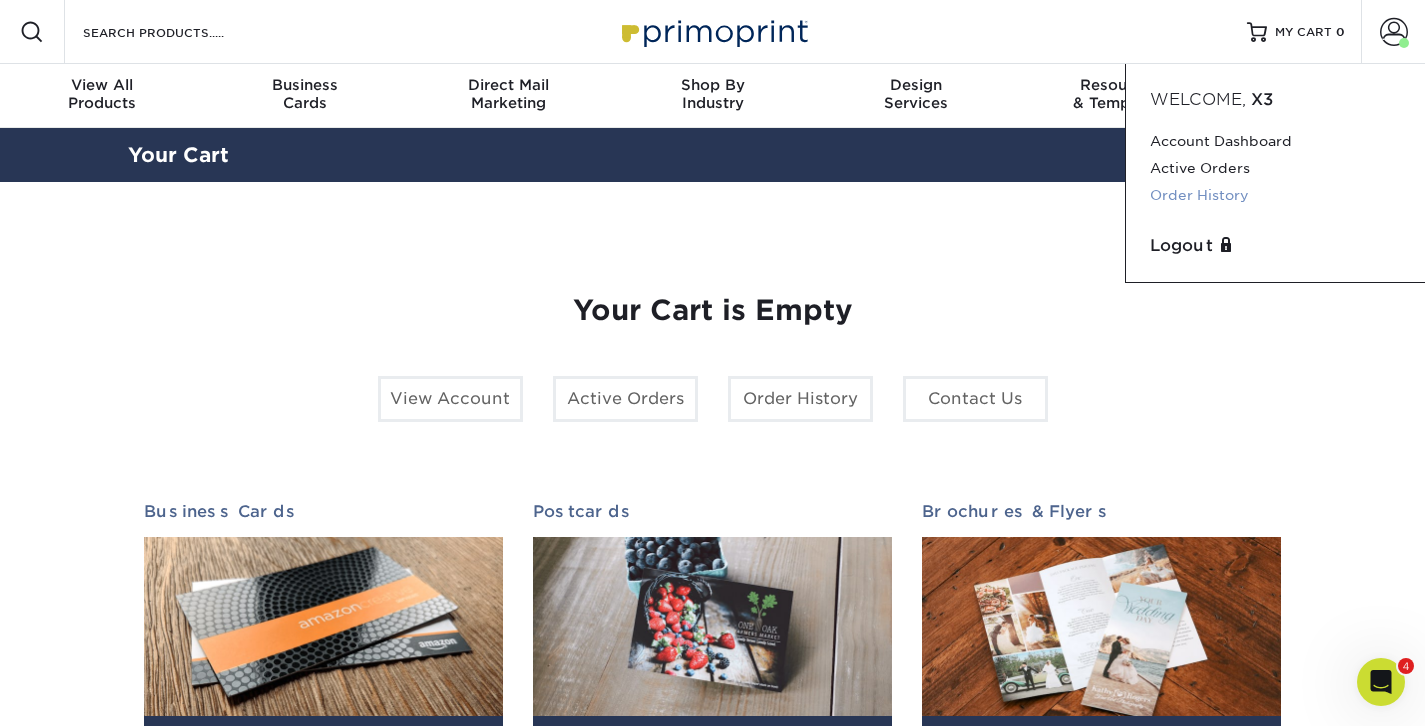 click on "Order History" at bounding box center (1275, 195) 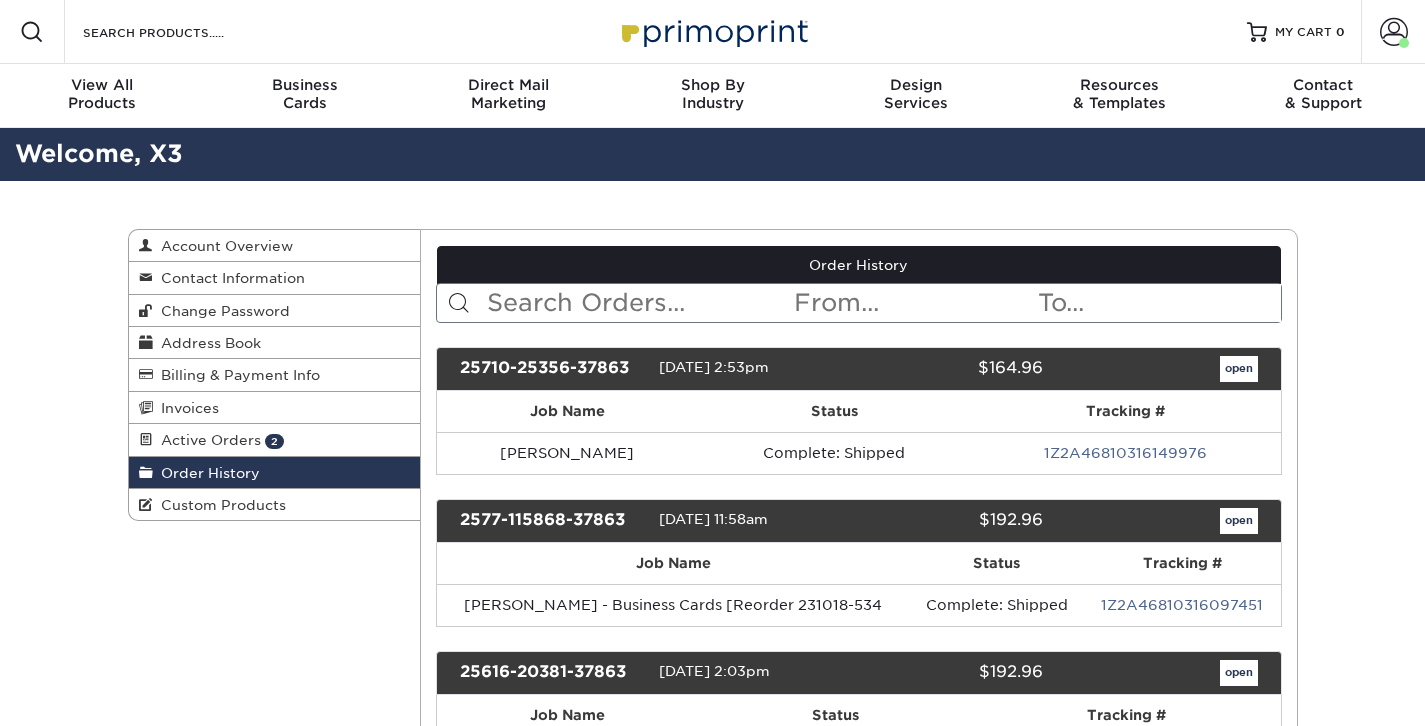 scroll, scrollTop: 0, scrollLeft: 0, axis: both 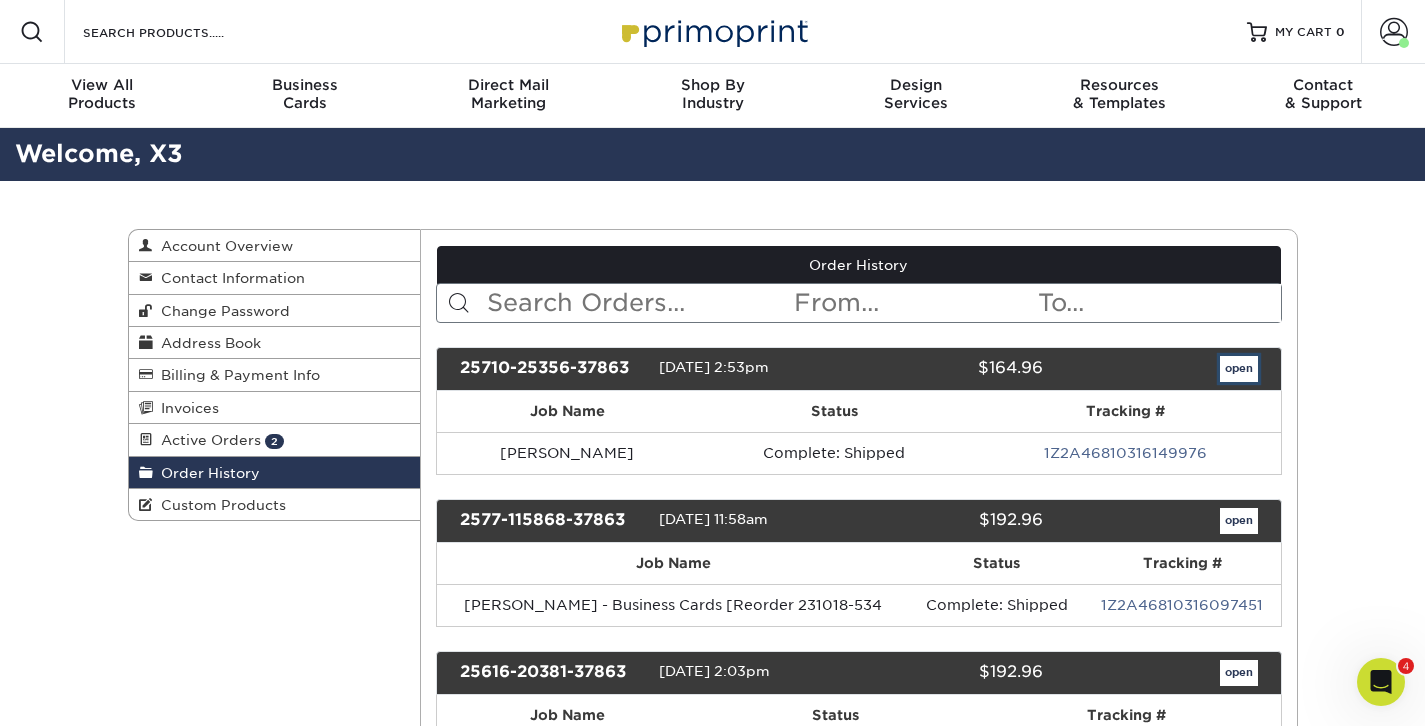 click on "open" at bounding box center [1239, 369] 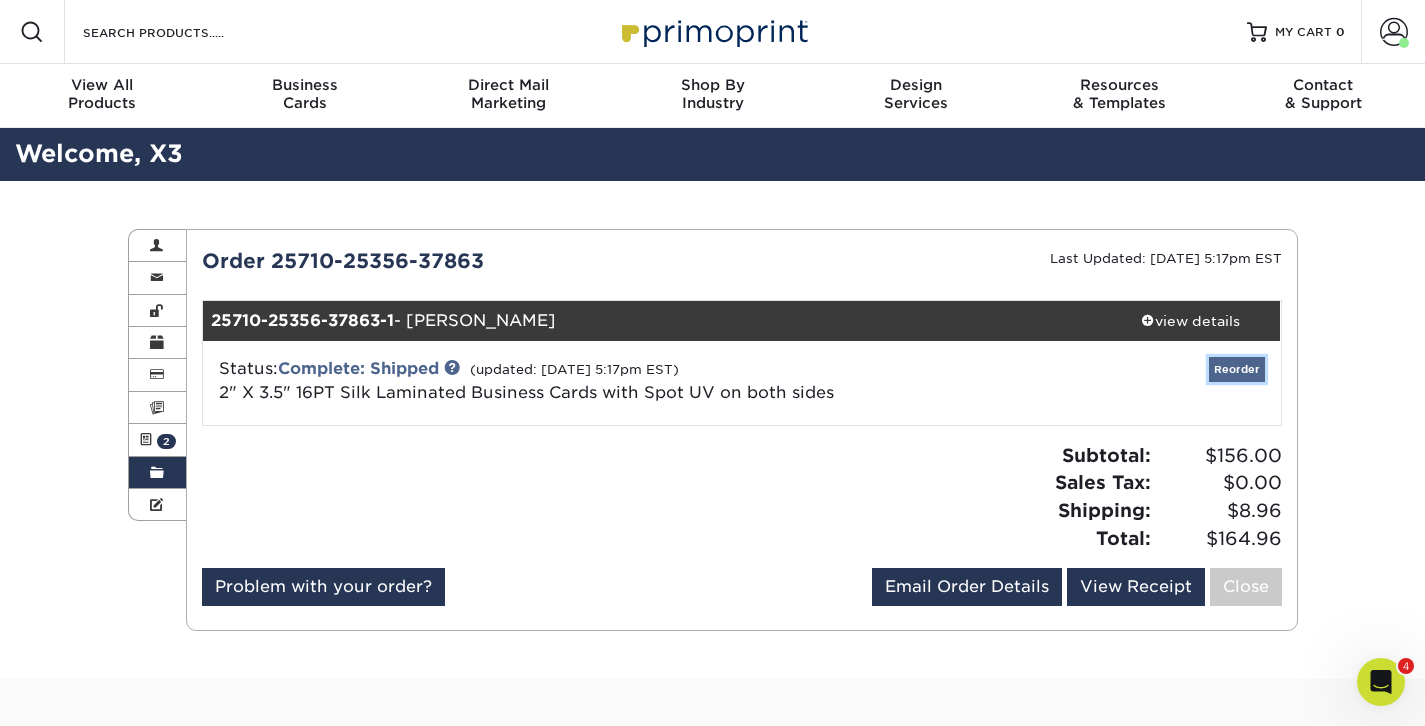 click on "Reorder" at bounding box center (1237, 369) 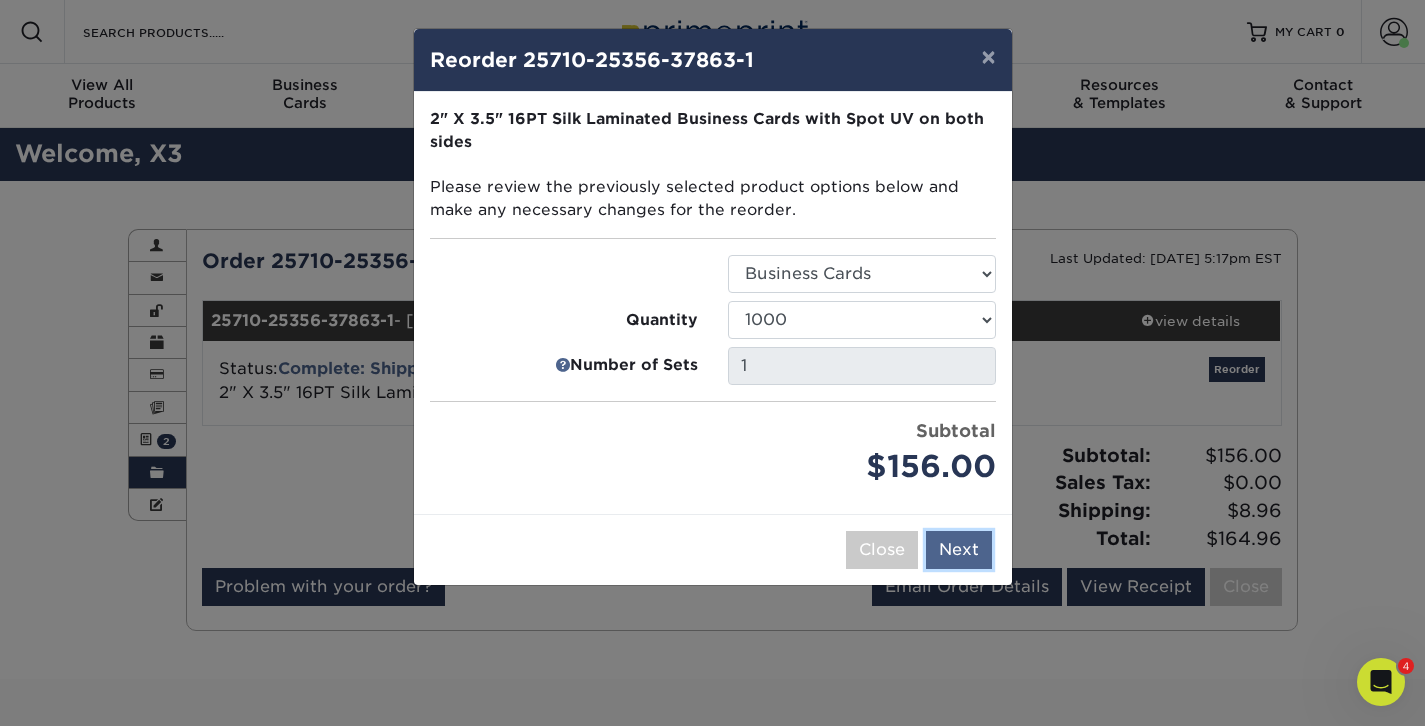 click on "Next" at bounding box center [959, 550] 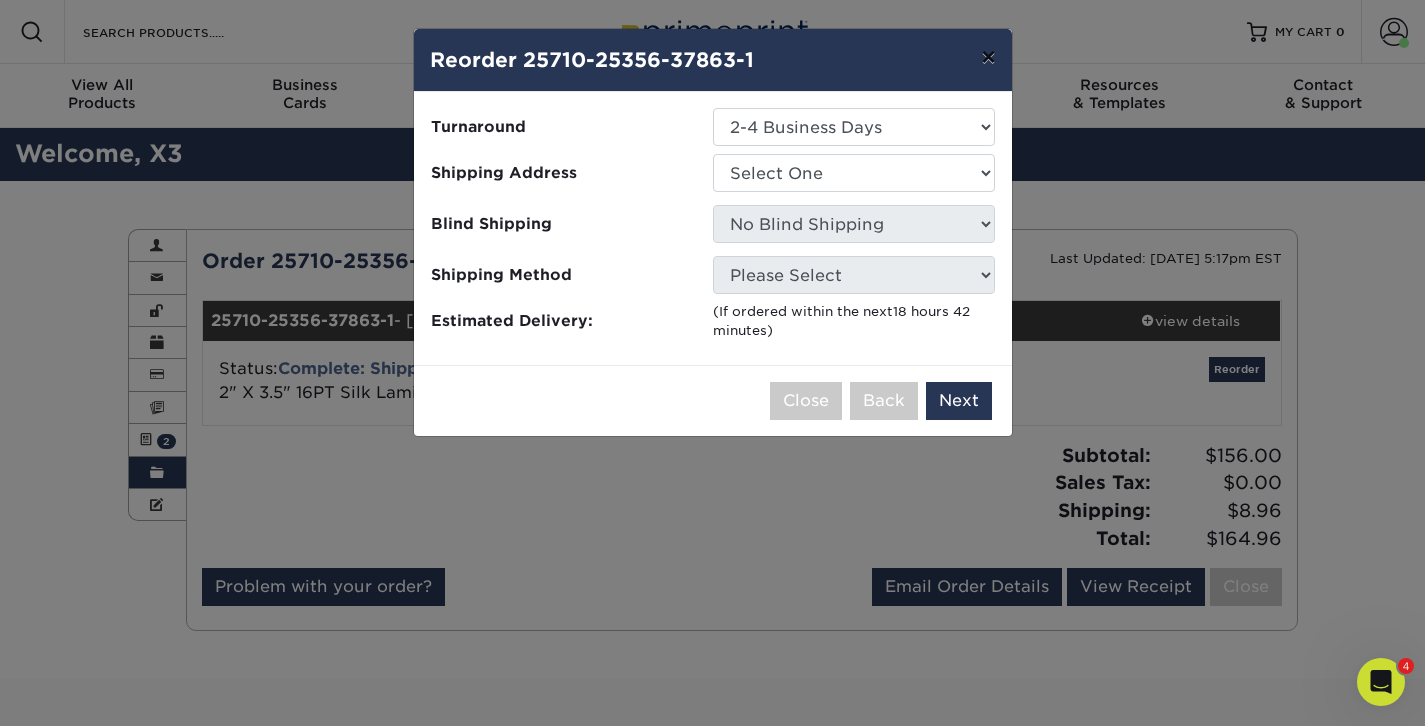 click on "×" at bounding box center (988, 57) 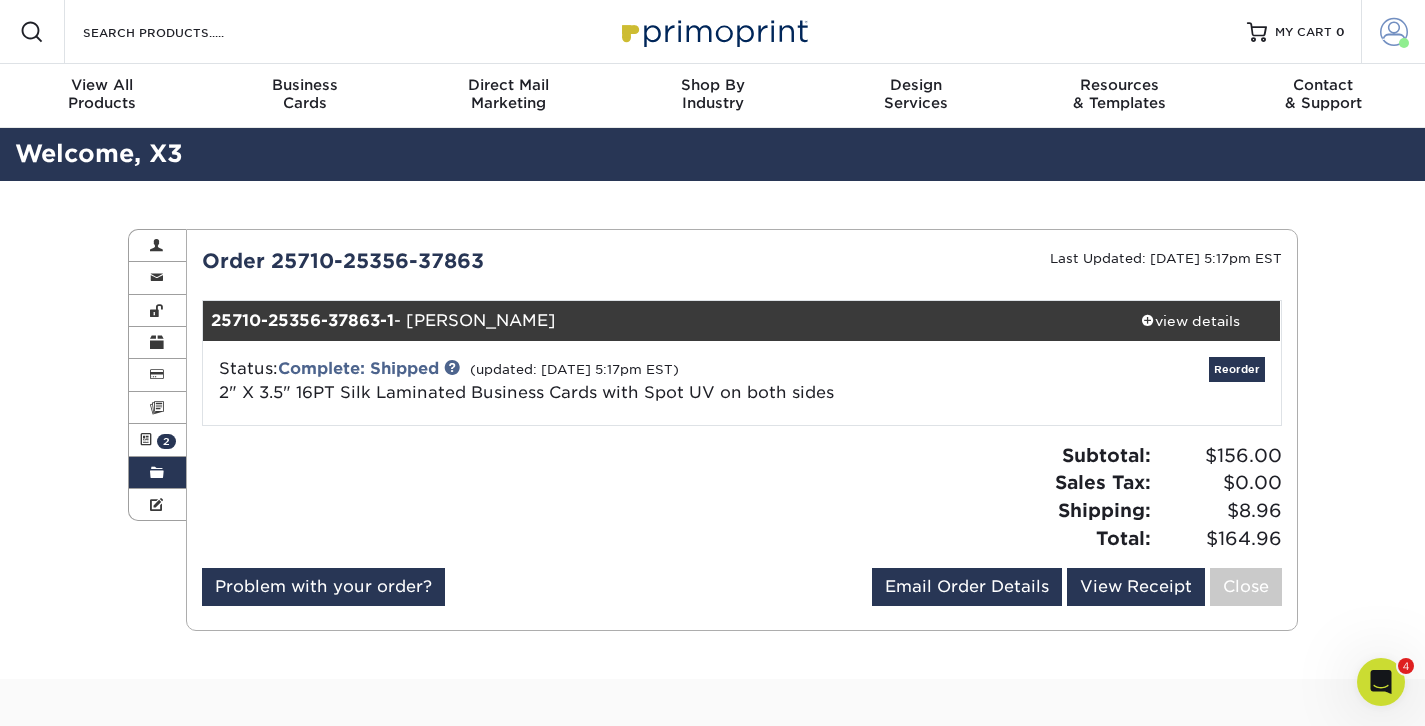 click at bounding box center [1394, 32] 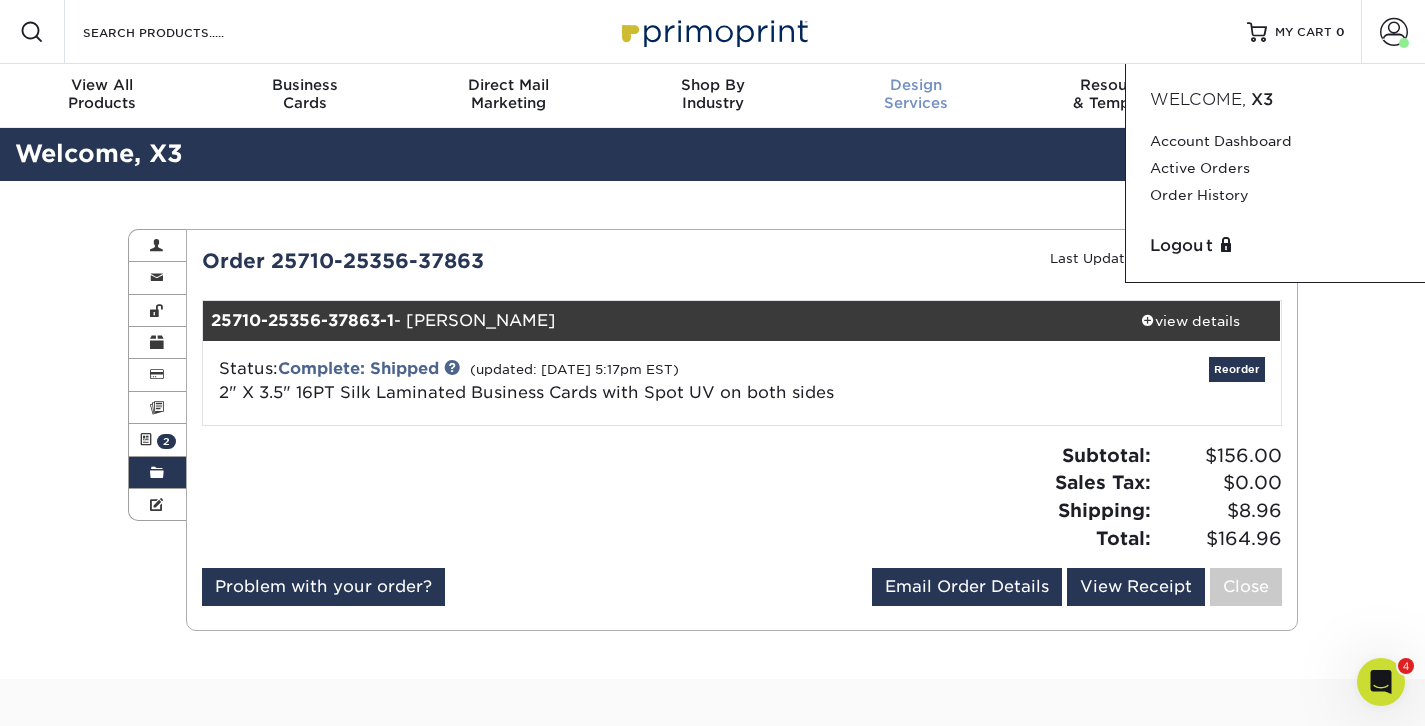 drag, startPoint x: 1222, startPoint y: 111, endPoint x: 883, endPoint y: 120, distance: 339.11945 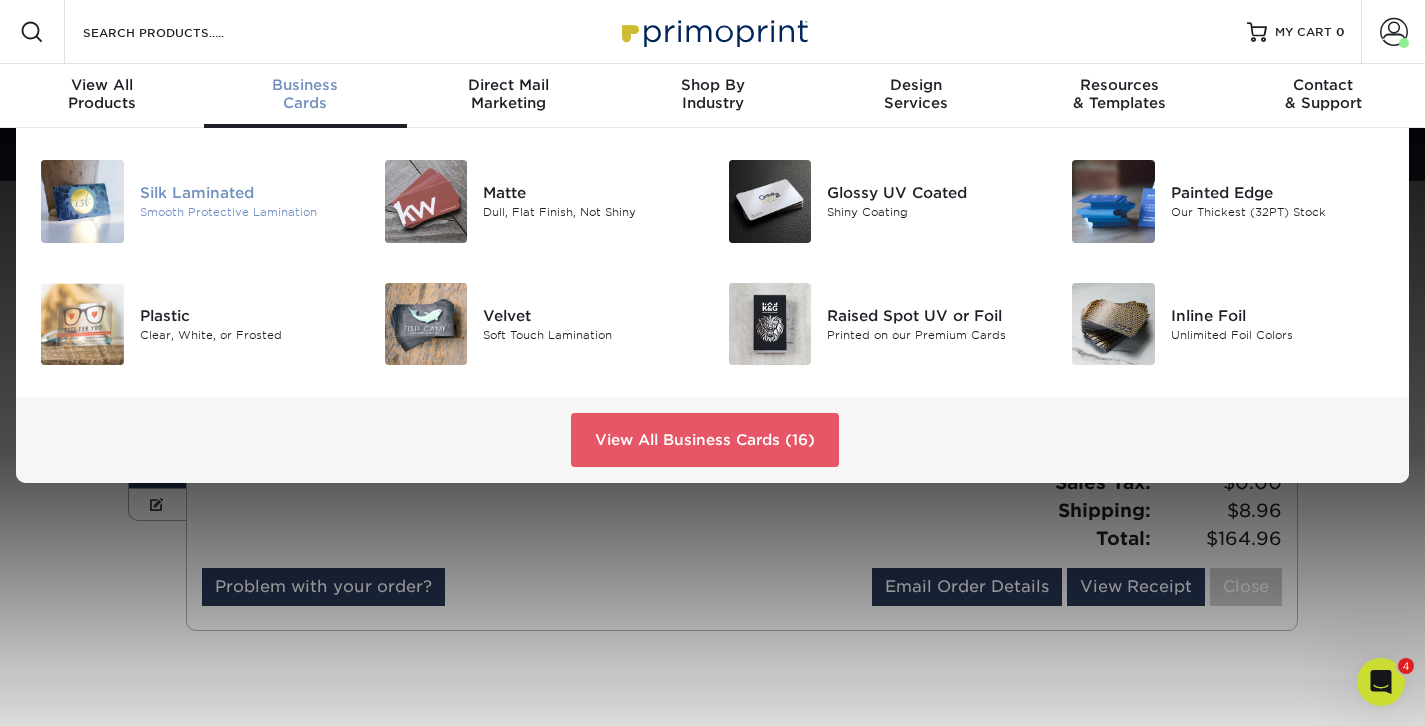 click on "Smooth Protective Lamination" at bounding box center (247, 212) 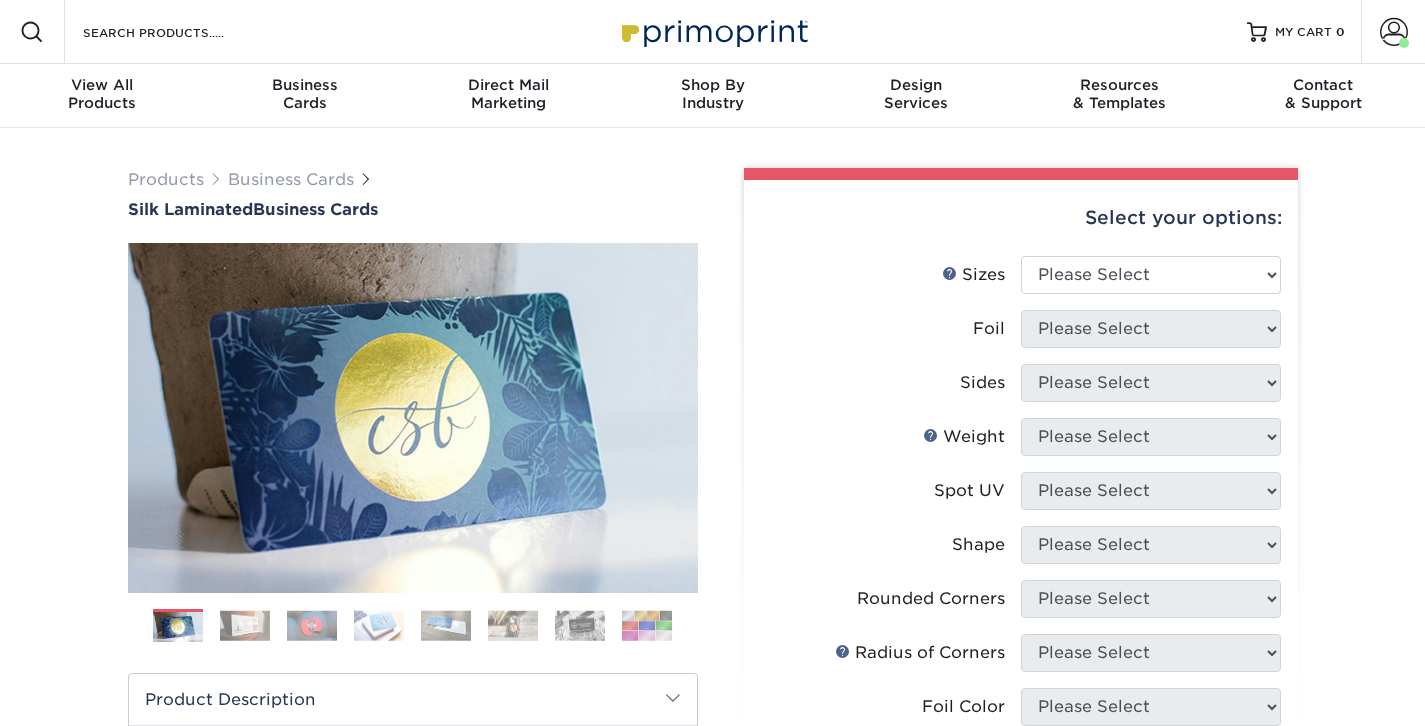 scroll, scrollTop: 0, scrollLeft: 0, axis: both 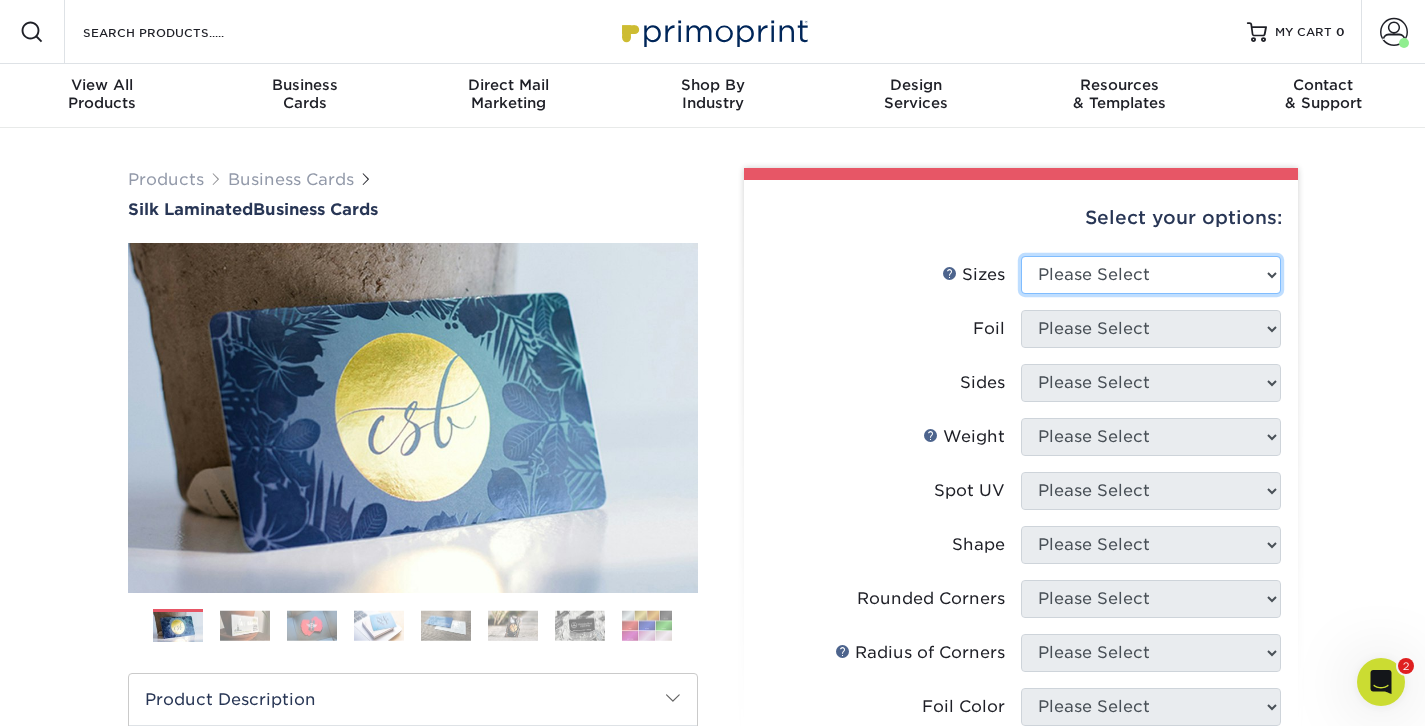 click on "Please Select
1.5" x 3.5"  - Mini
1.75" x 3.5" - Mini
2" x 2" - Square
2" x 3" - Mini
2" x 3.5" - Standard
2" x 7" - Foldover Card
2.125" x 3.375" - European
2.5" x 2.5" - Square 3.5" x 4" - Foldover Card" at bounding box center [1151, 275] 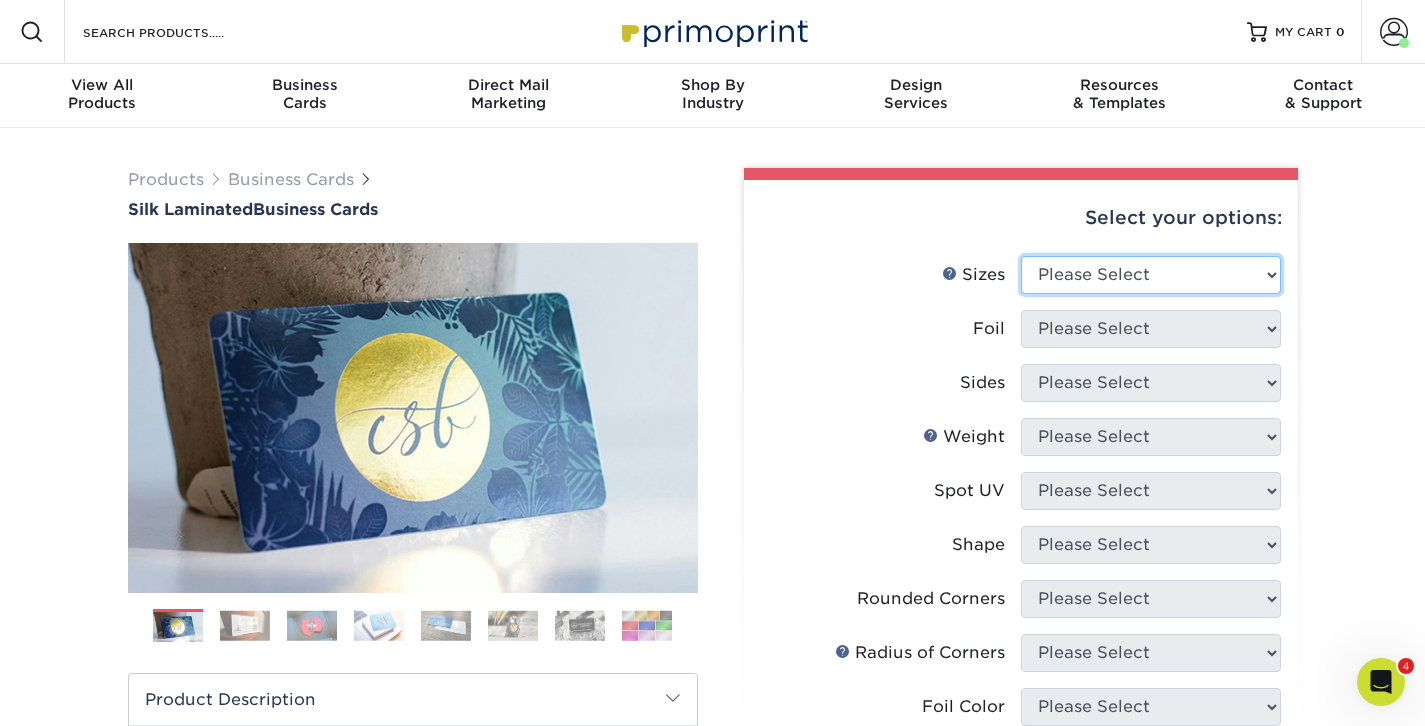 select on "2.00x3.50" 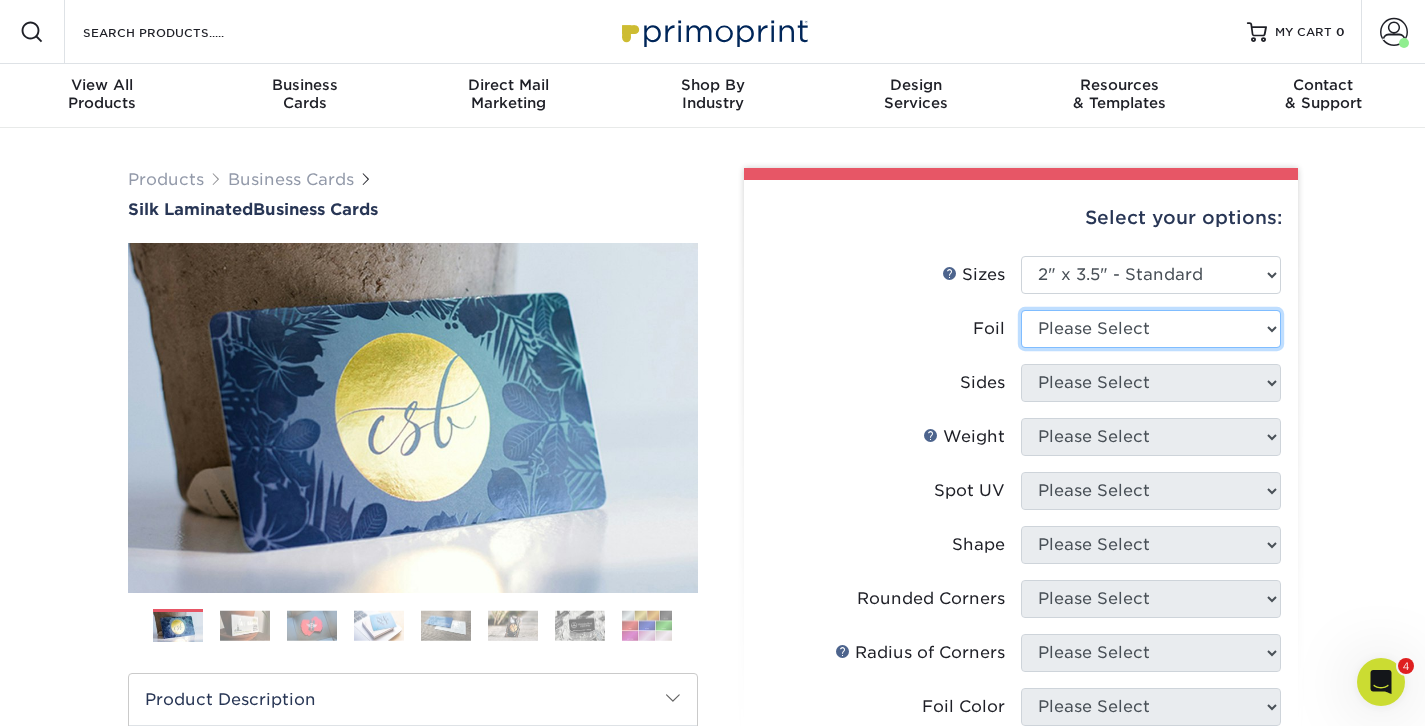 click on "Please Select Yes No" at bounding box center [1151, 329] 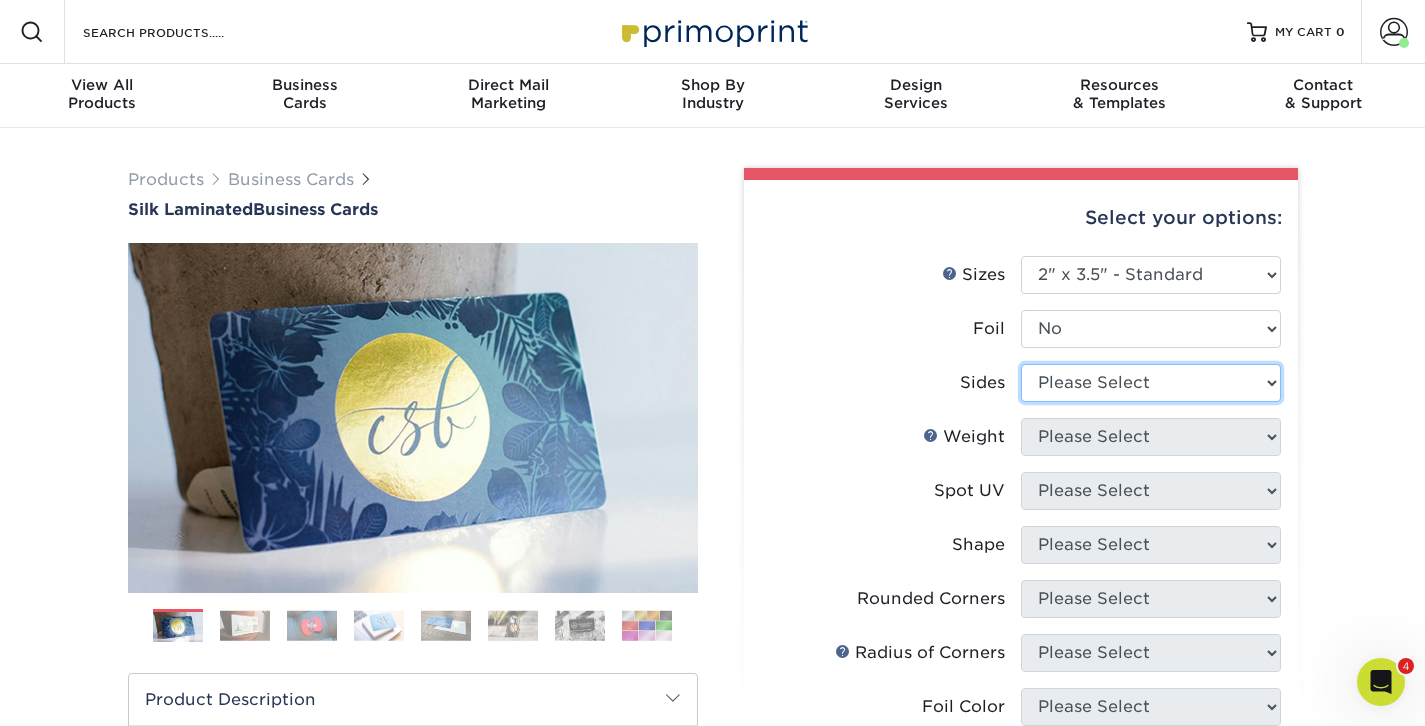 click on "Please Select Print Both Sides Print Front Only" at bounding box center (1151, 383) 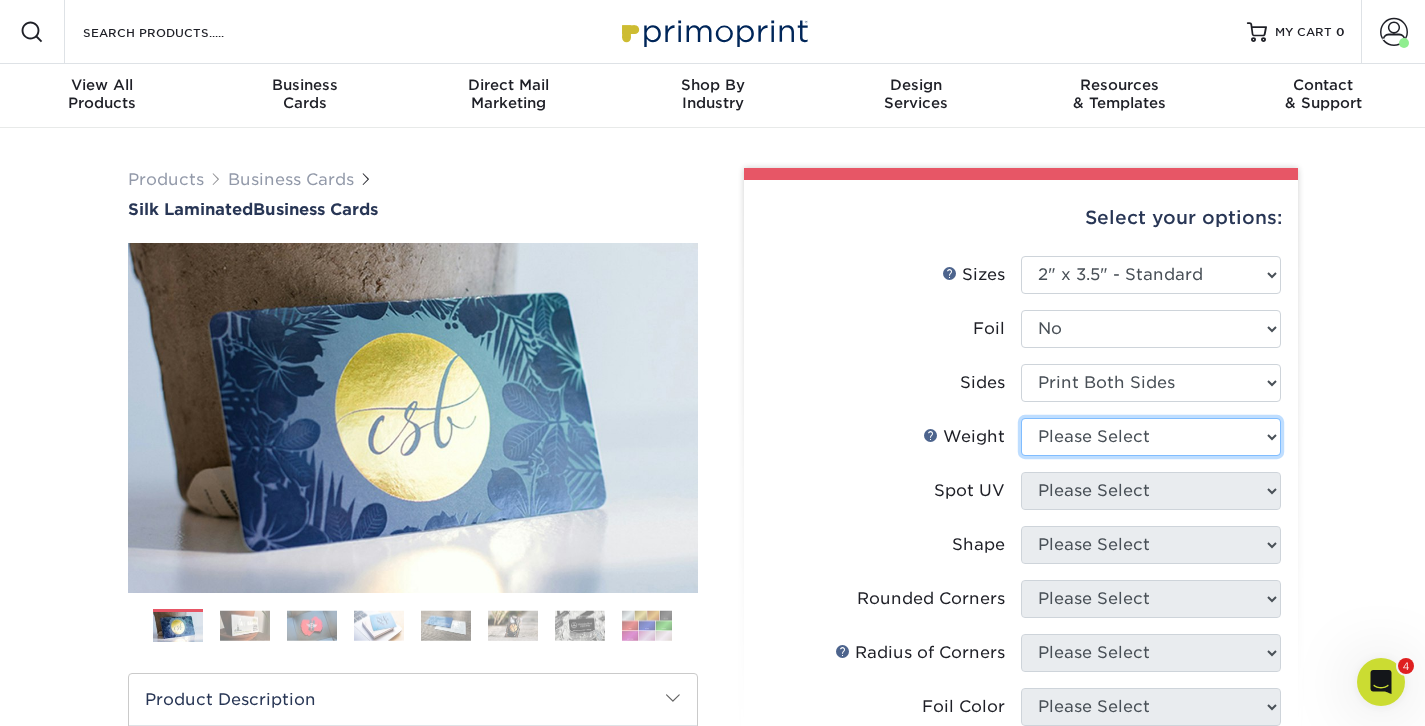 click on "Please Select 16PT" at bounding box center [1151, 437] 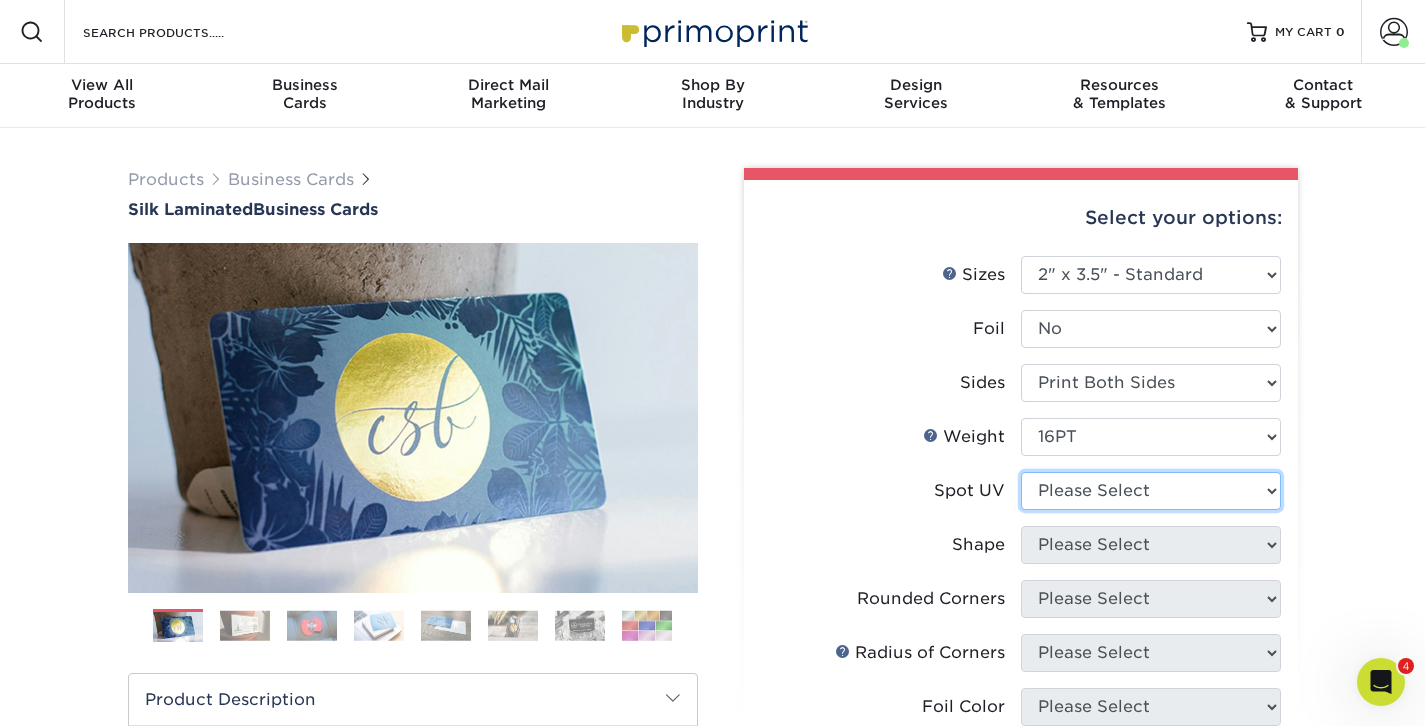 click on "Please Select No Spot UV Front and Back (Both Sides) Front Only Back Only" at bounding box center (1151, 491) 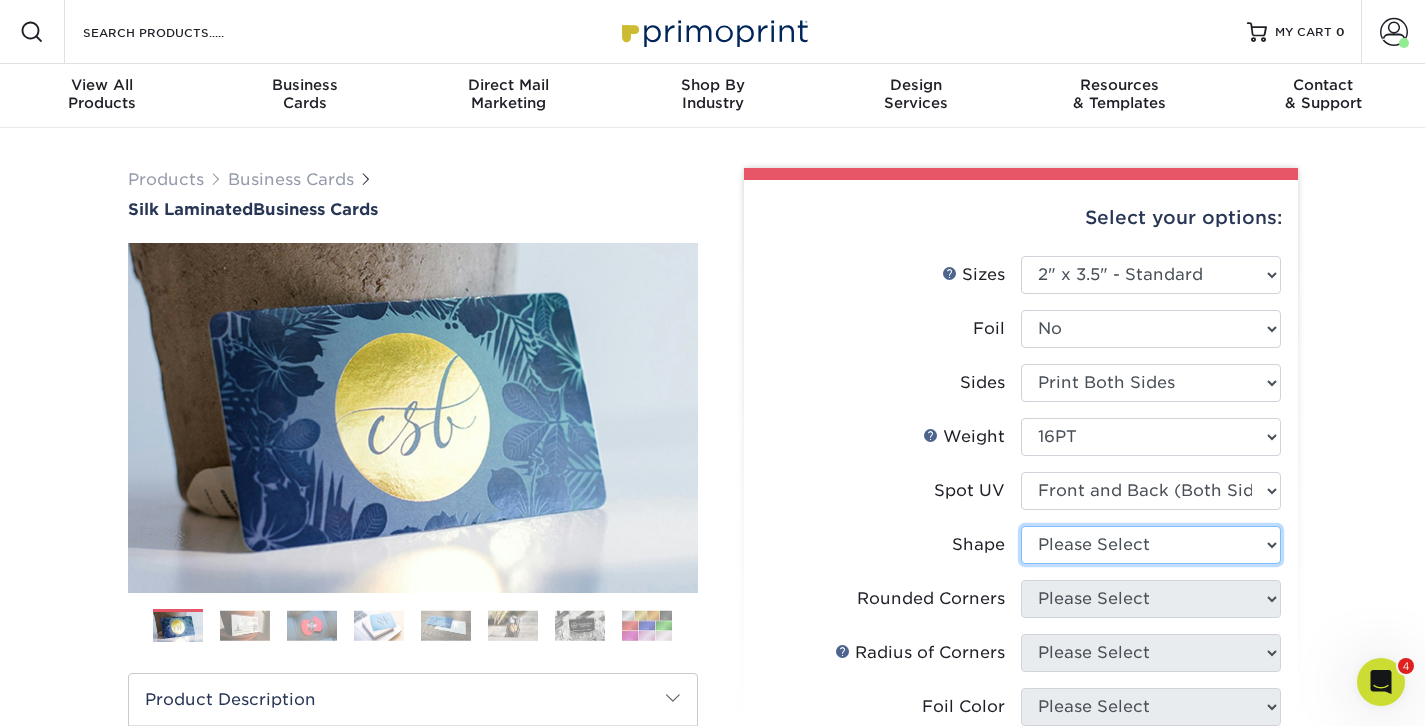 click on "Please Select Standard" at bounding box center [1151, 545] 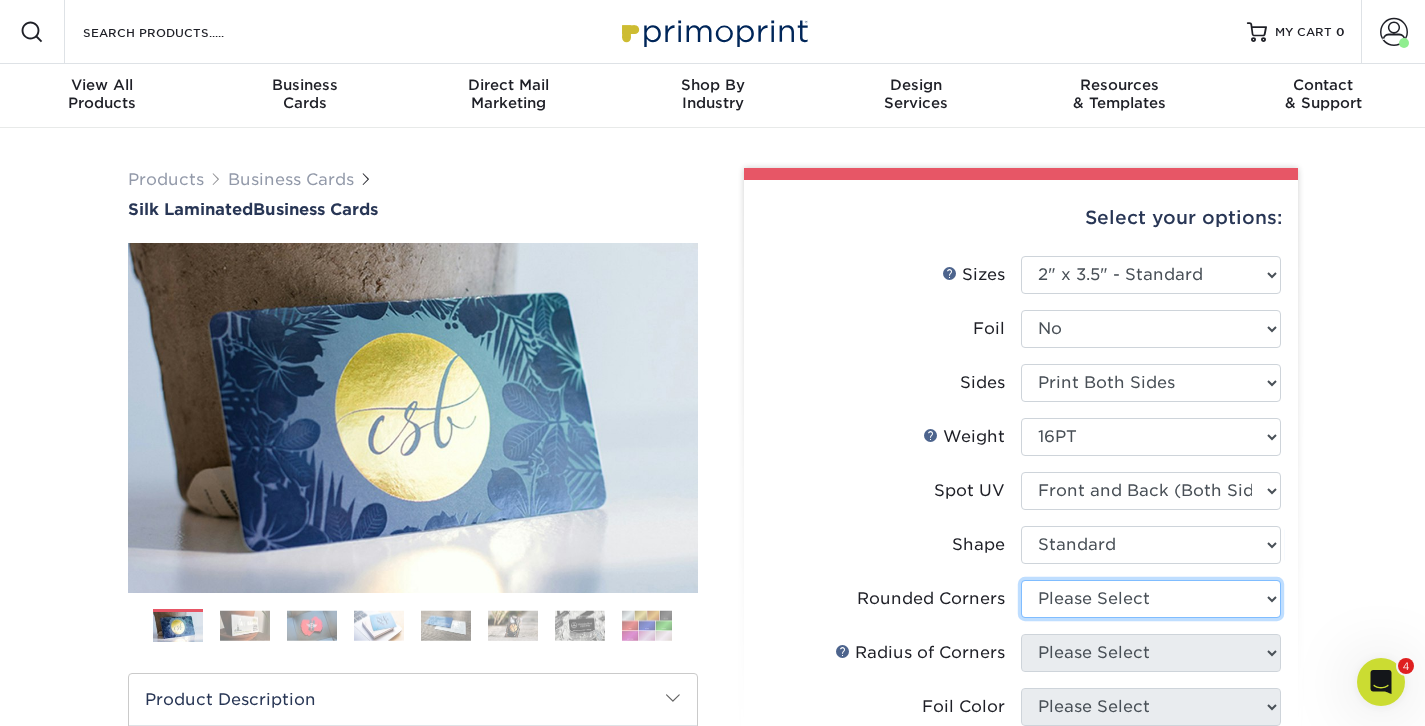 click on "Please Select
Yes - Round 2 Corners                                                    Yes - Round 4 Corners                                                    No" at bounding box center (1151, 599) 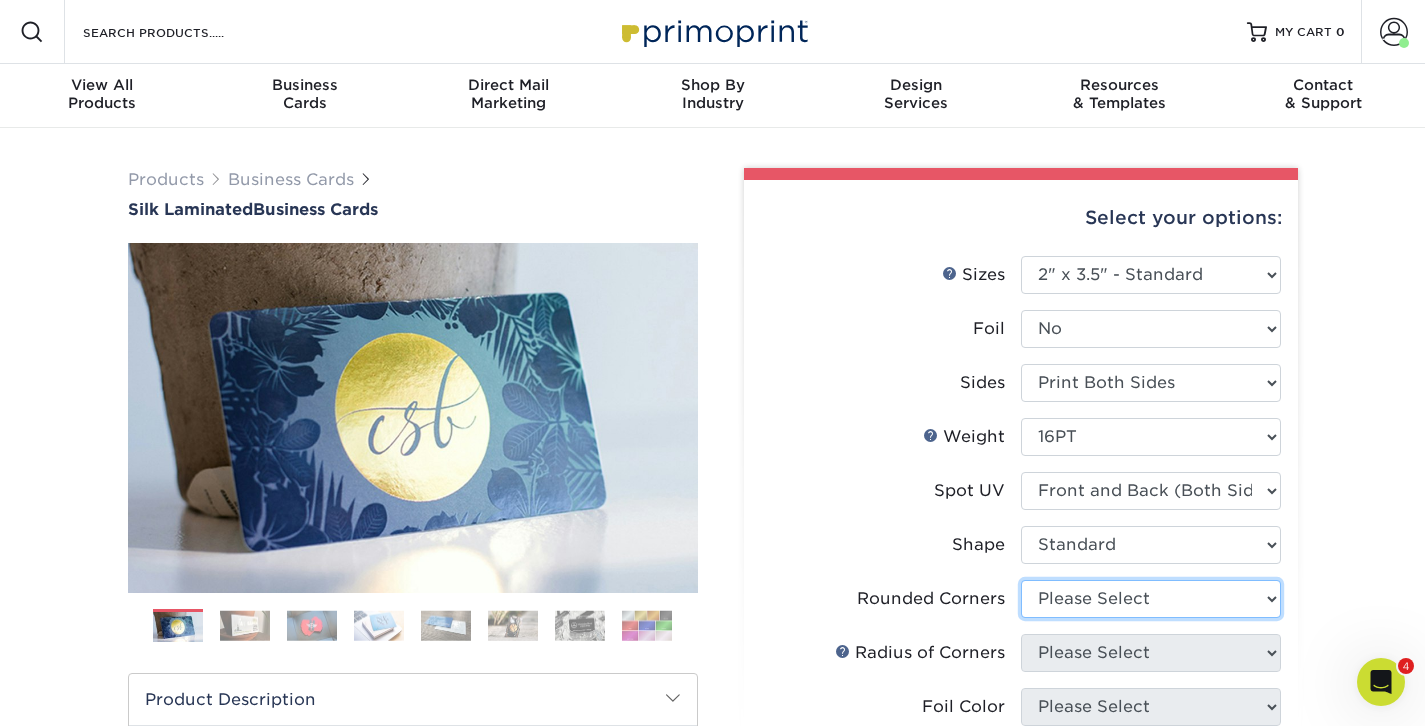 select on "7672df9e-0e0a-464d-8e1f-920c575e4da3" 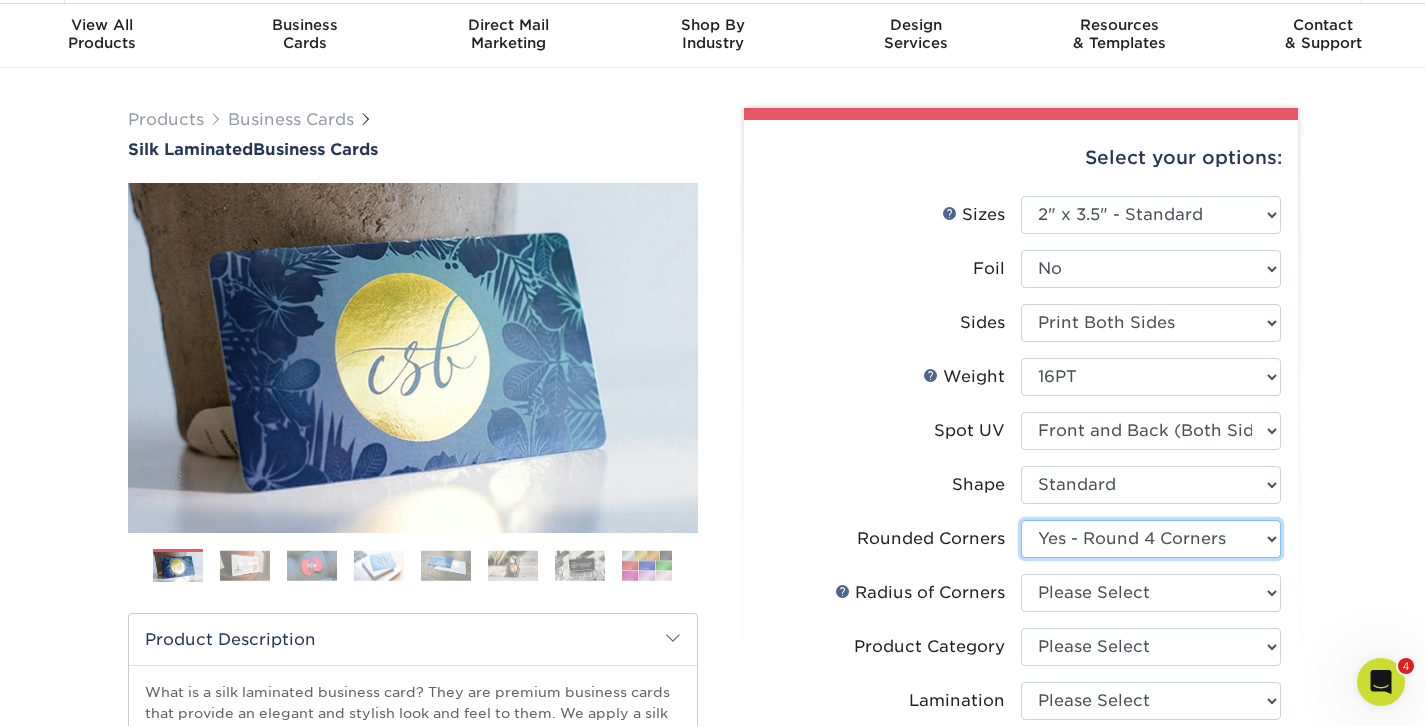 scroll, scrollTop: 63, scrollLeft: 0, axis: vertical 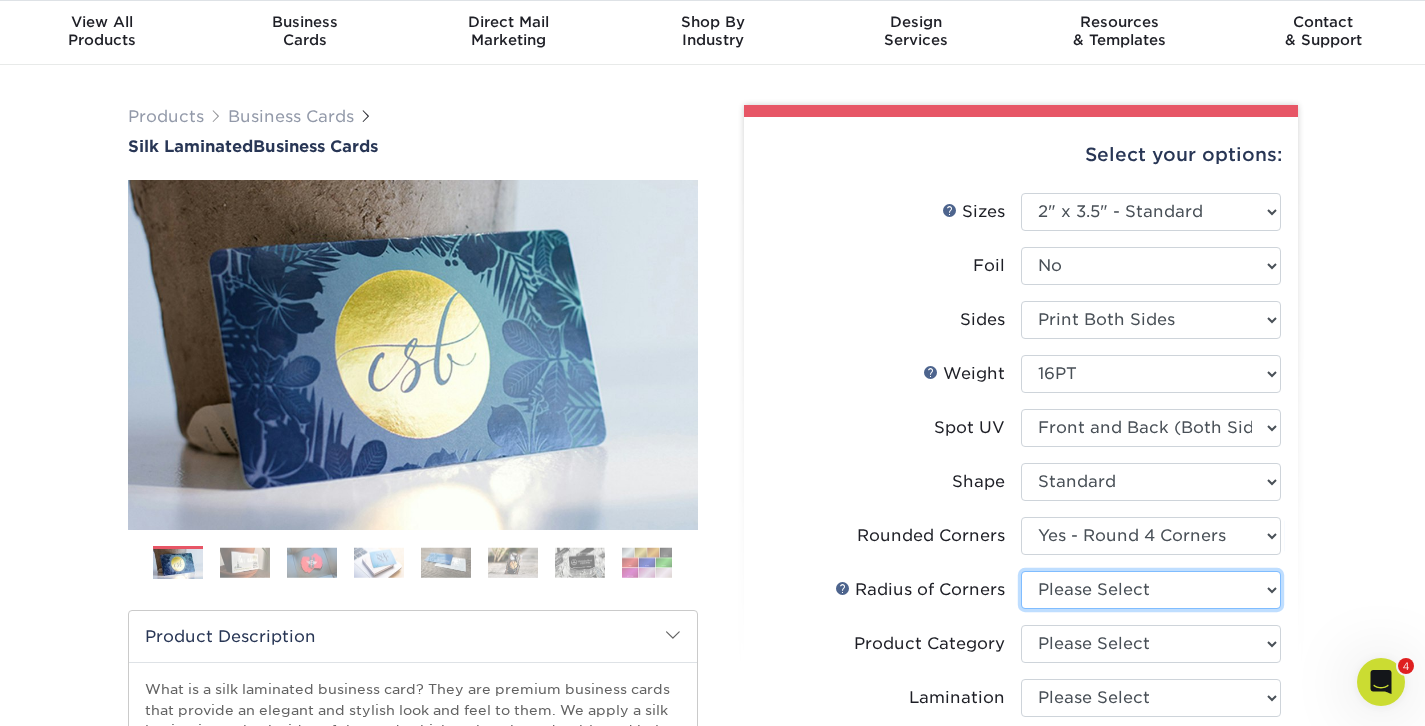 click on "Please Select Rounded 1/8" Rounded 1/4"" at bounding box center (1151, 590) 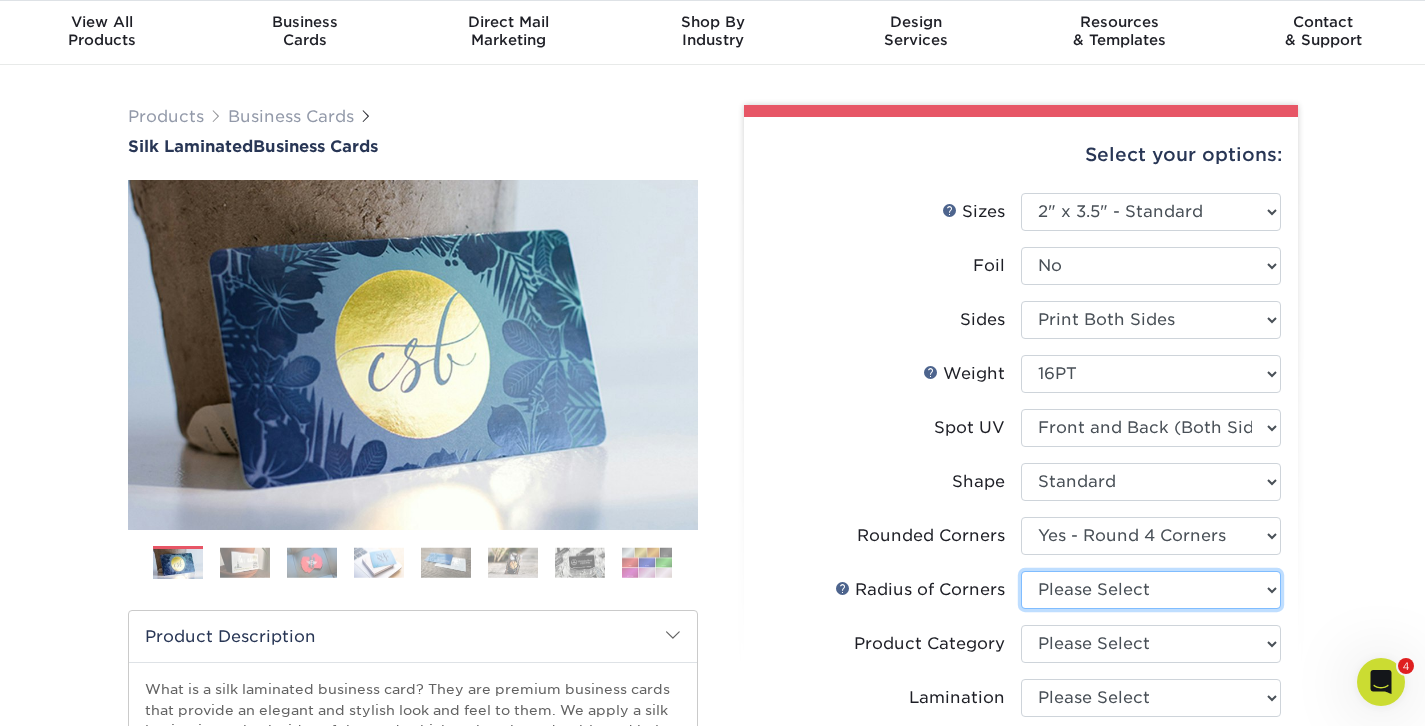 click on "Please Select Rounded 1/8" Rounded 1/4"" at bounding box center (1151, 590) 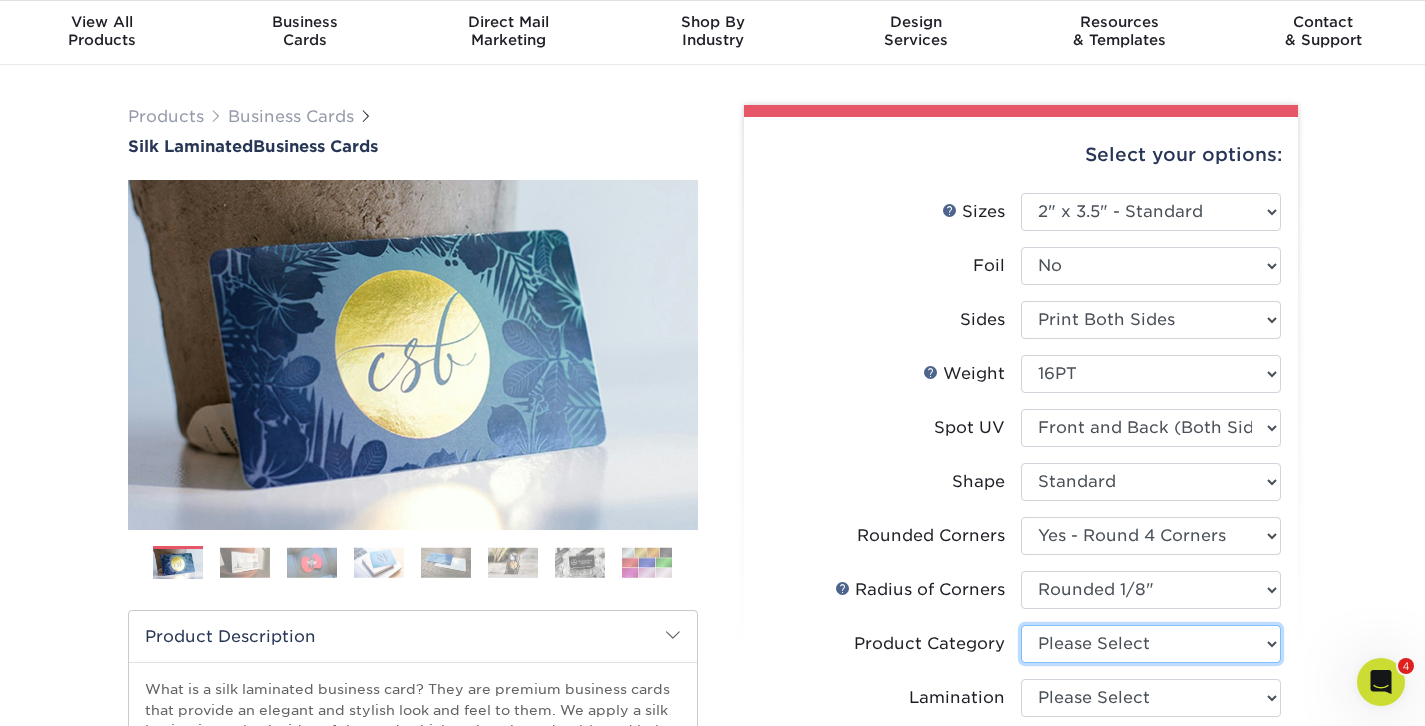 click on "Please Select Business Cards" at bounding box center [1151, 644] 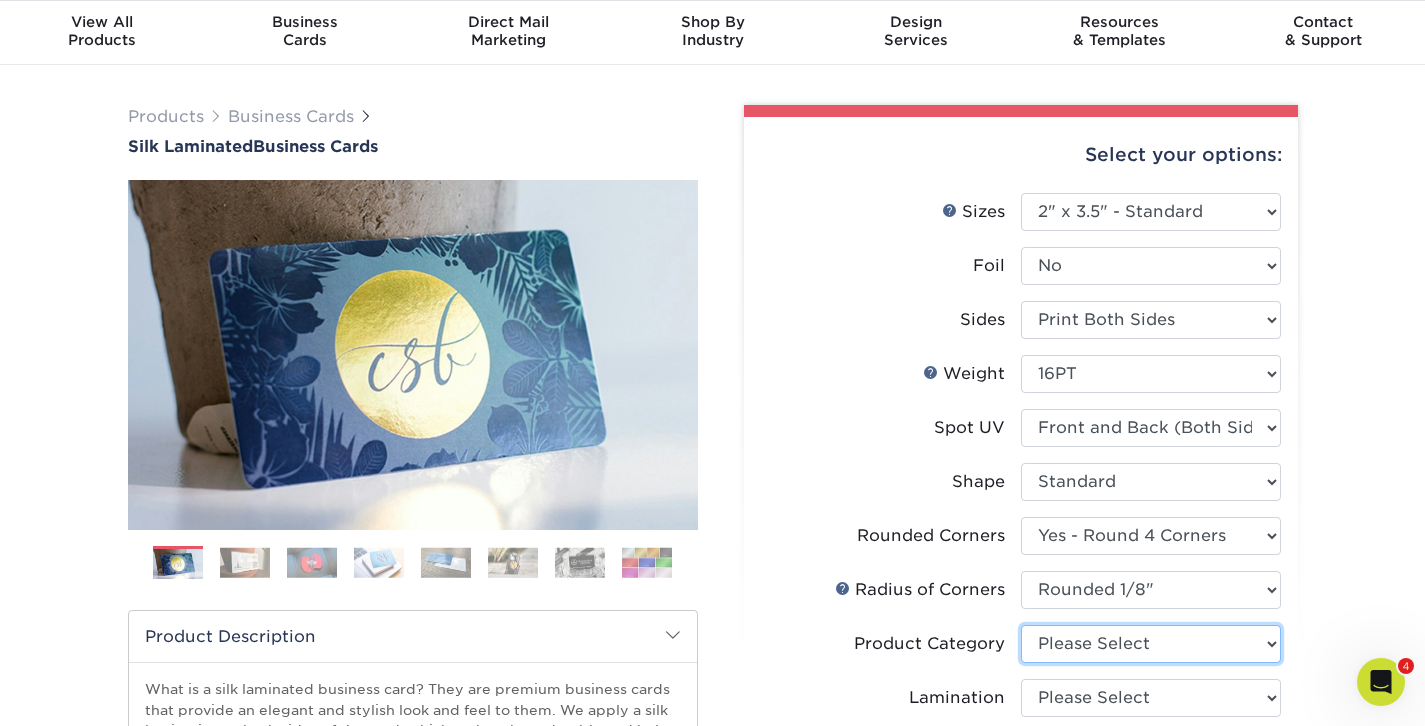 select on "3b5148f1-0588-4f88-a218-97bcfdce65c1" 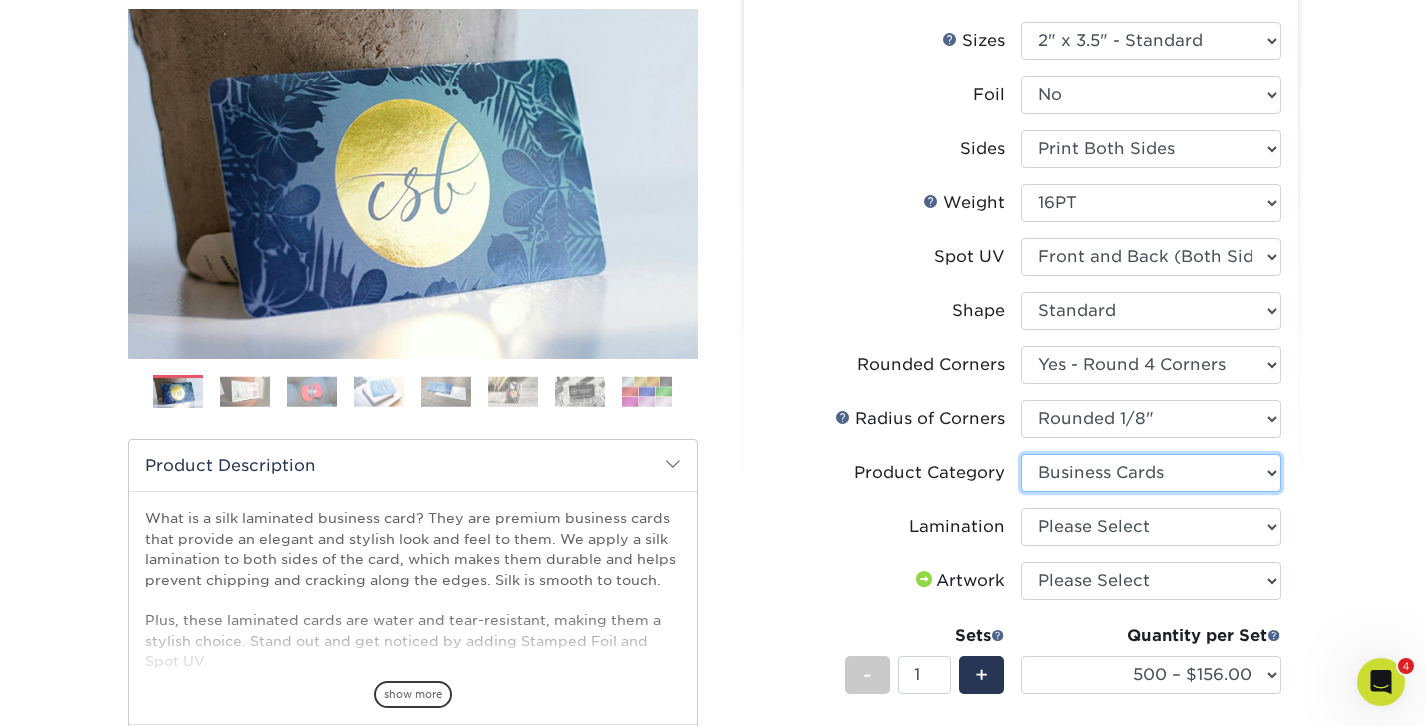 scroll, scrollTop: 242, scrollLeft: 0, axis: vertical 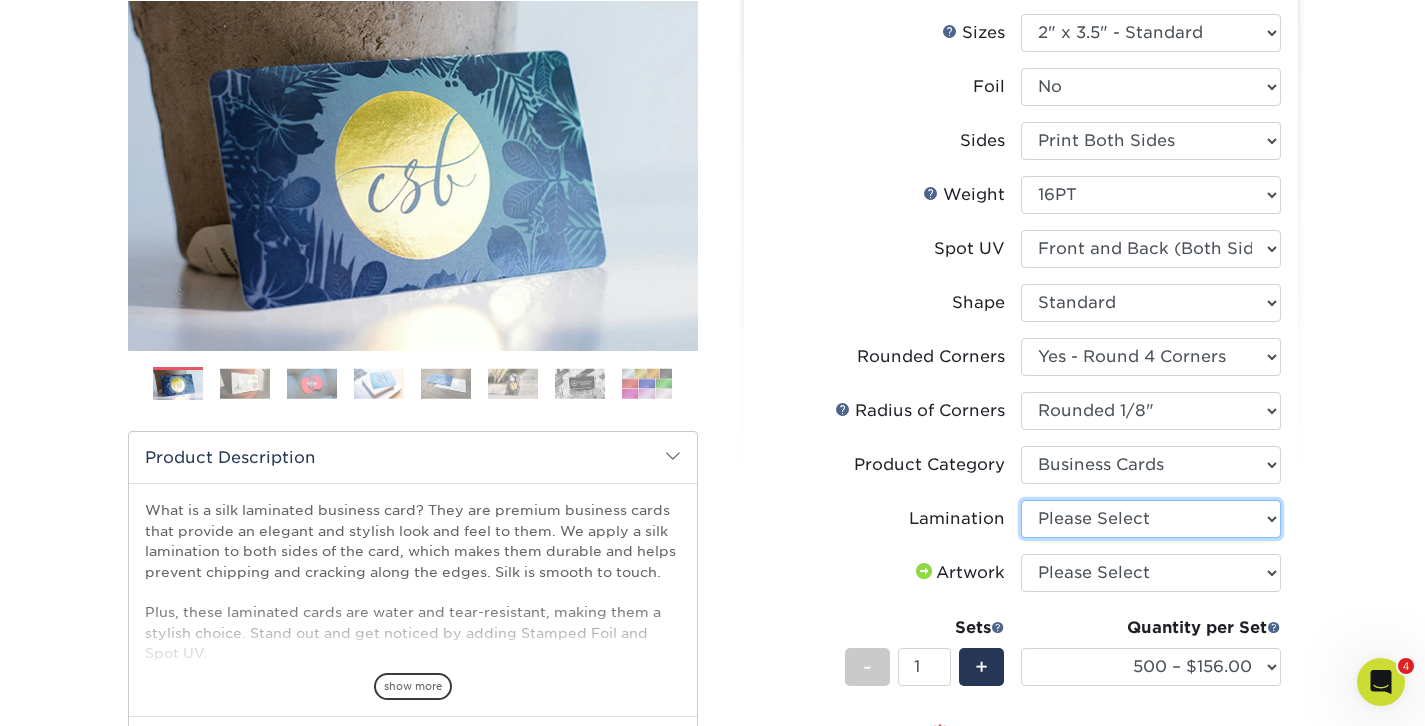 click on "Please Select Silk" at bounding box center (1151, 519) 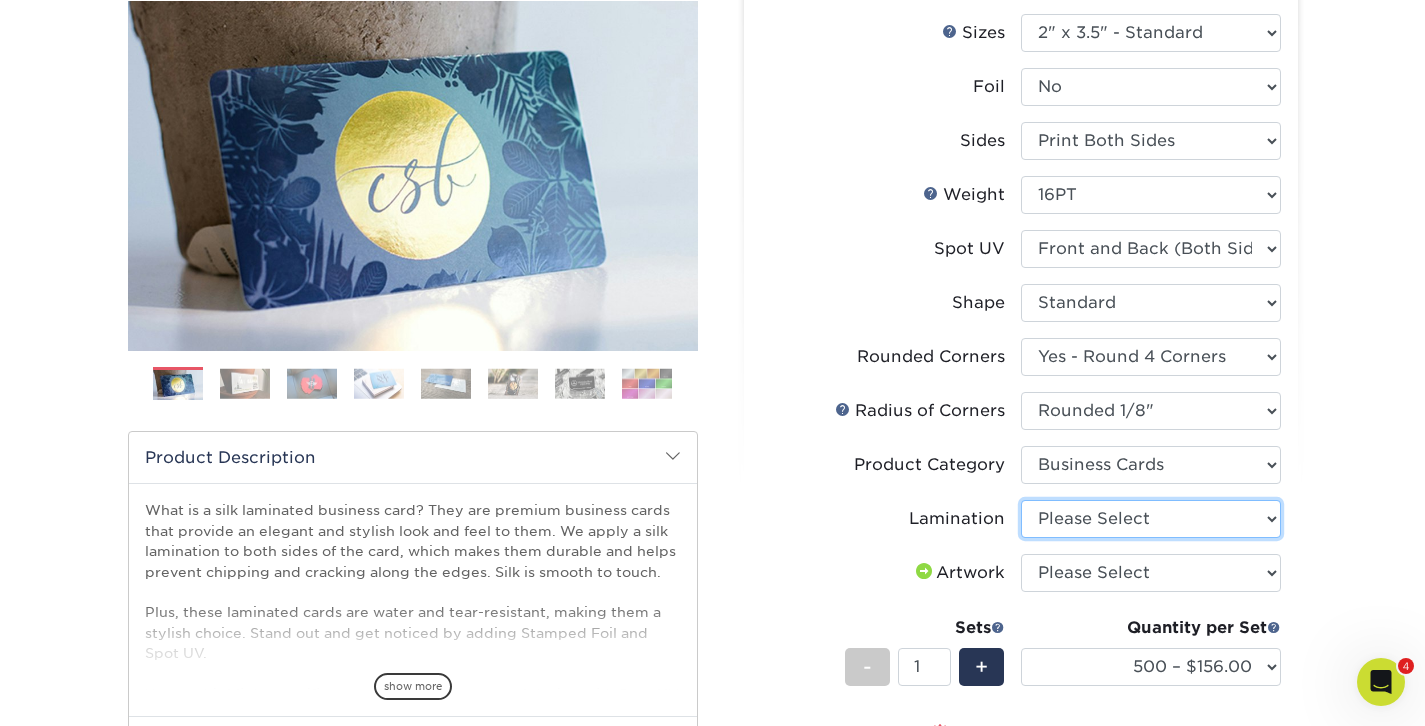 select on "ccacb42f-45f7-42d3-bbd3-7c8421cf37f0" 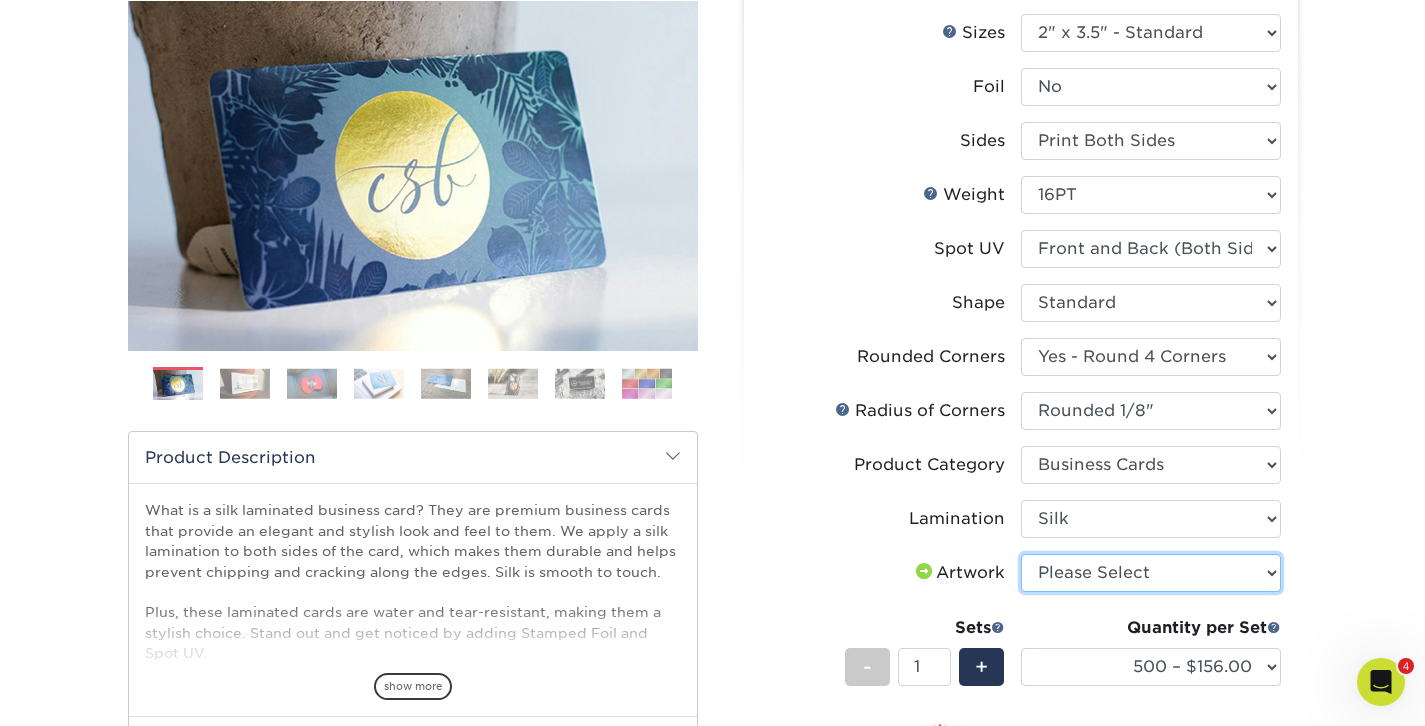 click on "Please Select I will upload files I need a design - $100" at bounding box center (1151, 573) 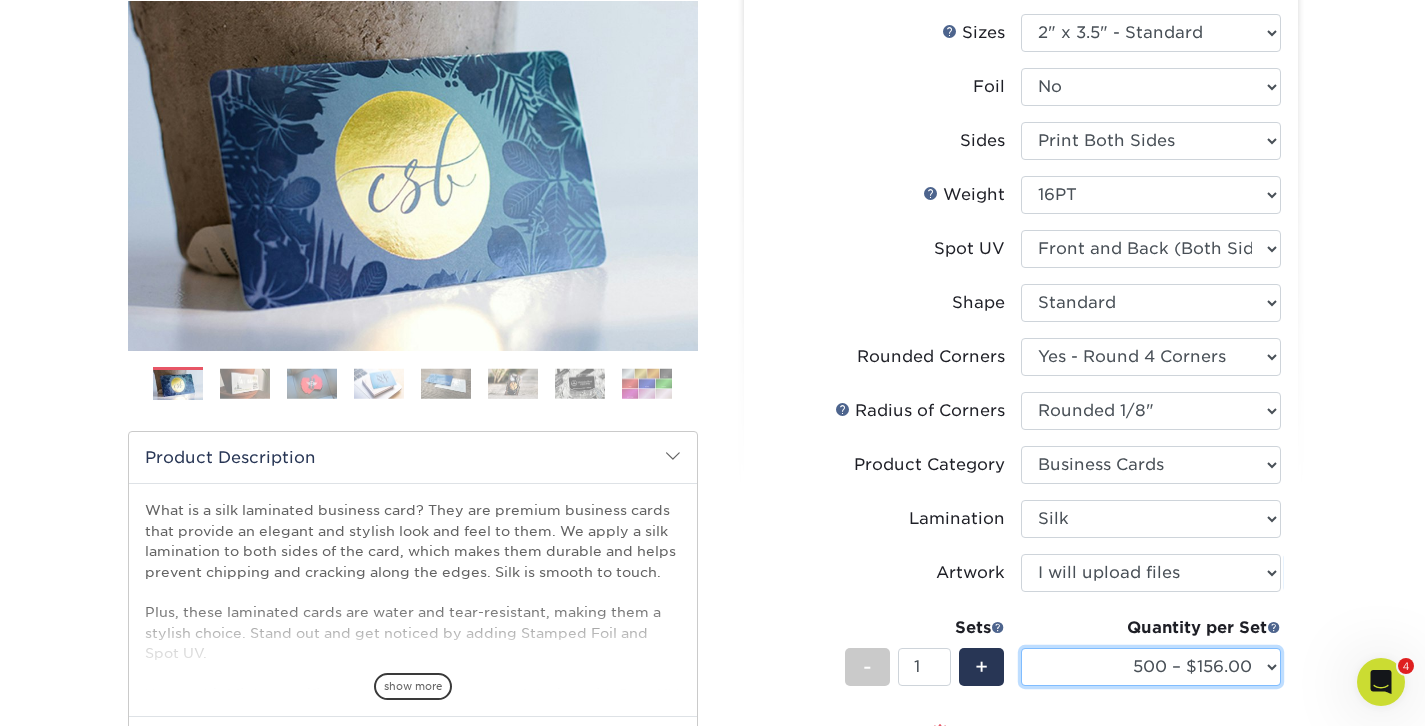 click on "500 – $156.00 1000 – $184.00 2500 – $447.00 5000 – $754.00 10000 – $1375.00" at bounding box center [1151, 667] 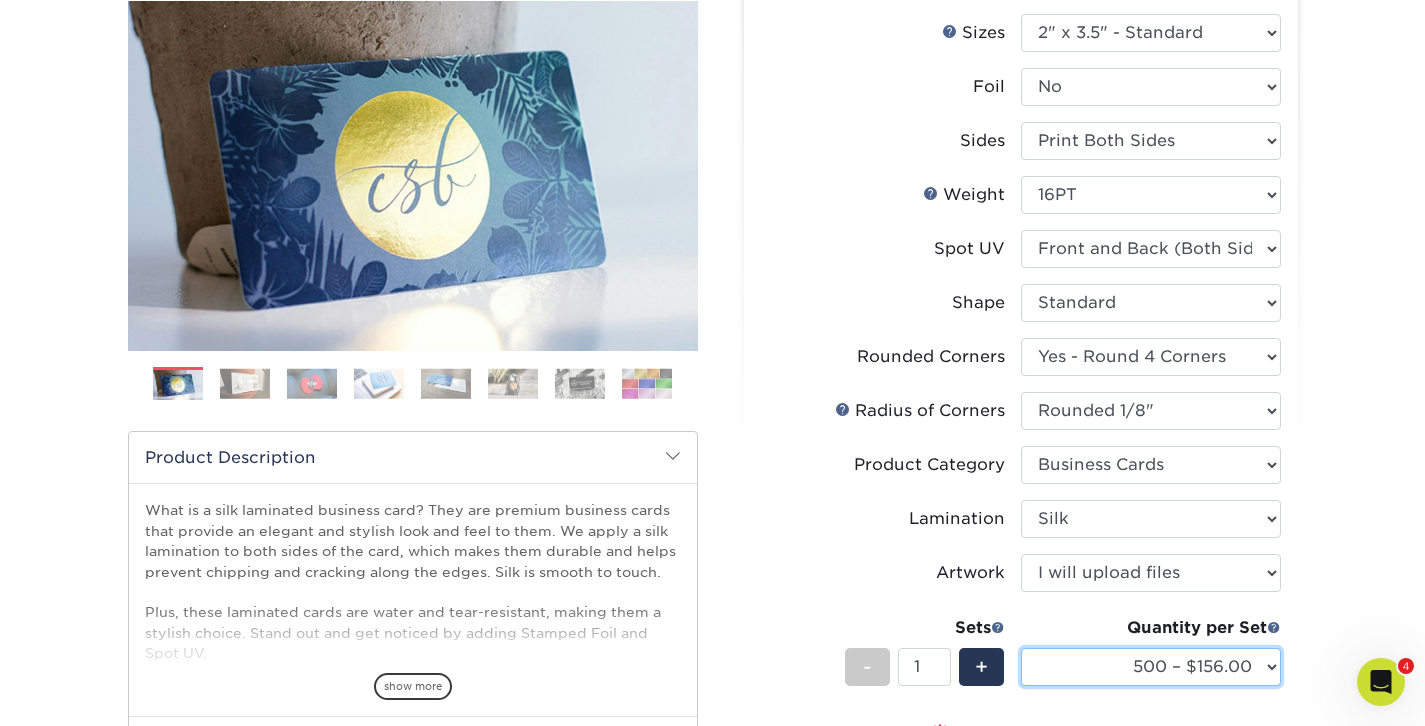 select on "1000 – $184.00" 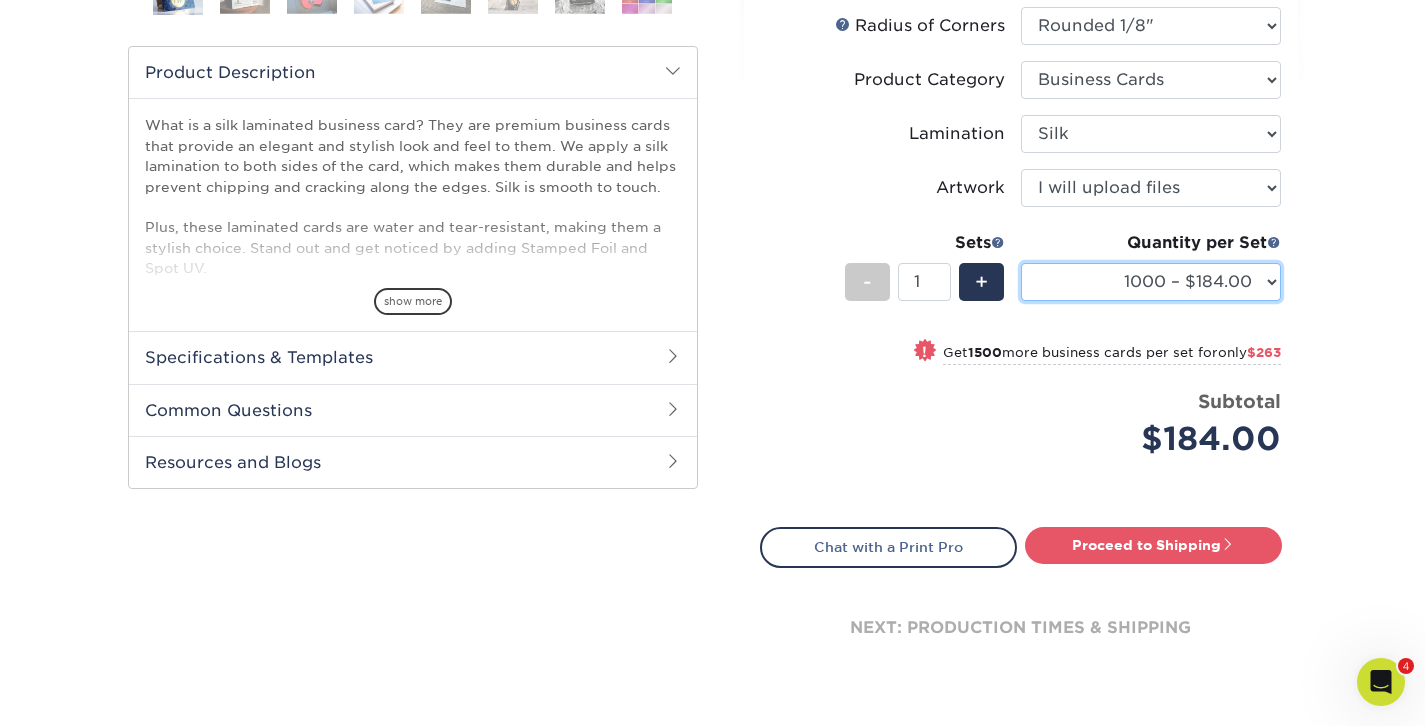 scroll, scrollTop: 632, scrollLeft: 0, axis: vertical 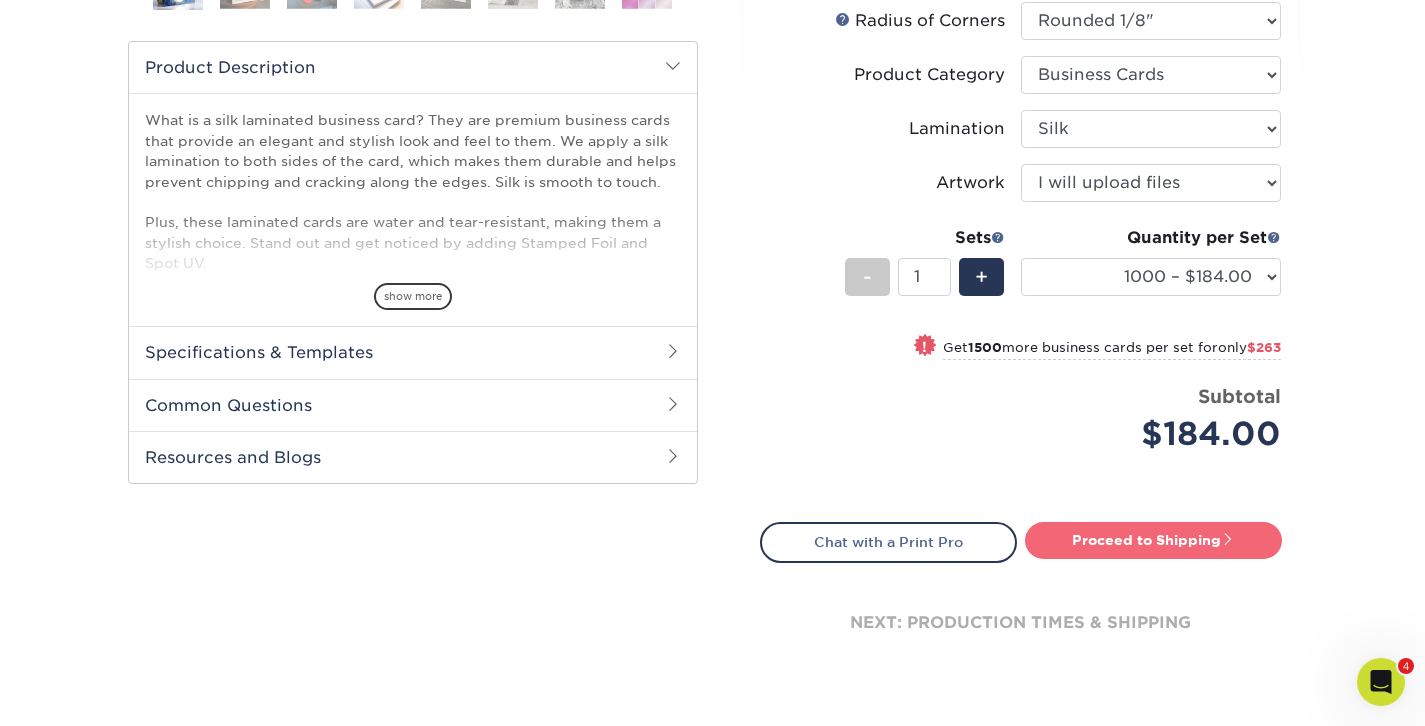 click on "Proceed to Shipping" at bounding box center (1153, 540) 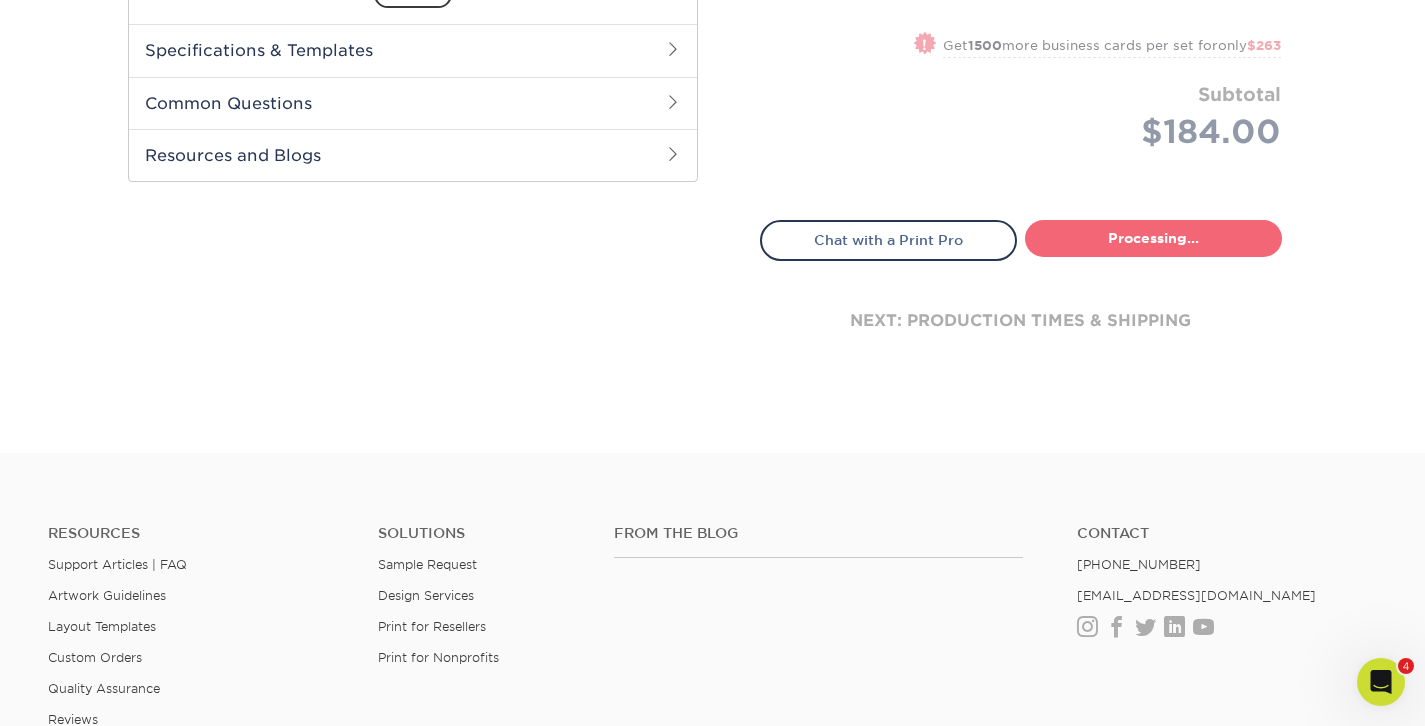 select on "eac151dc-5db9-4b99-b896-4e2ac55ddf4a" 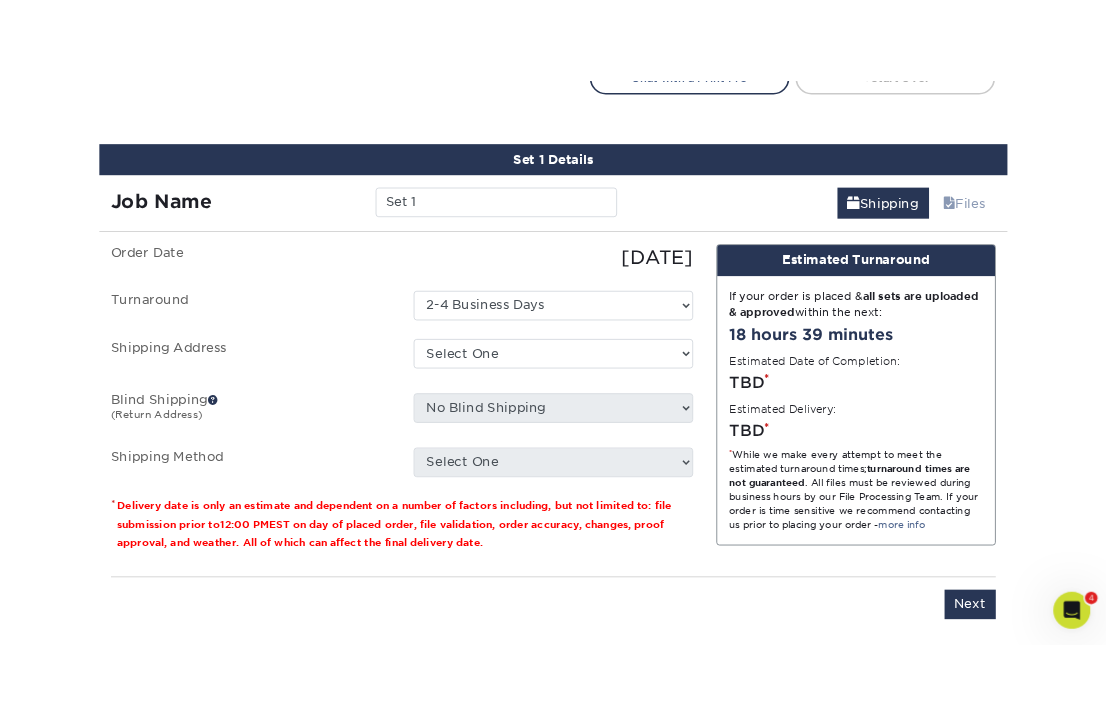 scroll, scrollTop: 1208, scrollLeft: 0, axis: vertical 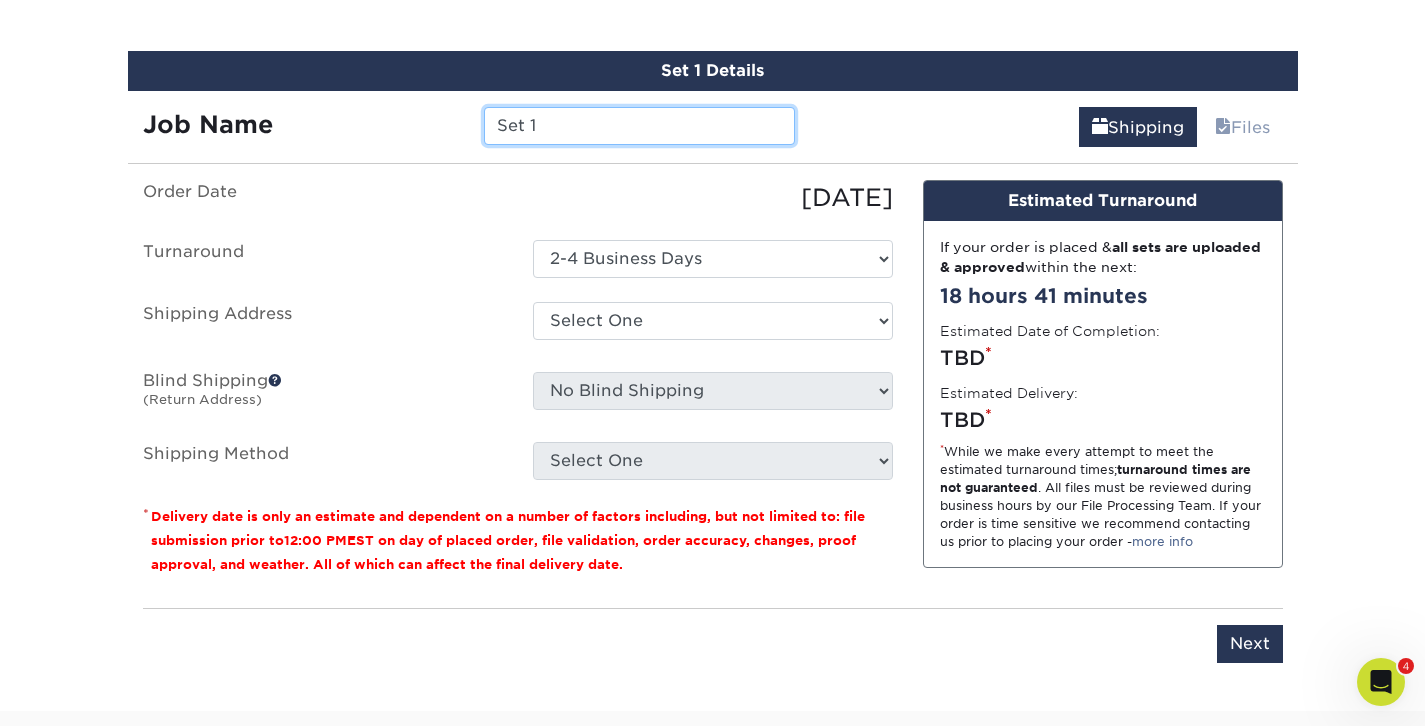 drag, startPoint x: 588, startPoint y: 120, endPoint x: 465, endPoint y: 108, distance: 123.58398 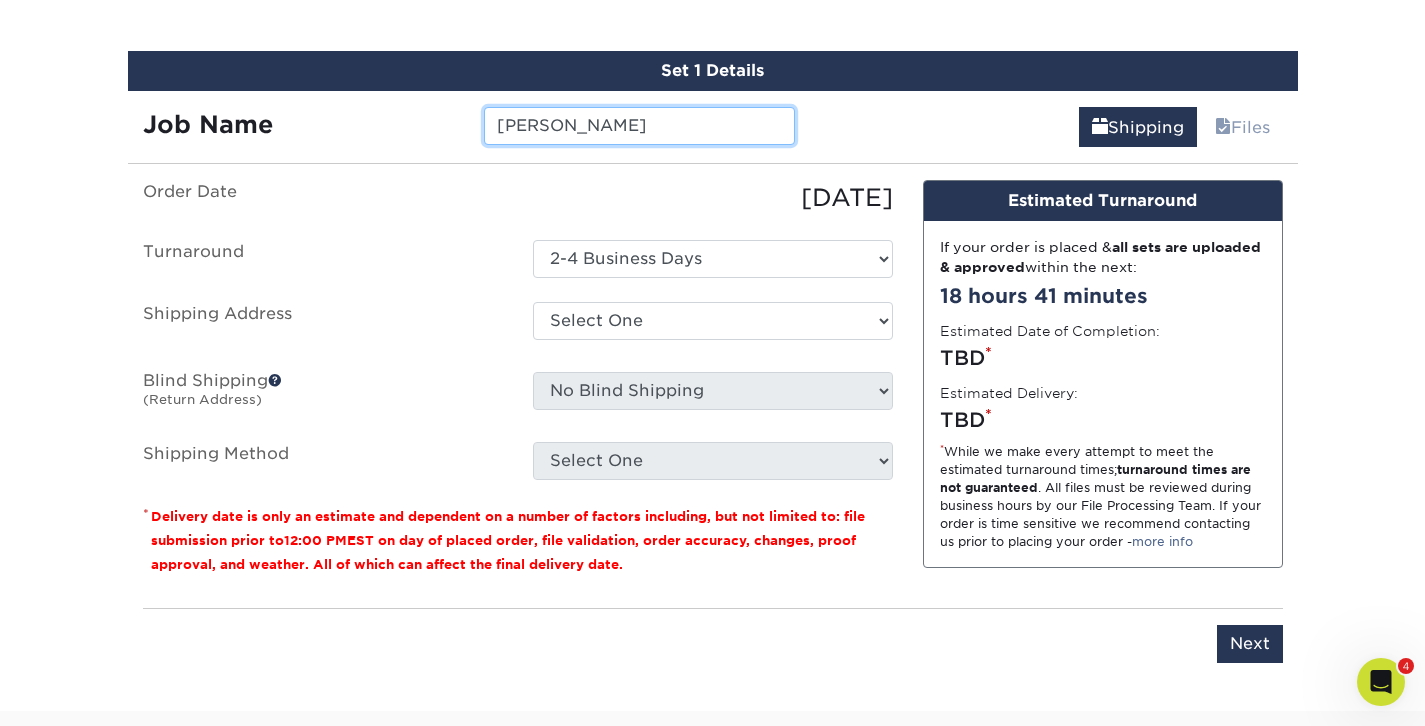 type on "[PERSON_NAME]" 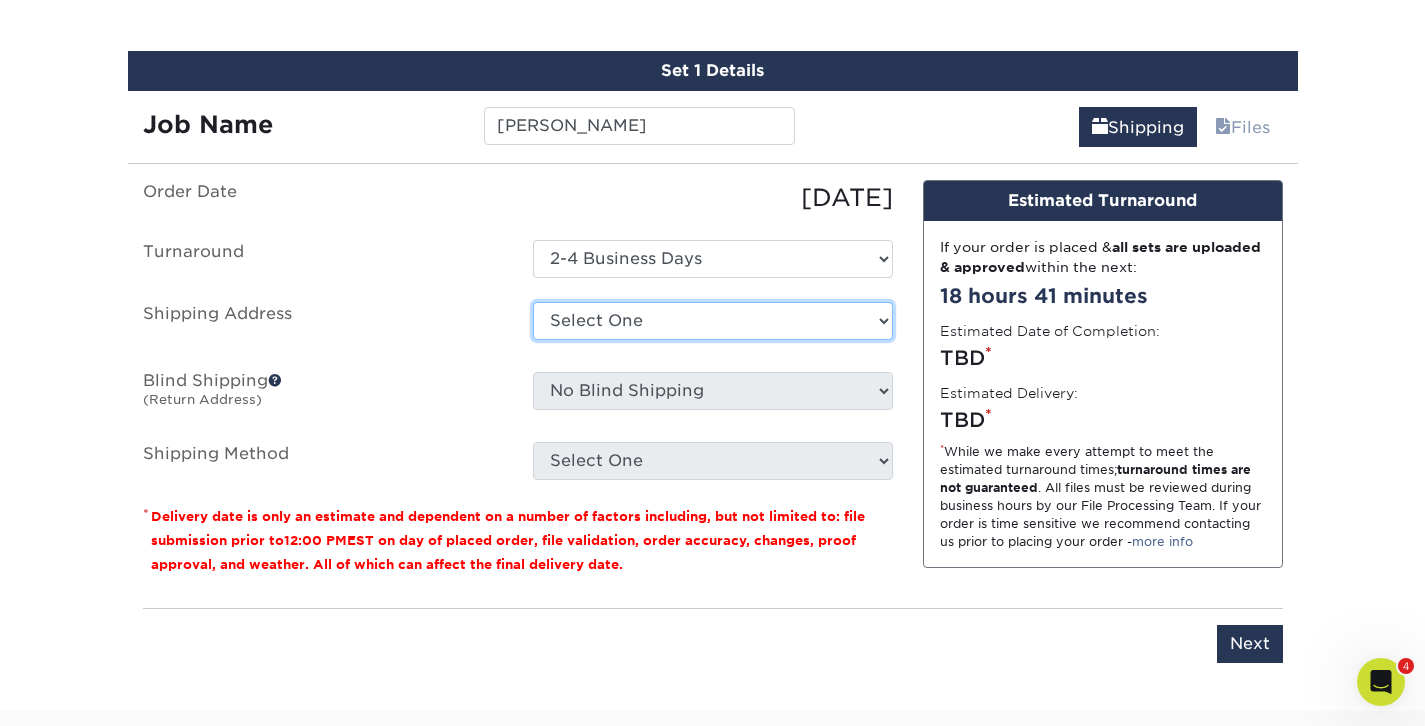 click on "Select One
Alex Karis
Andrea SeGraves
Brian Whitworth
Bryan Schleigh
Courtney Carr
Garrett Taylor
Grant Geisinger
Jared Kriegel
Jason Bush
Jessica Colvin
Juan Garcia
KC Plum
Matt Krumholz
Mike Kroeger
Mike Lippert Business Cards
Monica Kennedy
Patrick Briody
Ria Subramaniam AZ
Scott Clark
Shawn Guzman
Theron Guerra
X3 Tradesmen - Arizona (Dan)
X3 Tradesmen TX" at bounding box center [713, 321] 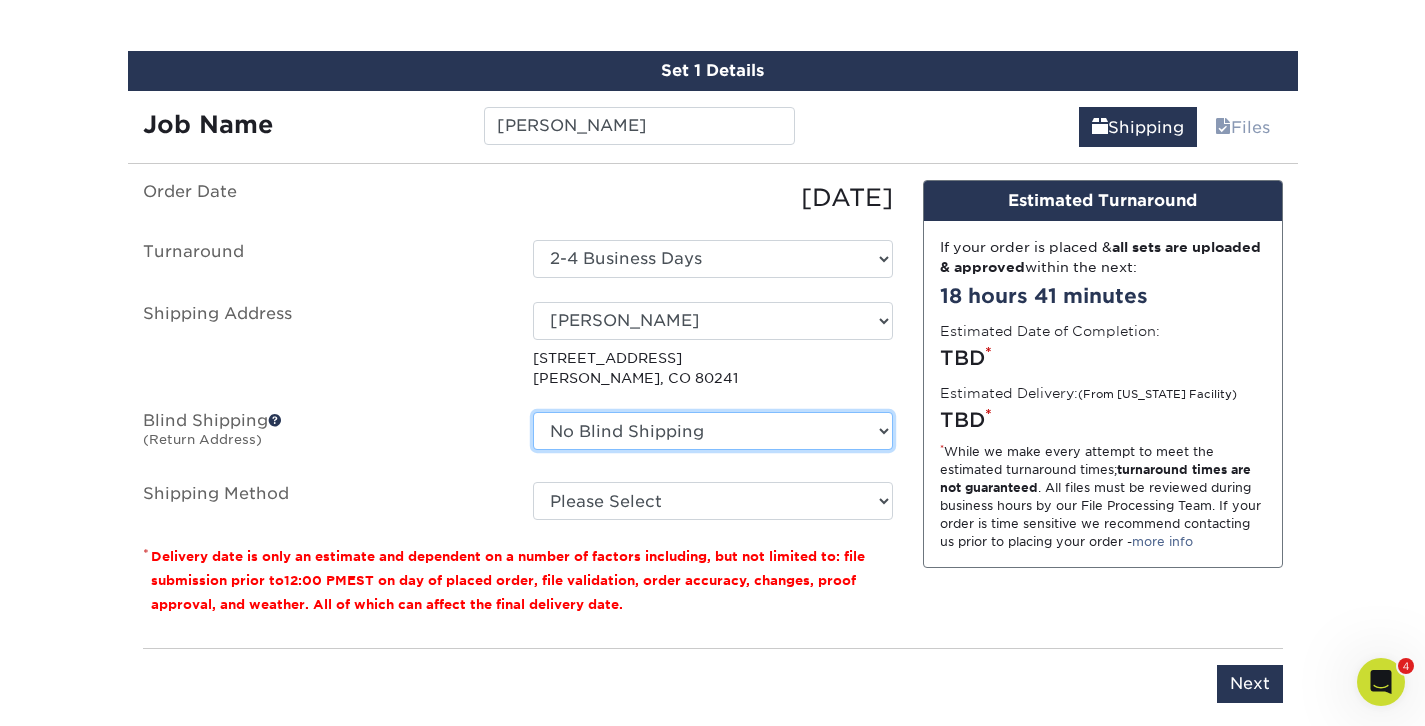 click on "No Blind Shipping
Alex Karis
Andrea SeGraves
Brian Whitworth
Bryan Schleigh
Courtney Carr
Garrett Taylor
Grant Geisinger
Jared Kriegel
Jason Bush
Jessica Colvin
Juan Garcia
KC Plum
Matt Krumholz
Mike Kroeger
Mike Lippert Business Cards
Monica Kennedy
Patrick Briody
Ria Subramaniam AZ
Scott Clark
Shawn Guzman
Theron Guerra
X3 Tradesmen - Arizona (Dan)" at bounding box center (713, 431) 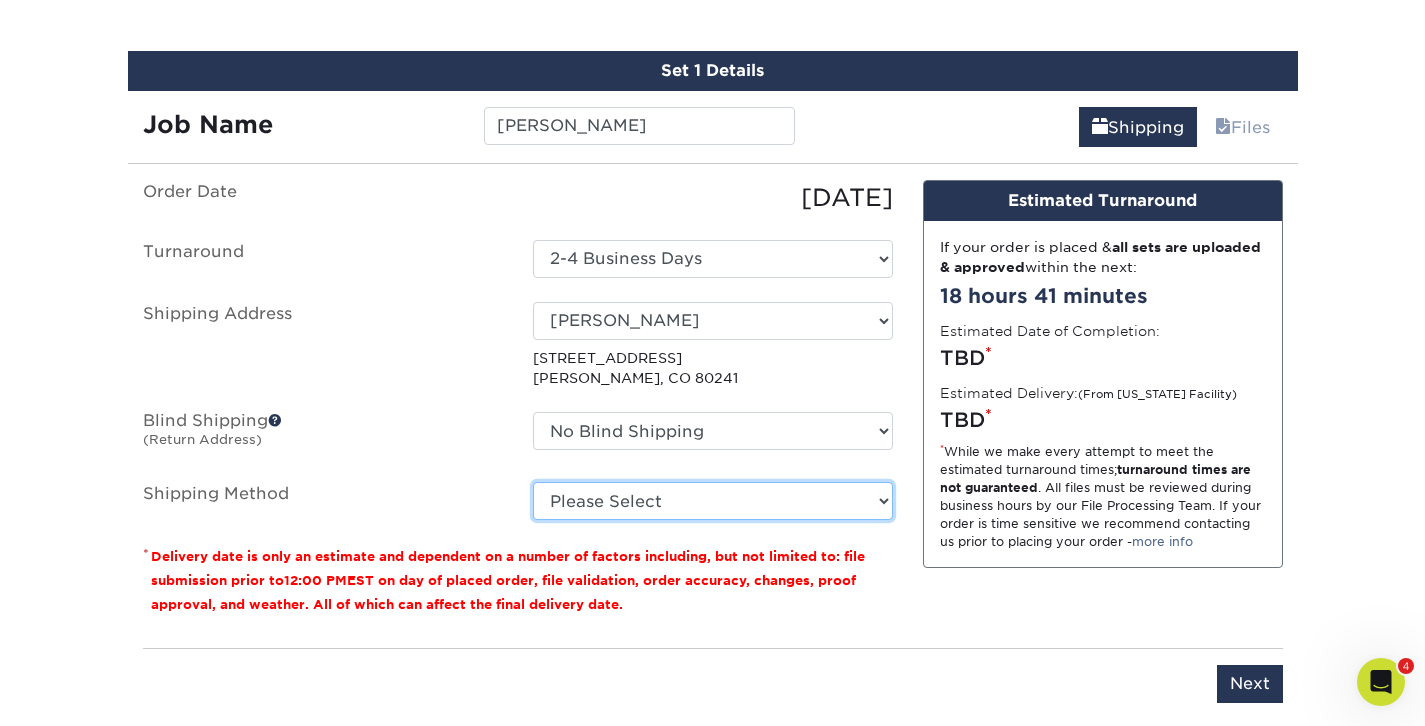 click on "Please Select Ground Shipping (+$8.96) 3 Day Shipping Service (+$21.31) 2 Day Air Shipping (+$22.68) Next Day Shipping by 5pm (+$37.42) Next Day Shipping by 12 noon (+$38.57) Next Day Air Early A.M. (+$183.46)" at bounding box center (713, 501) 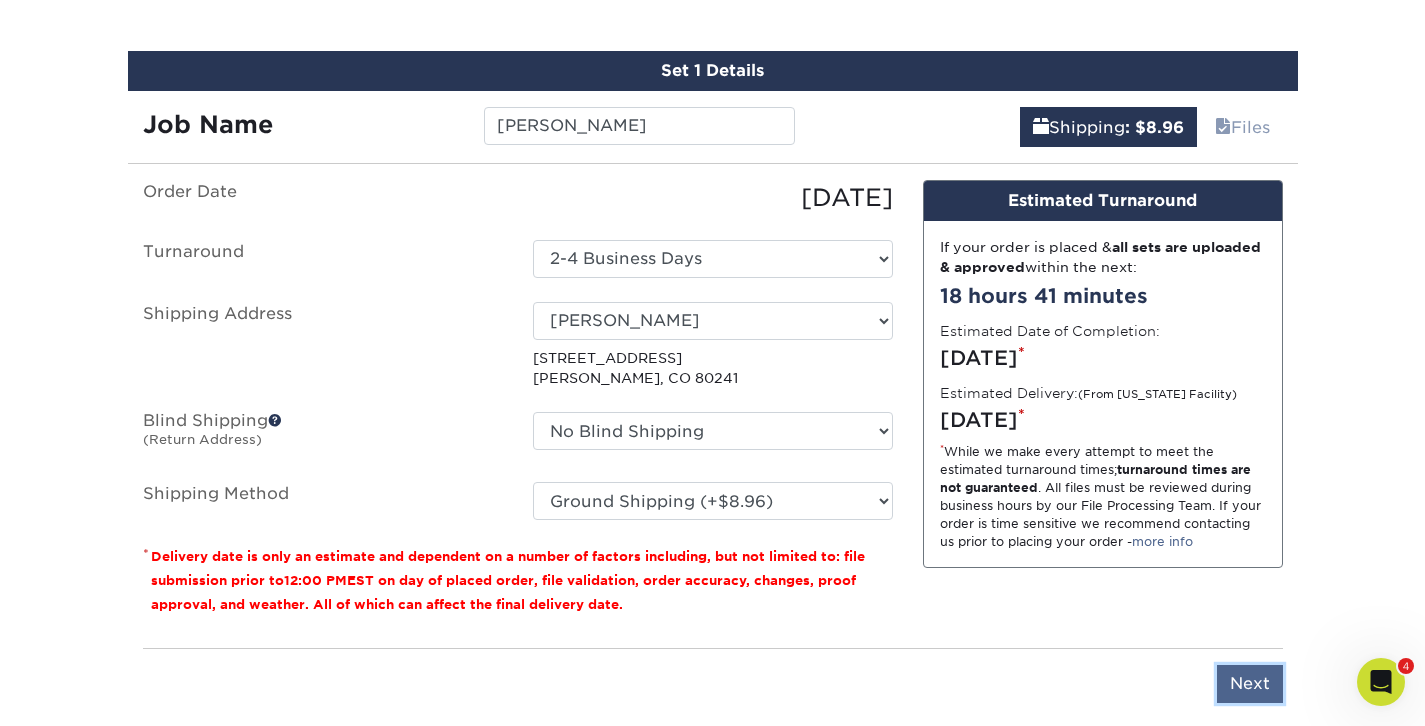 click on "Next" at bounding box center [1250, 684] 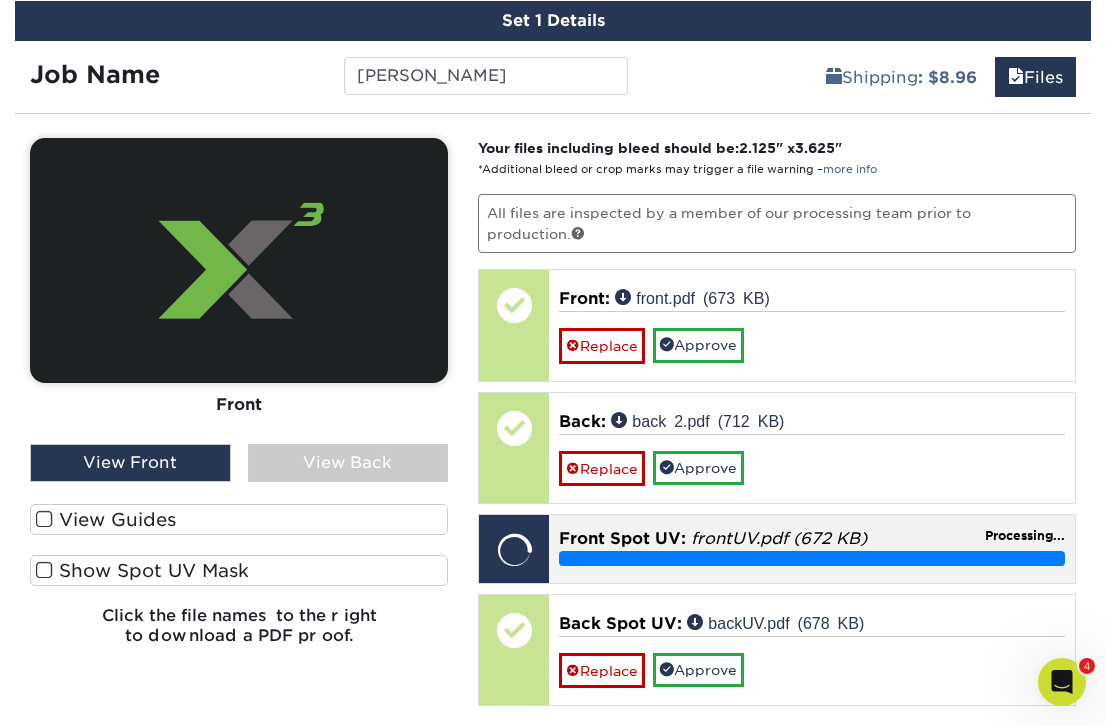 scroll, scrollTop: 1264, scrollLeft: 0, axis: vertical 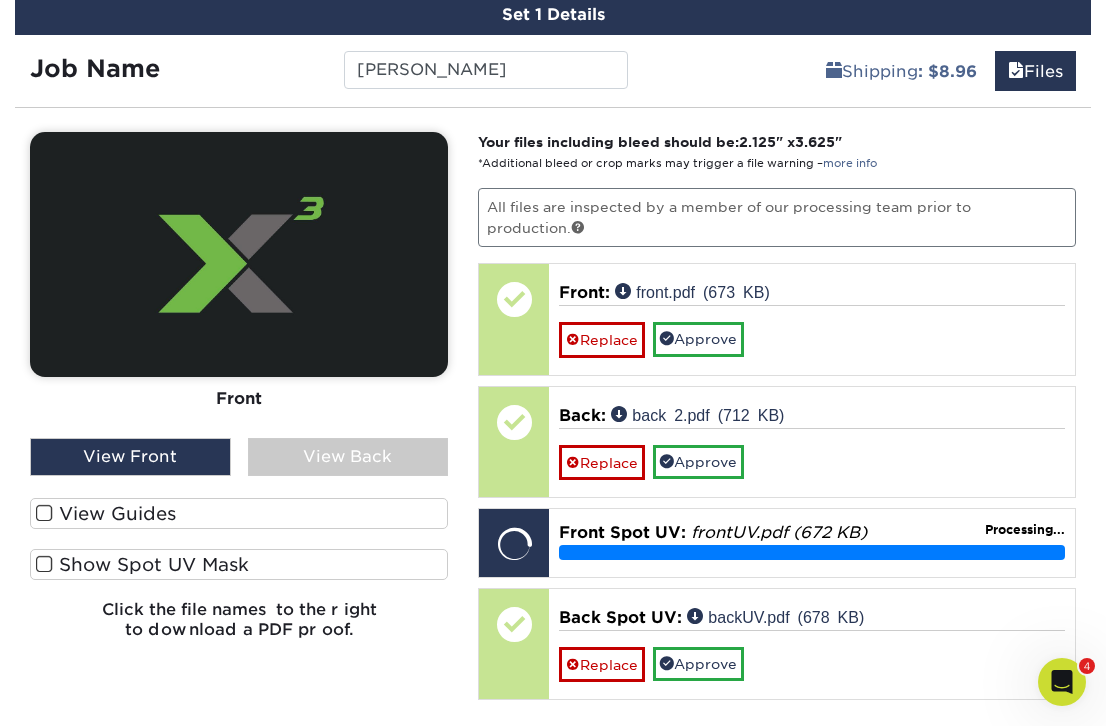 click on "View Back" at bounding box center [348, 457] 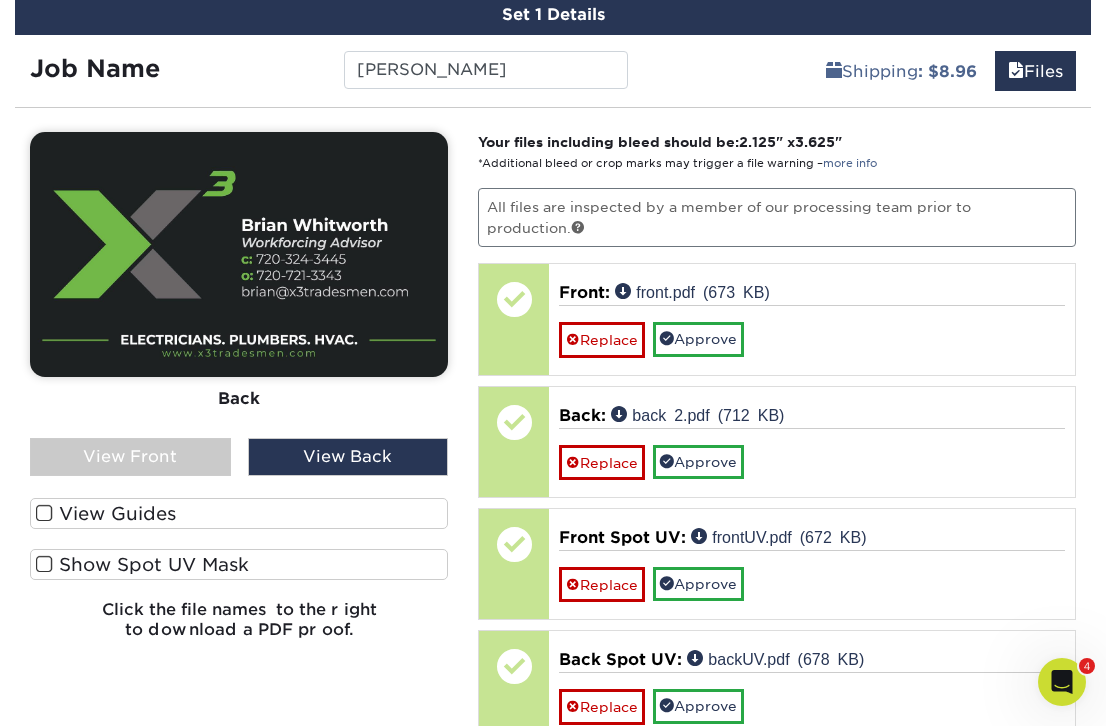 click on "View Front" at bounding box center (130, 457) 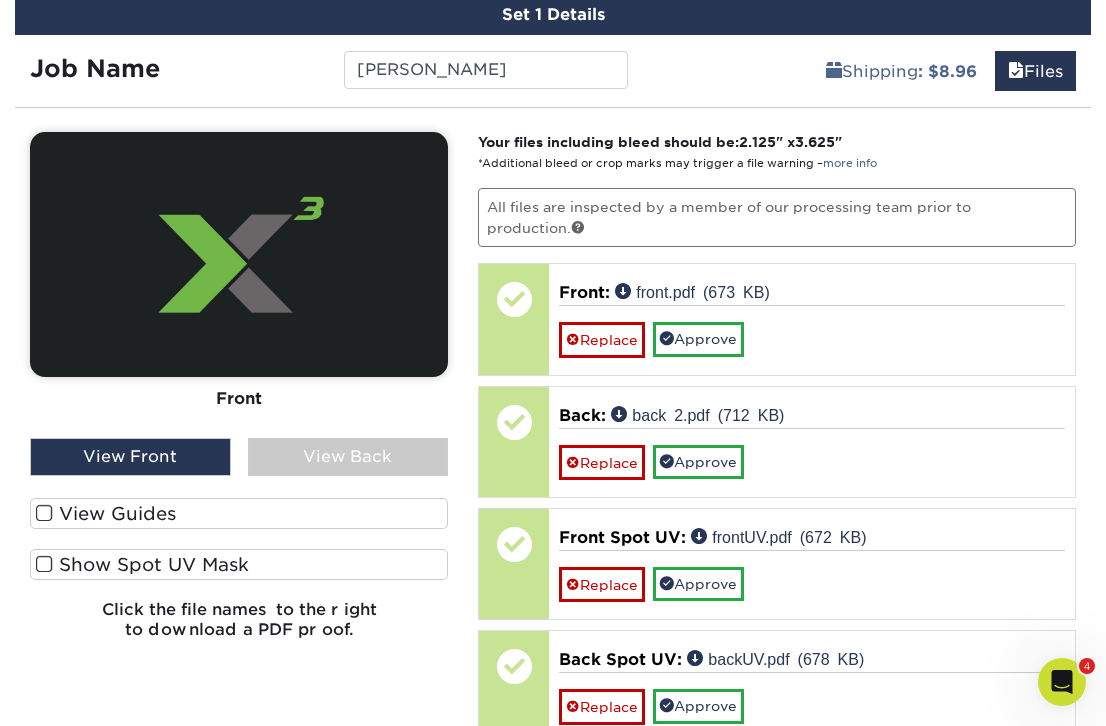 click on "View Back" at bounding box center [348, 457] 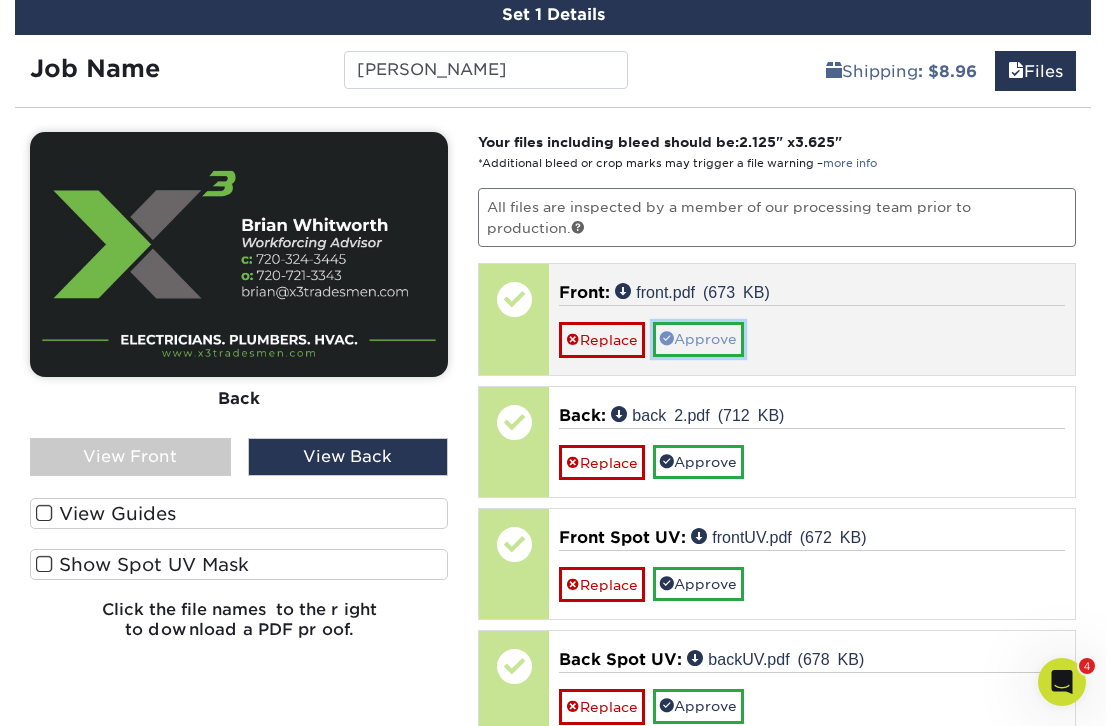 click on "Approve" at bounding box center (698, 339) 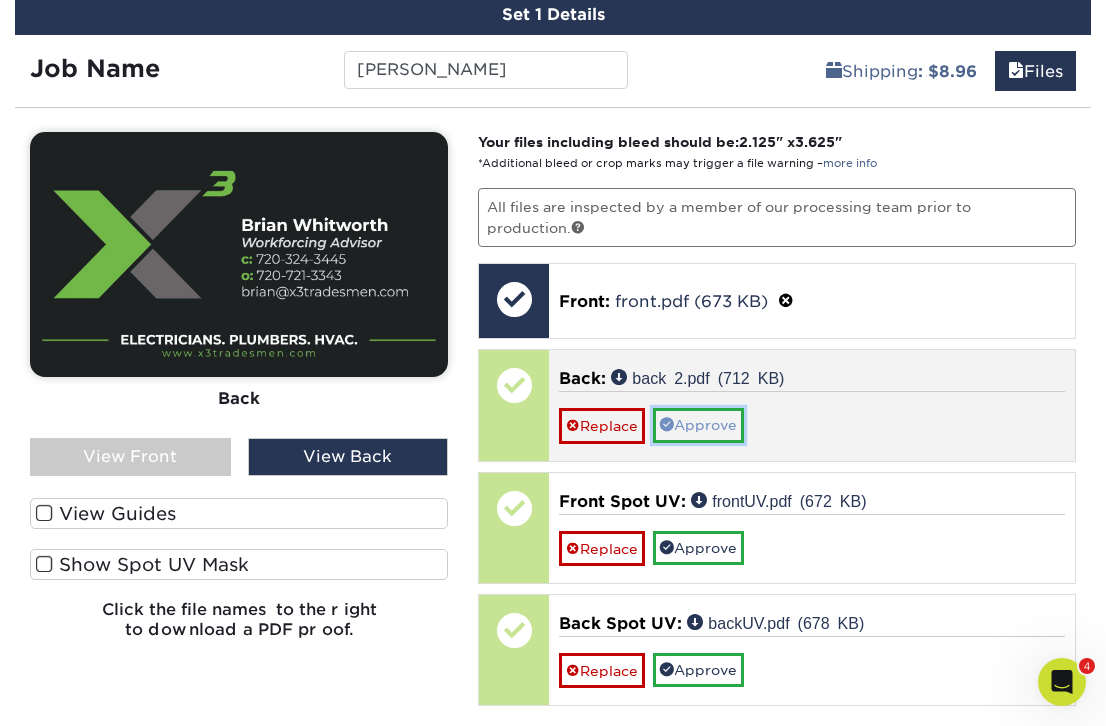 click on "Approve" at bounding box center [698, 425] 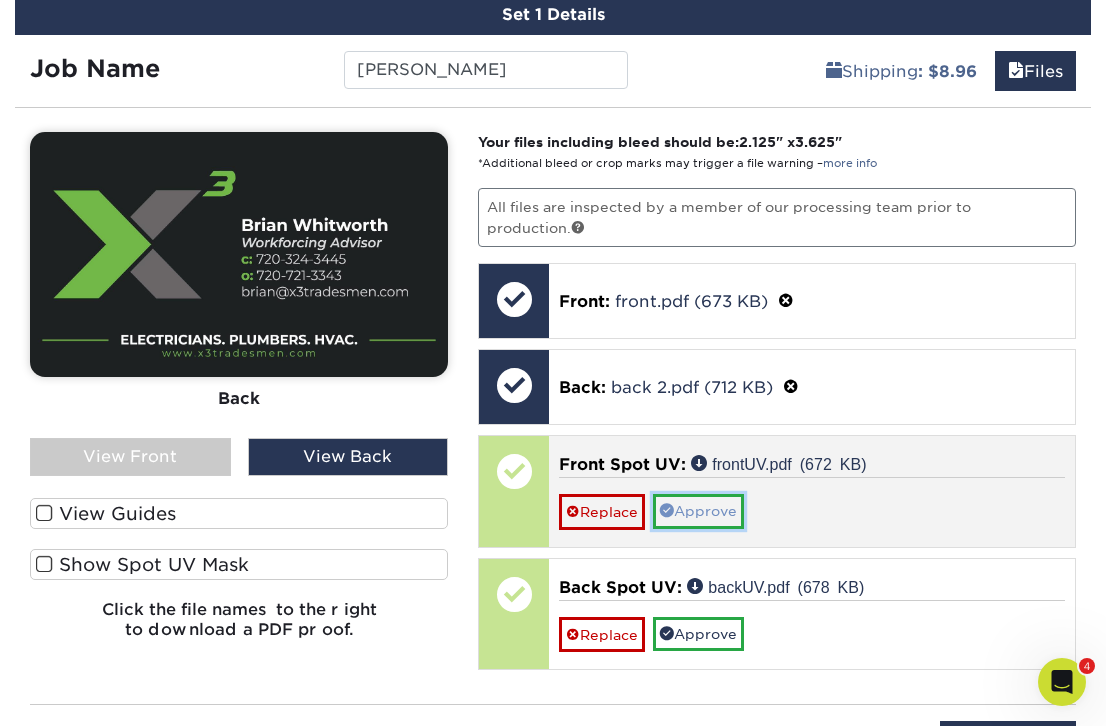 click on "Approve" at bounding box center [698, 511] 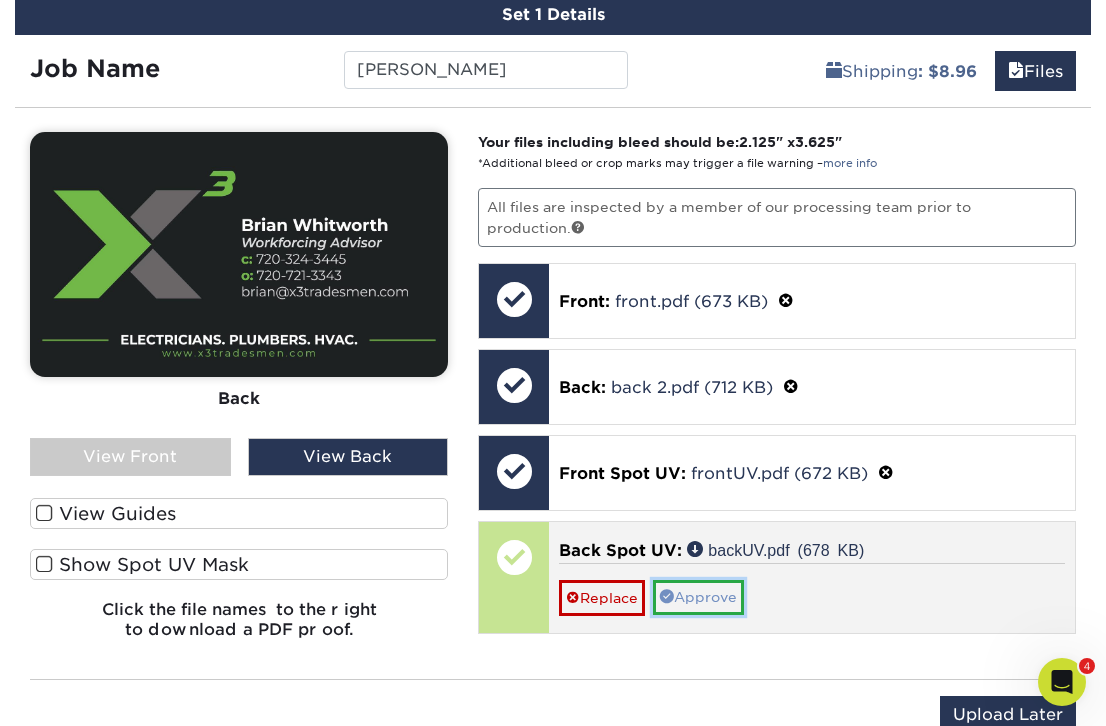 click on "Approve" at bounding box center (698, 597) 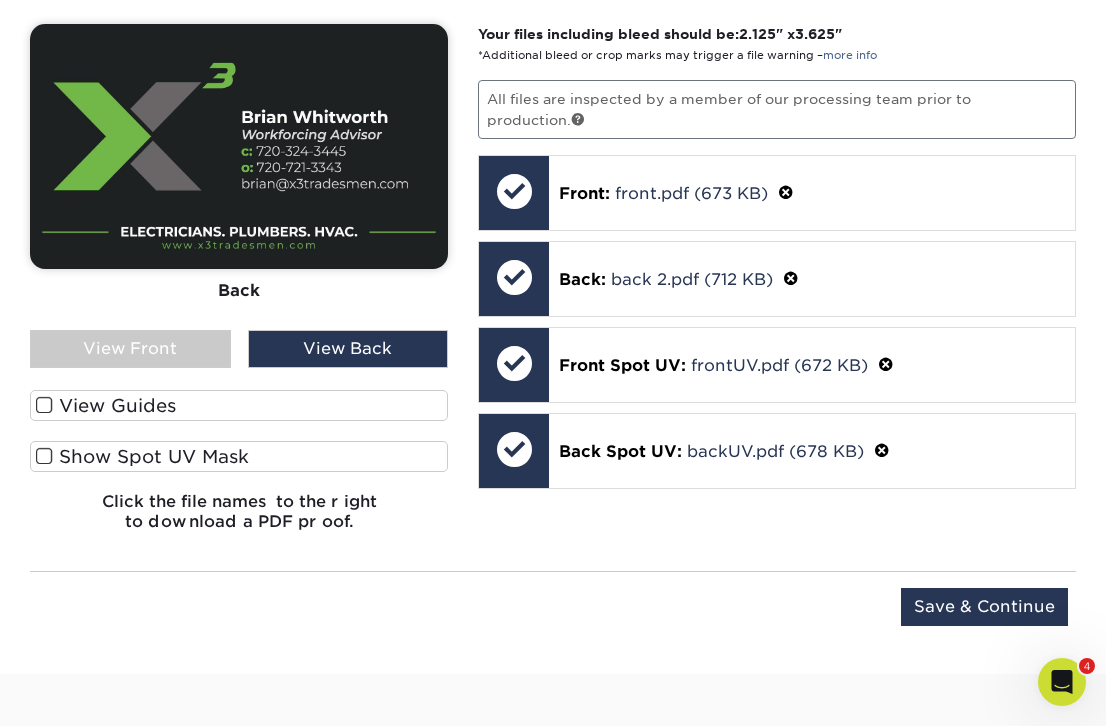 scroll, scrollTop: 1393, scrollLeft: 0, axis: vertical 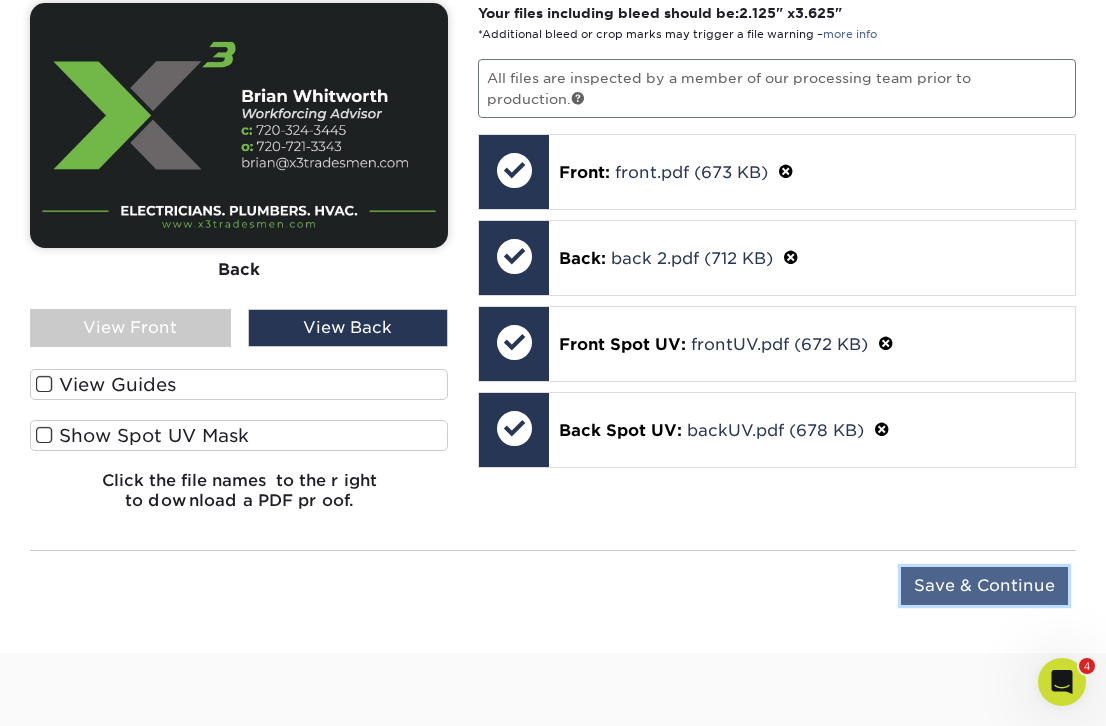 click on "Save & Continue" at bounding box center (984, 586) 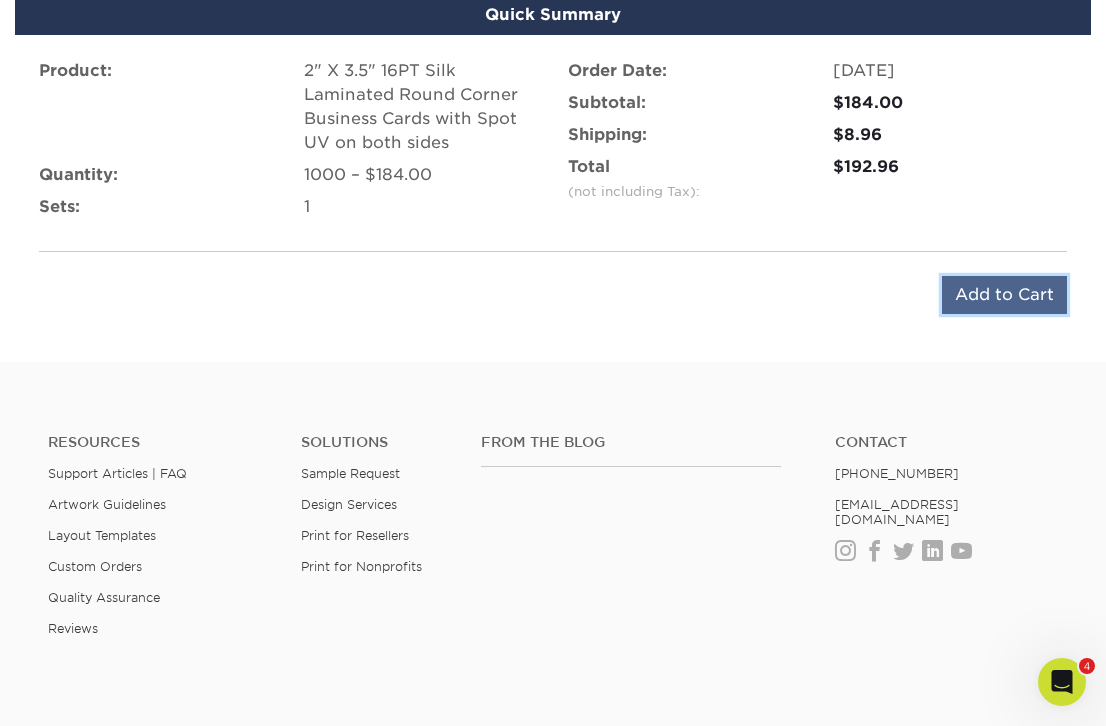 click on "Add to Cart" at bounding box center [1004, 295] 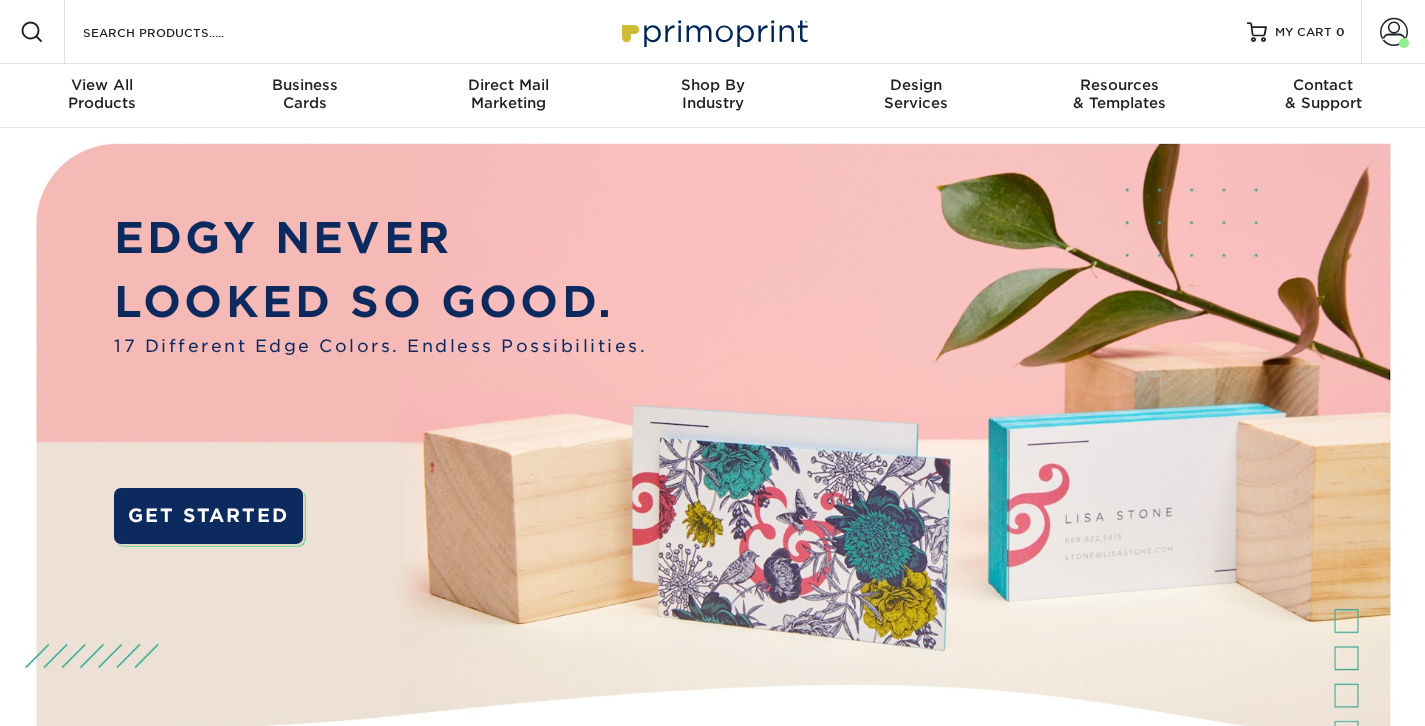 scroll, scrollTop: 0, scrollLeft: 0, axis: both 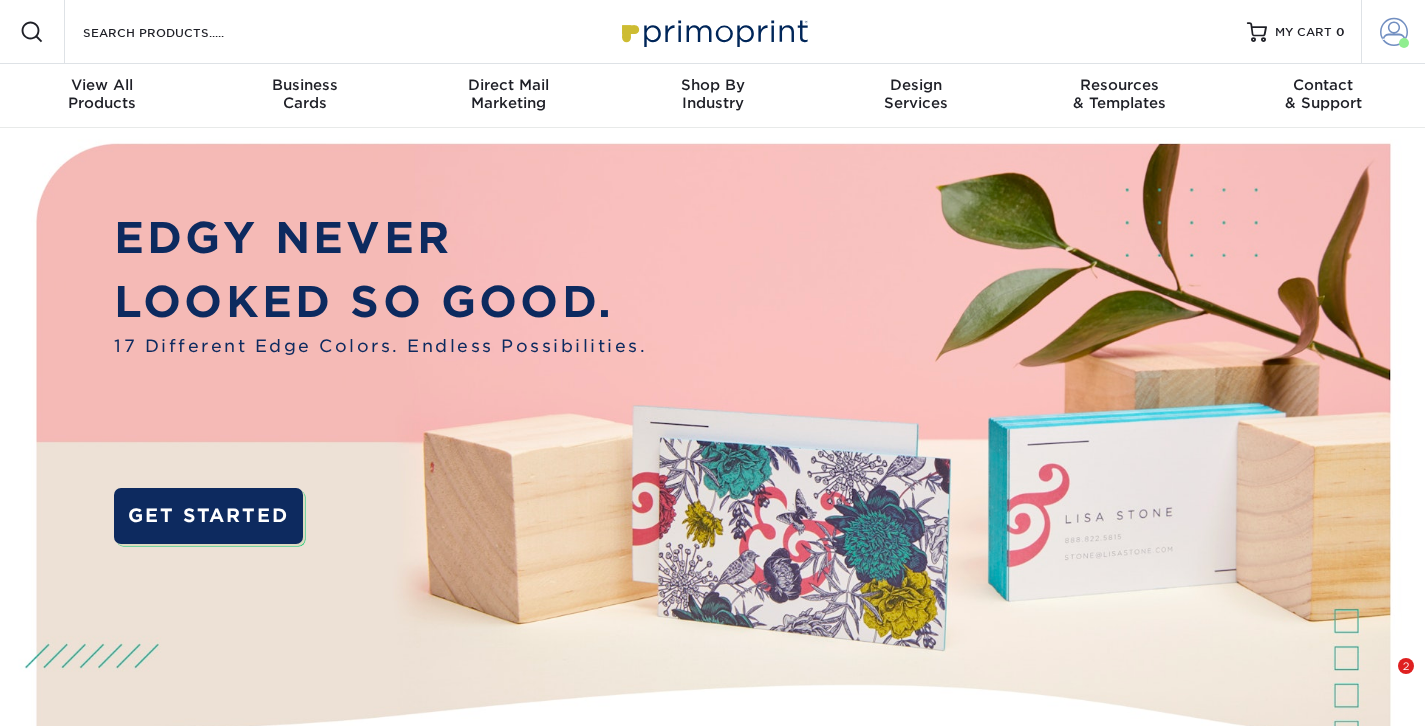 click at bounding box center (1404, 43) 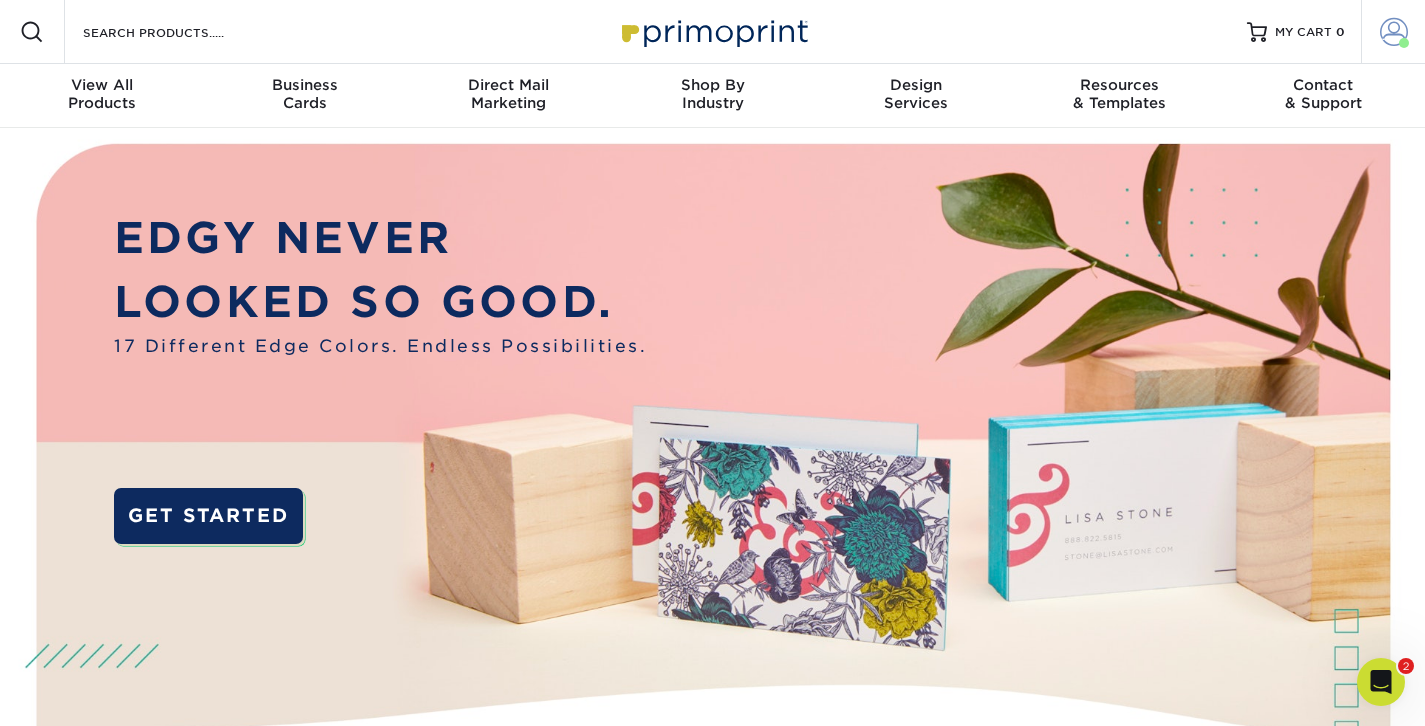 scroll, scrollTop: 0, scrollLeft: 0, axis: both 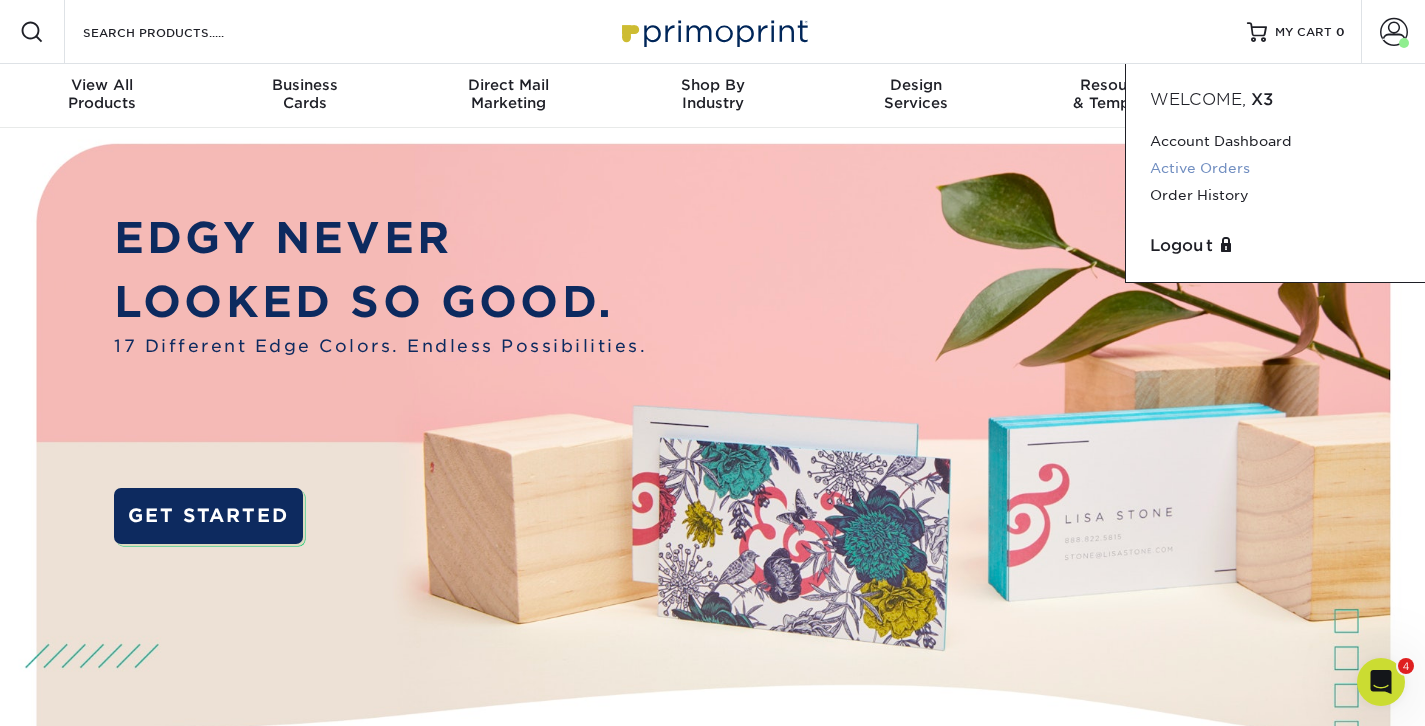click on "Active Orders" at bounding box center [1275, 168] 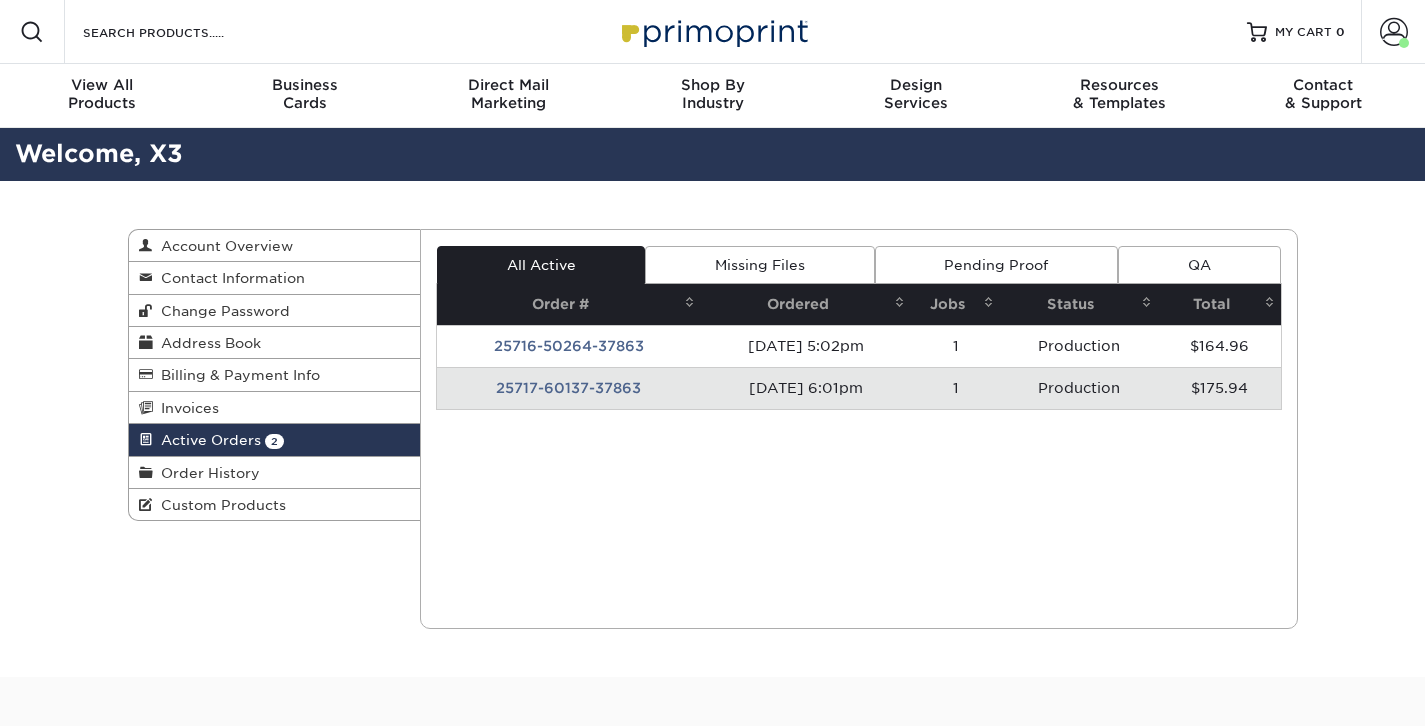 scroll, scrollTop: 0, scrollLeft: 0, axis: both 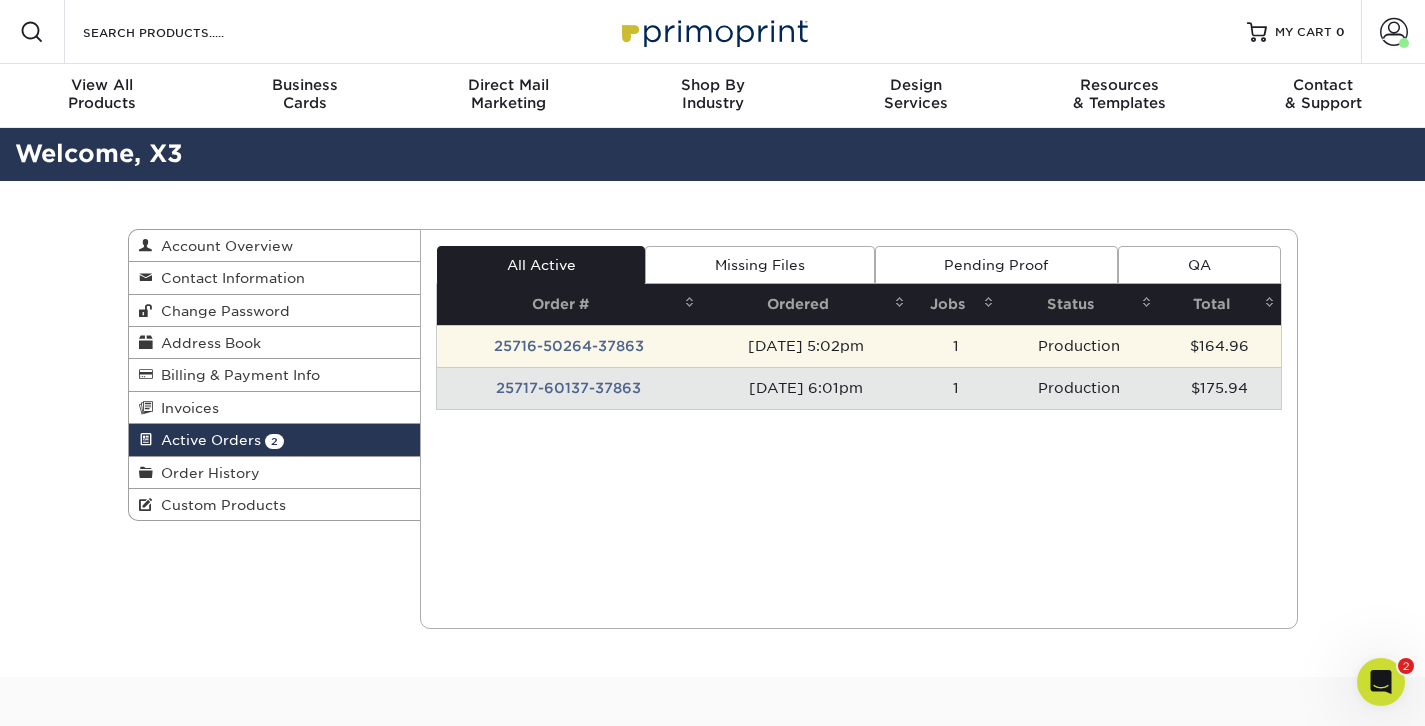 click on "25716-50264-37863" at bounding box center (569, 346) 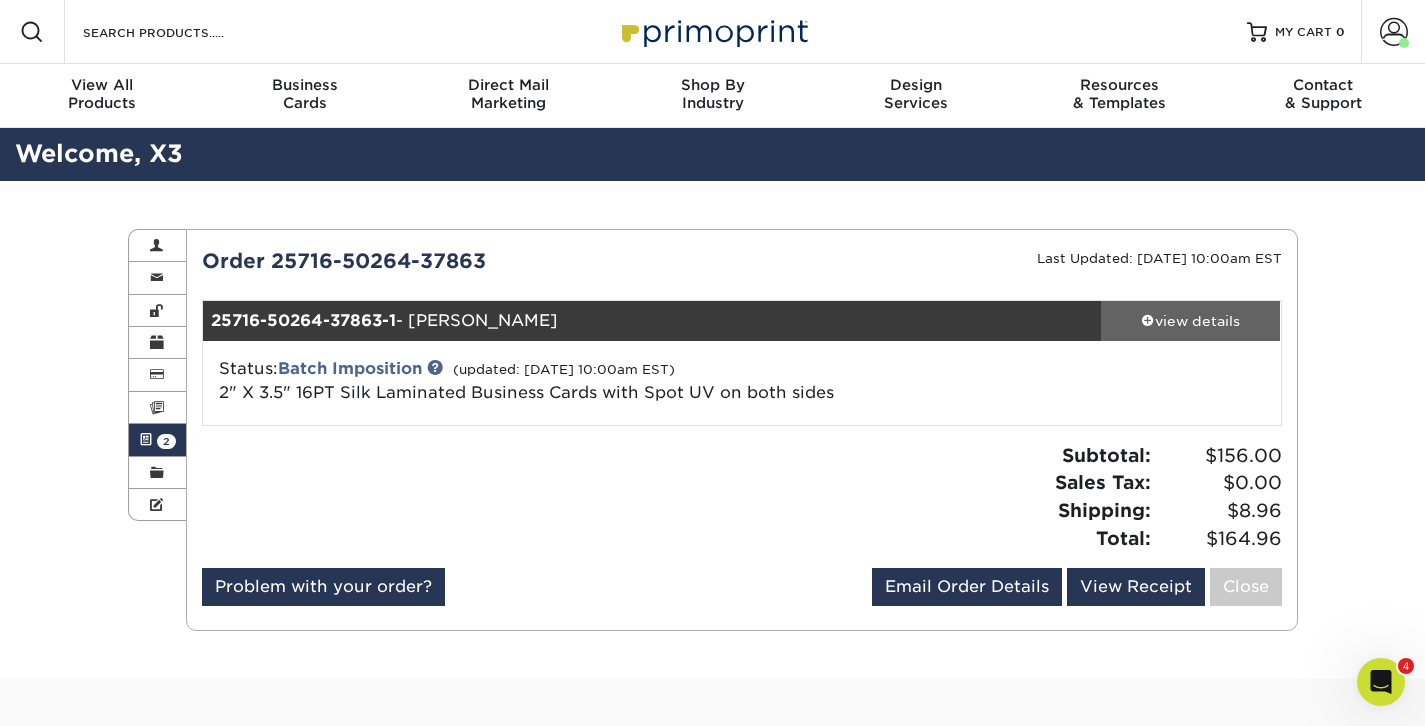 click on "view details" at bounding box center [1191, 321] 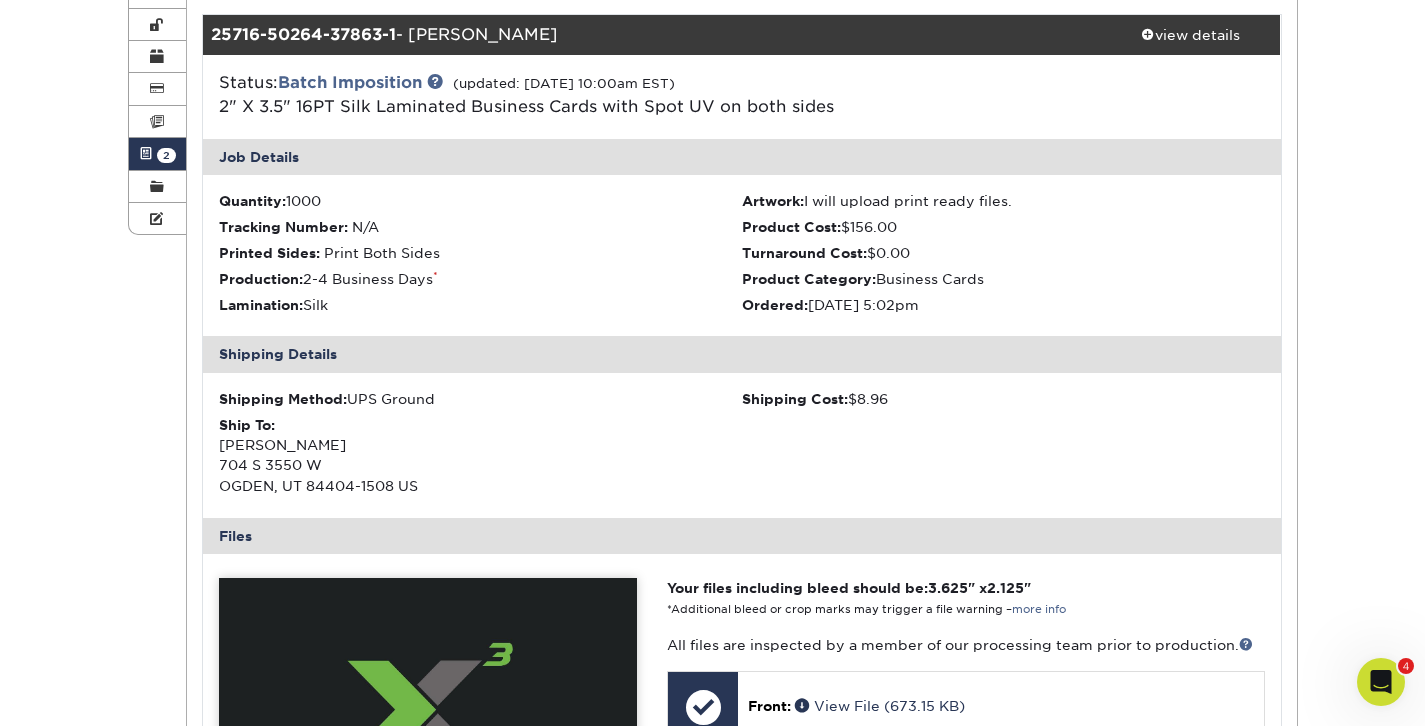 scroll, scrollTop: 0, scrollLeft: 0, axis: both 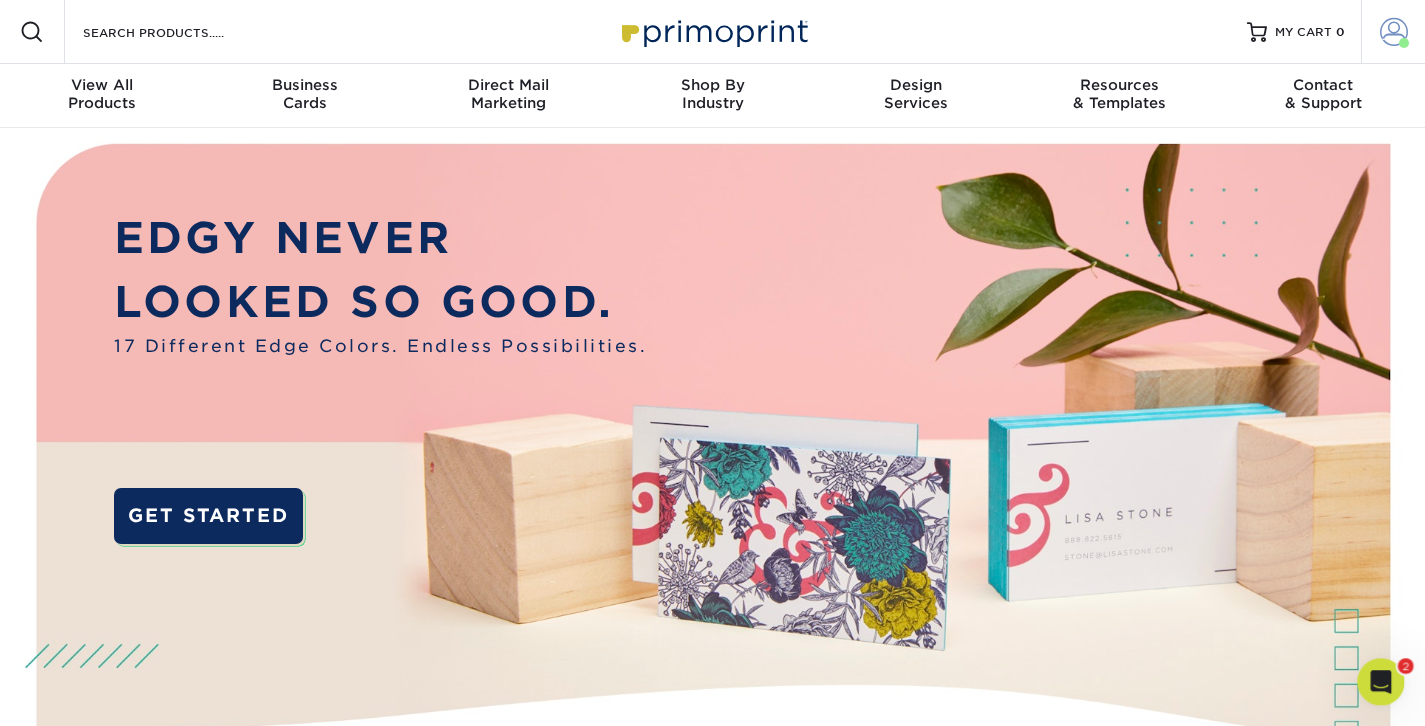 click at bounding box center (1394, 32) 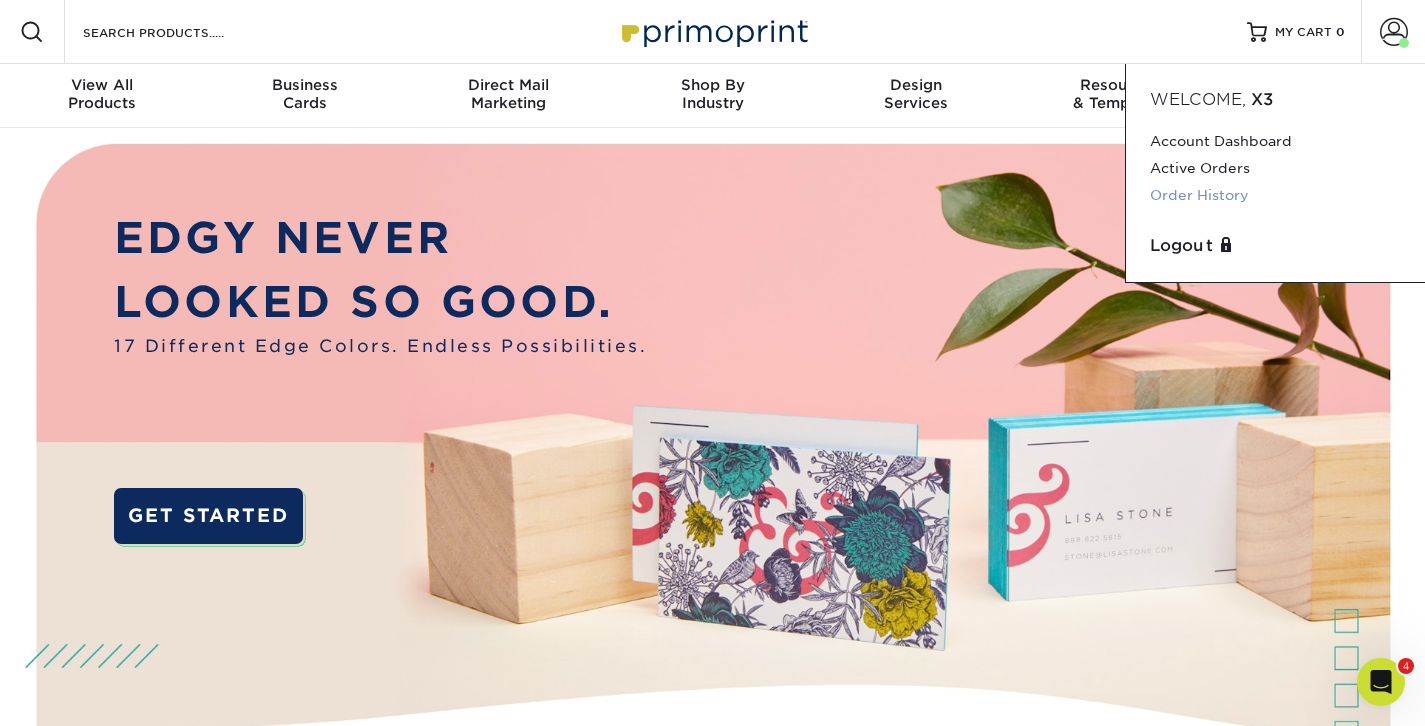 click on "Order History" at bounding box center [1275, 195] 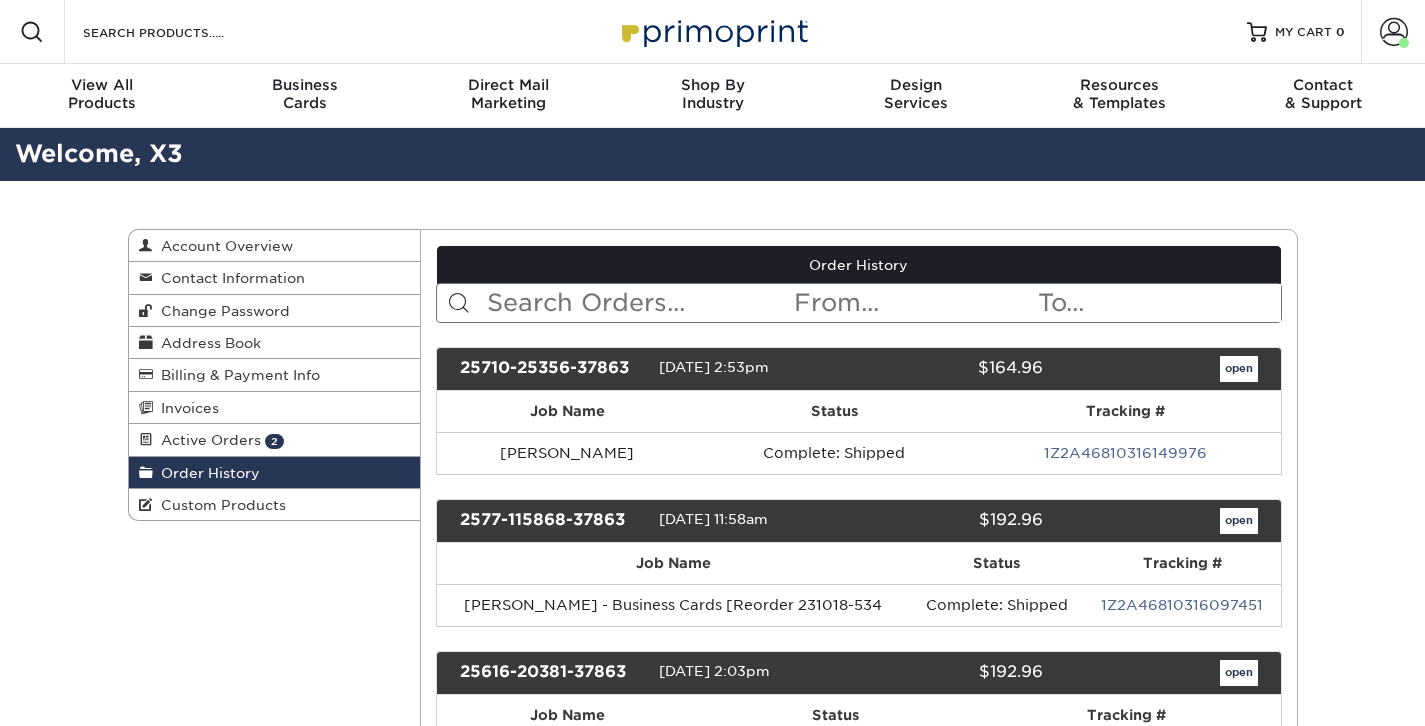 scroll, scrollTop: 0, scrollLeft: 0, axis: both 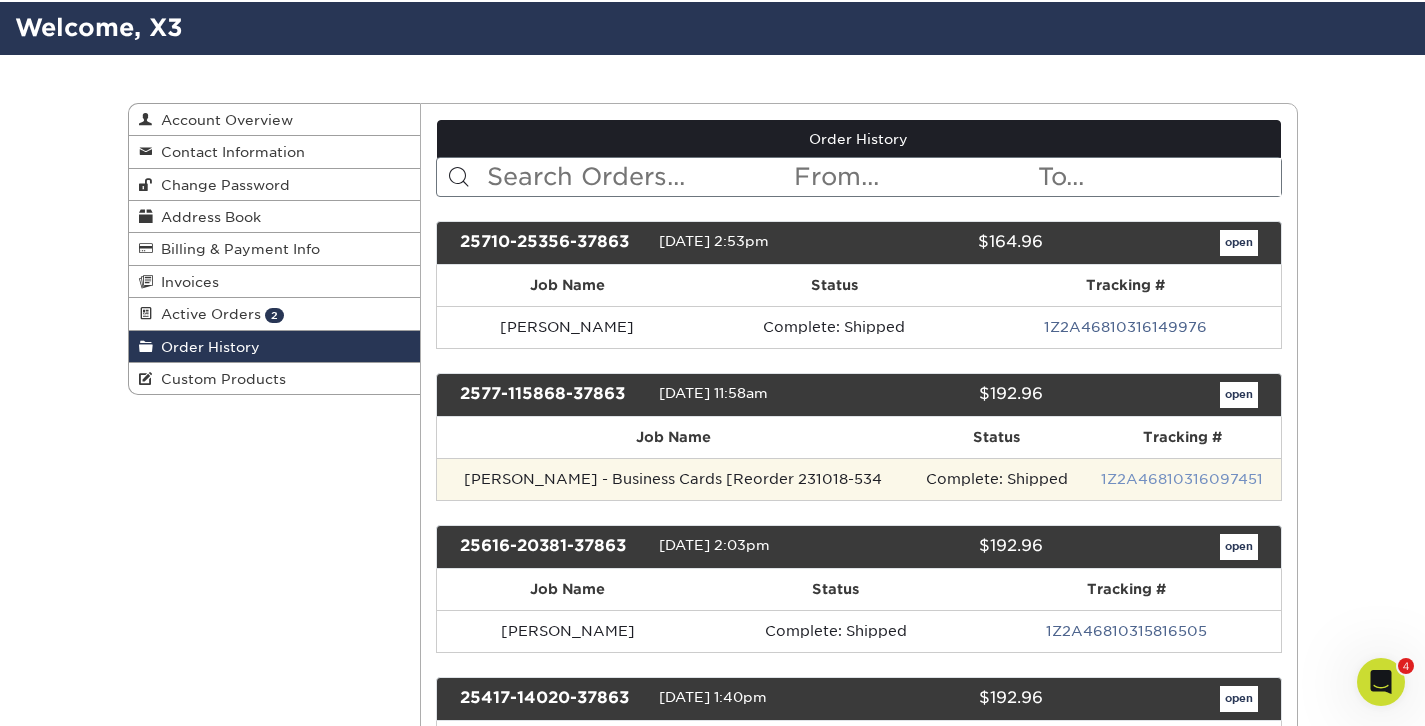 click on "1Z2A46810316097451" at bounding box center [1182, 479] 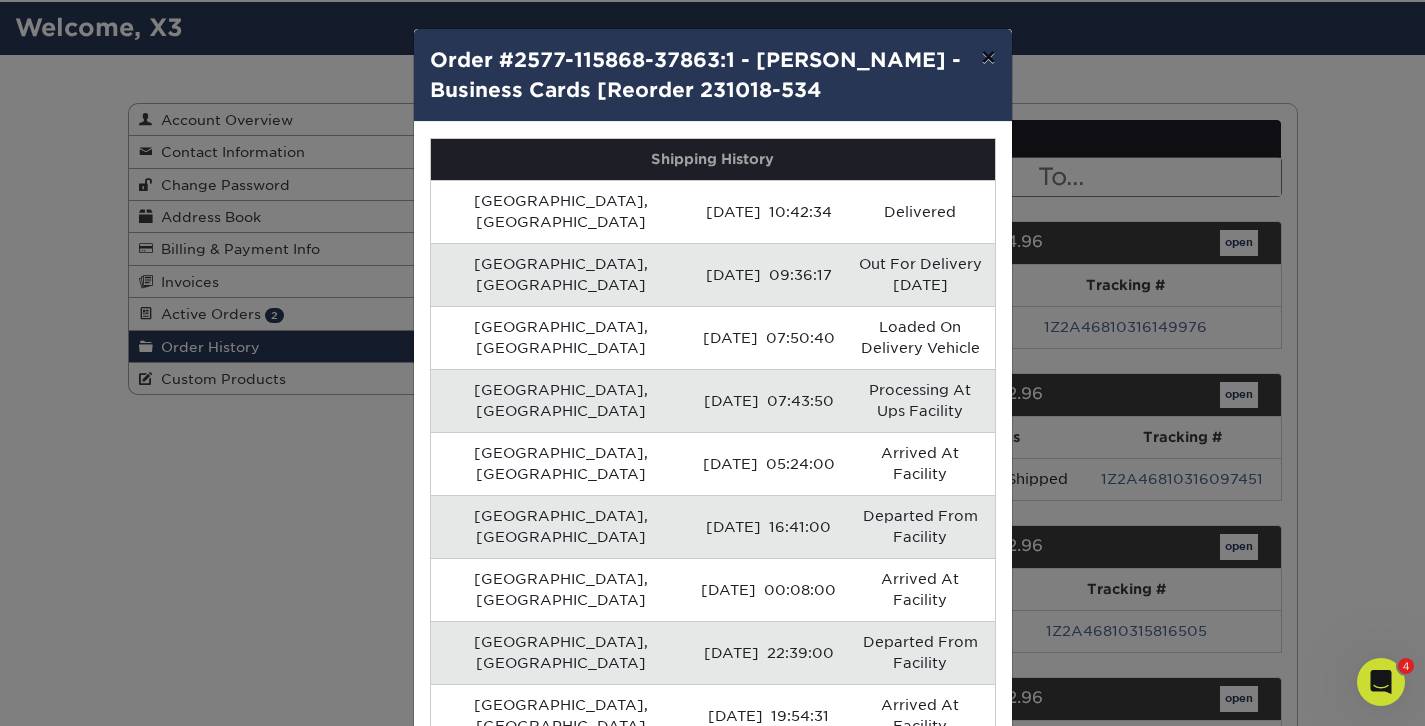 click on "×" at bounding box center (988, 57) 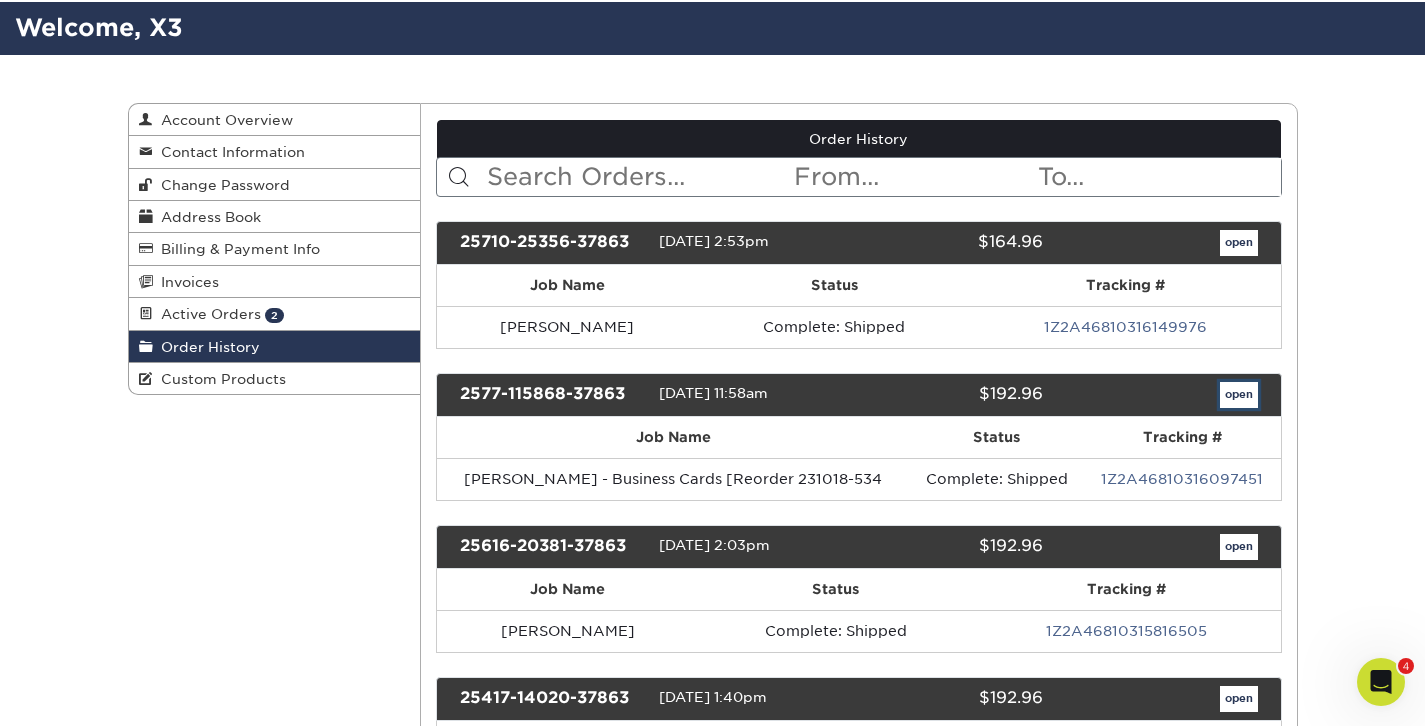 click on "open" at bounding box center (1239, 395) 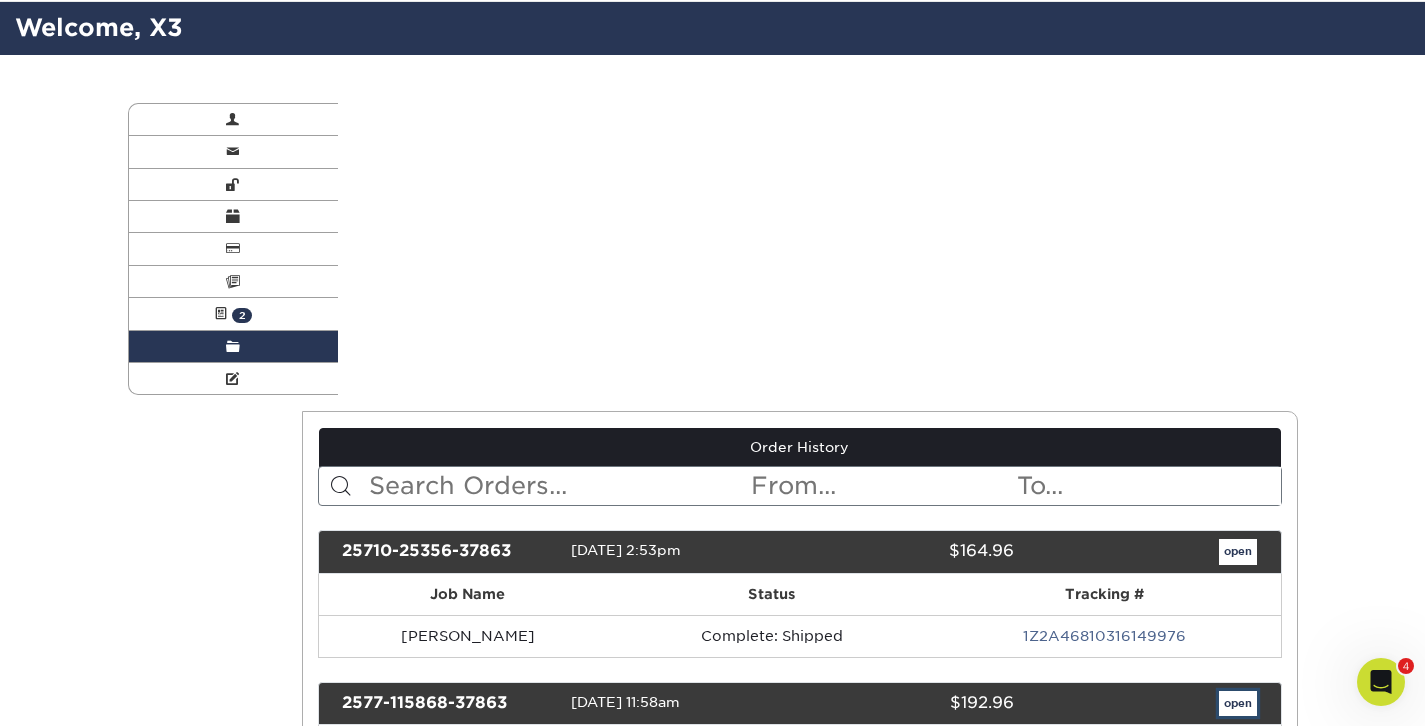 scroll, scrollTop: 0, scrollLeft: 0, axis: both 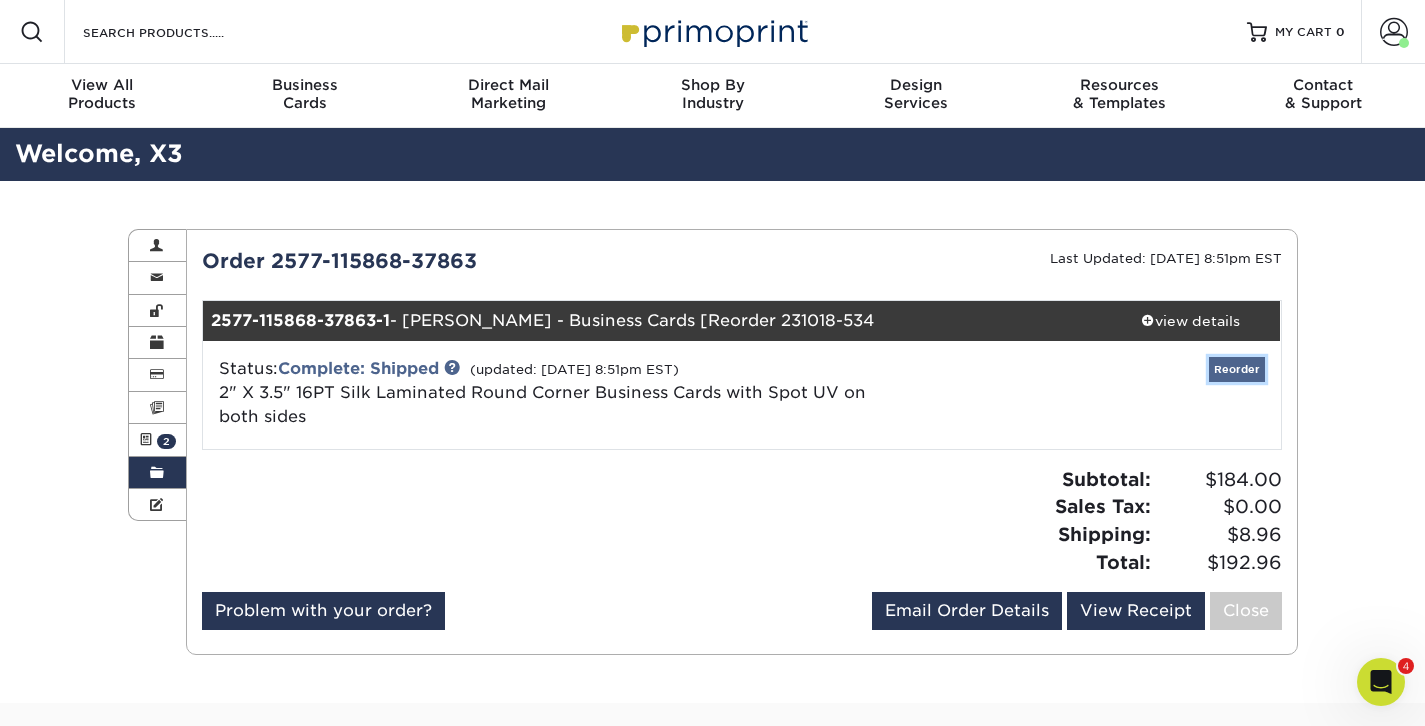 click on "Reorder" at bounding box center [1237, 369] 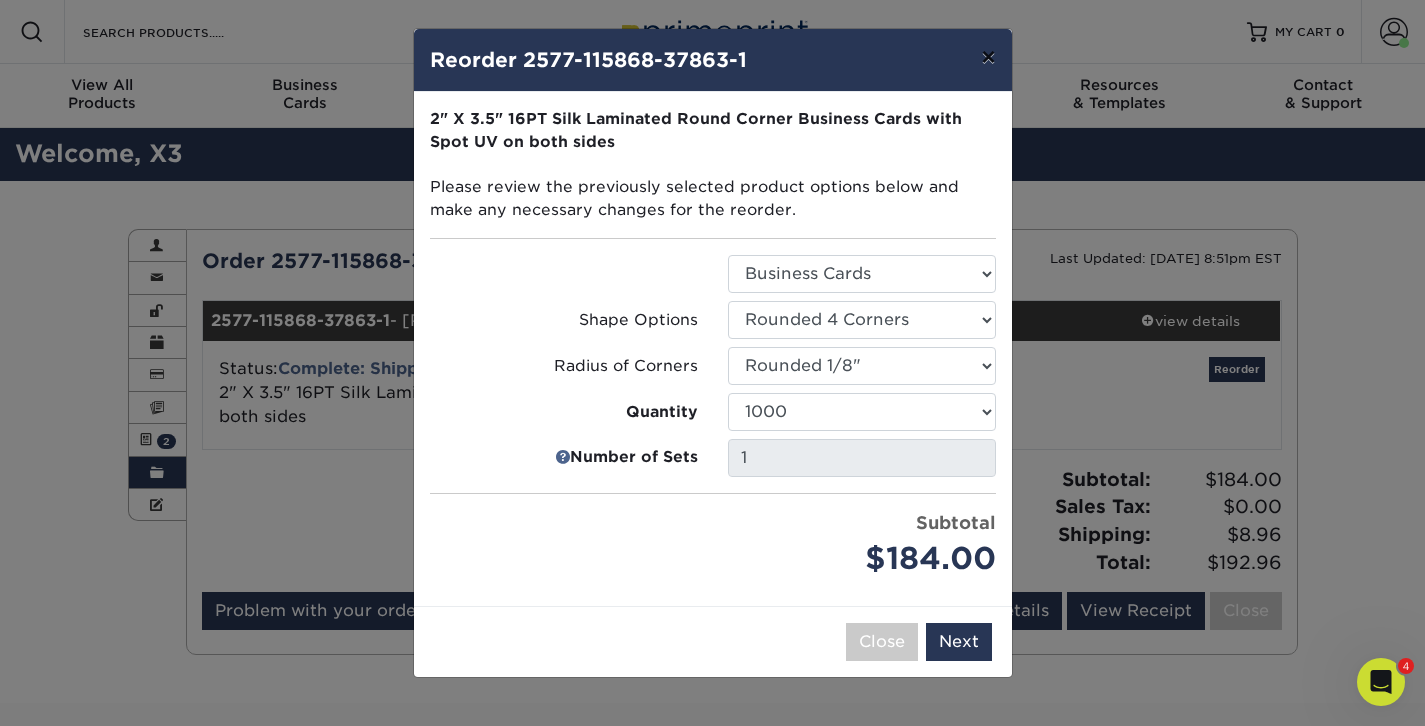 click on "×" at bounding box center [988, 57] 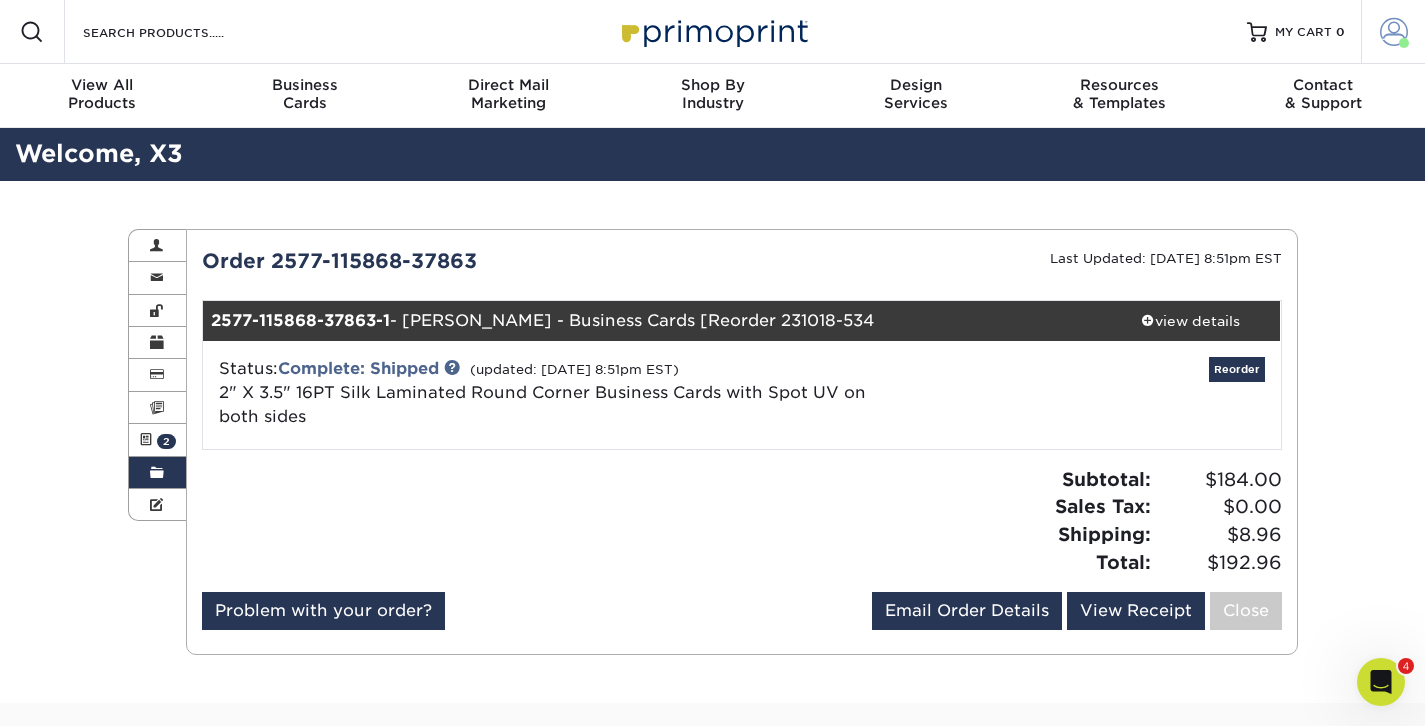 click at bounding box center [1394, 32] 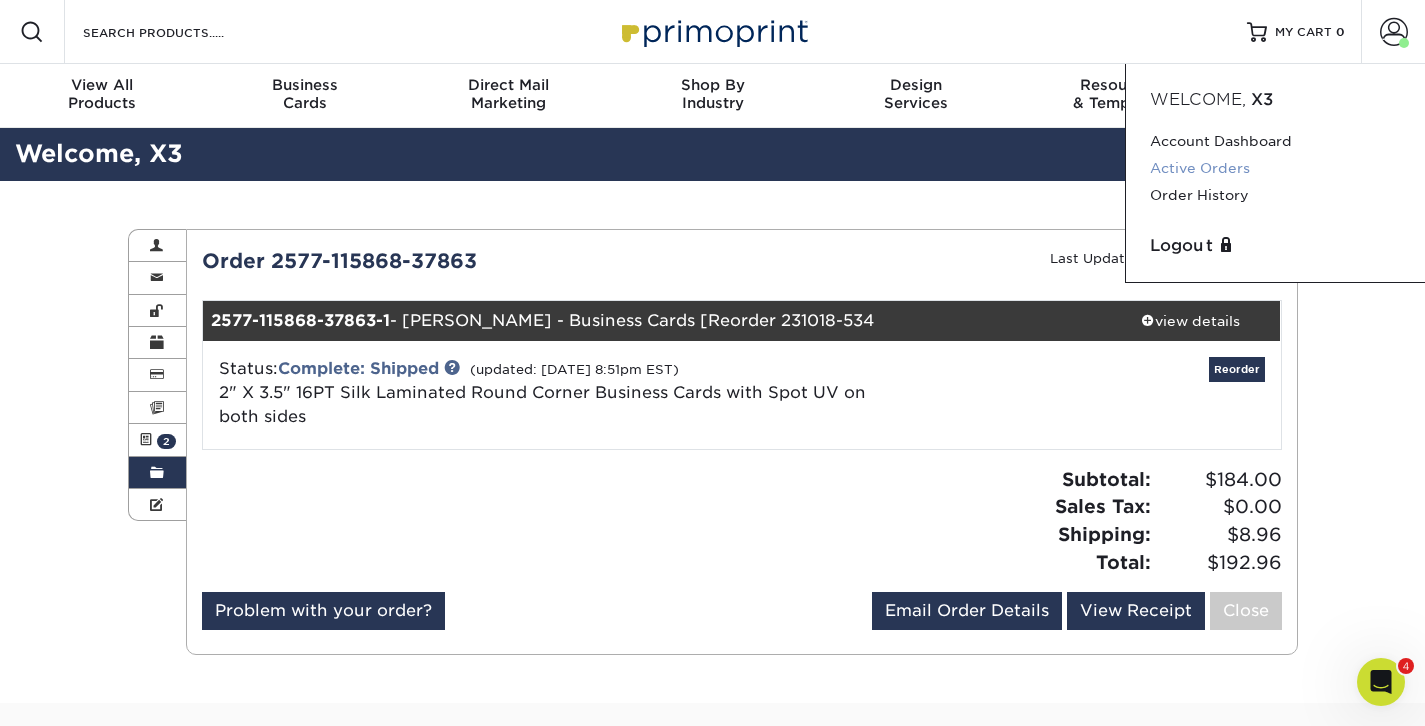 click on "Active Orders" at bounding box center (1275, 168) 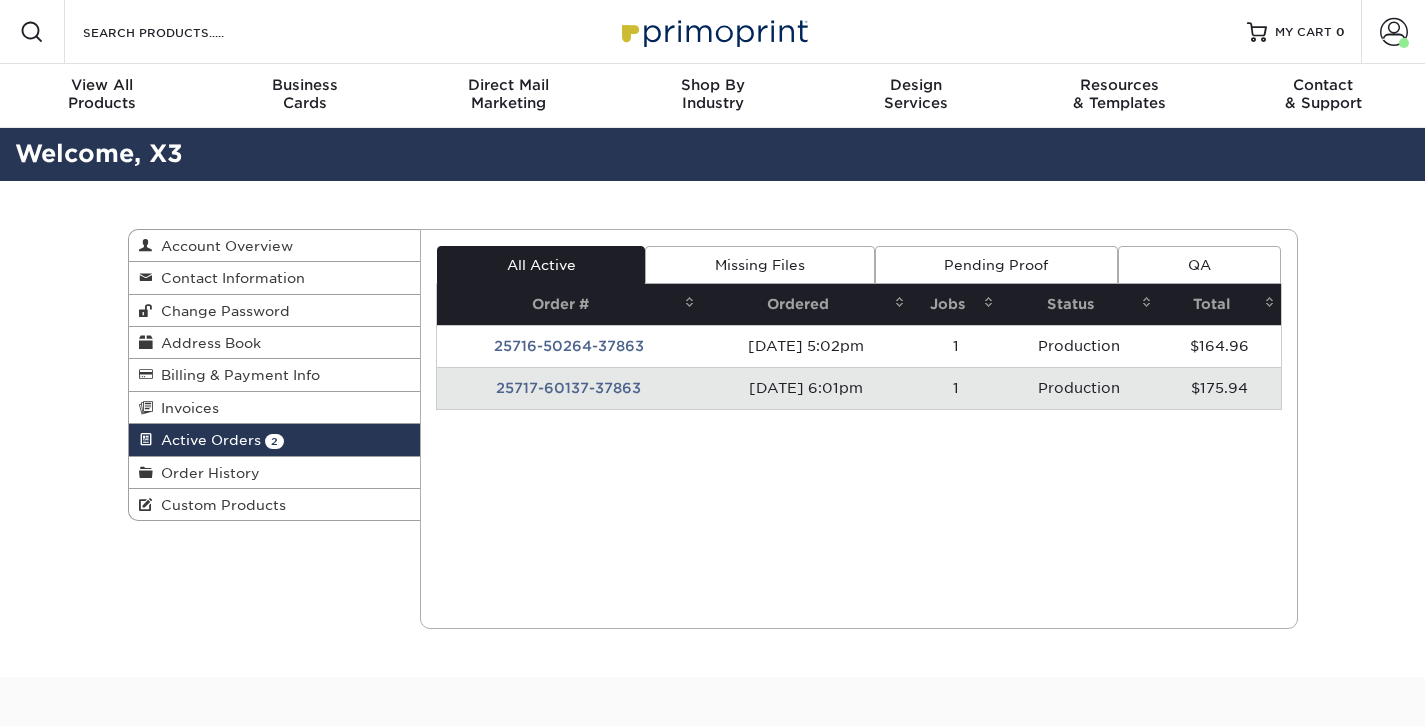 scroll, scrollTop: 0, scrollLeft: 0, axis: both 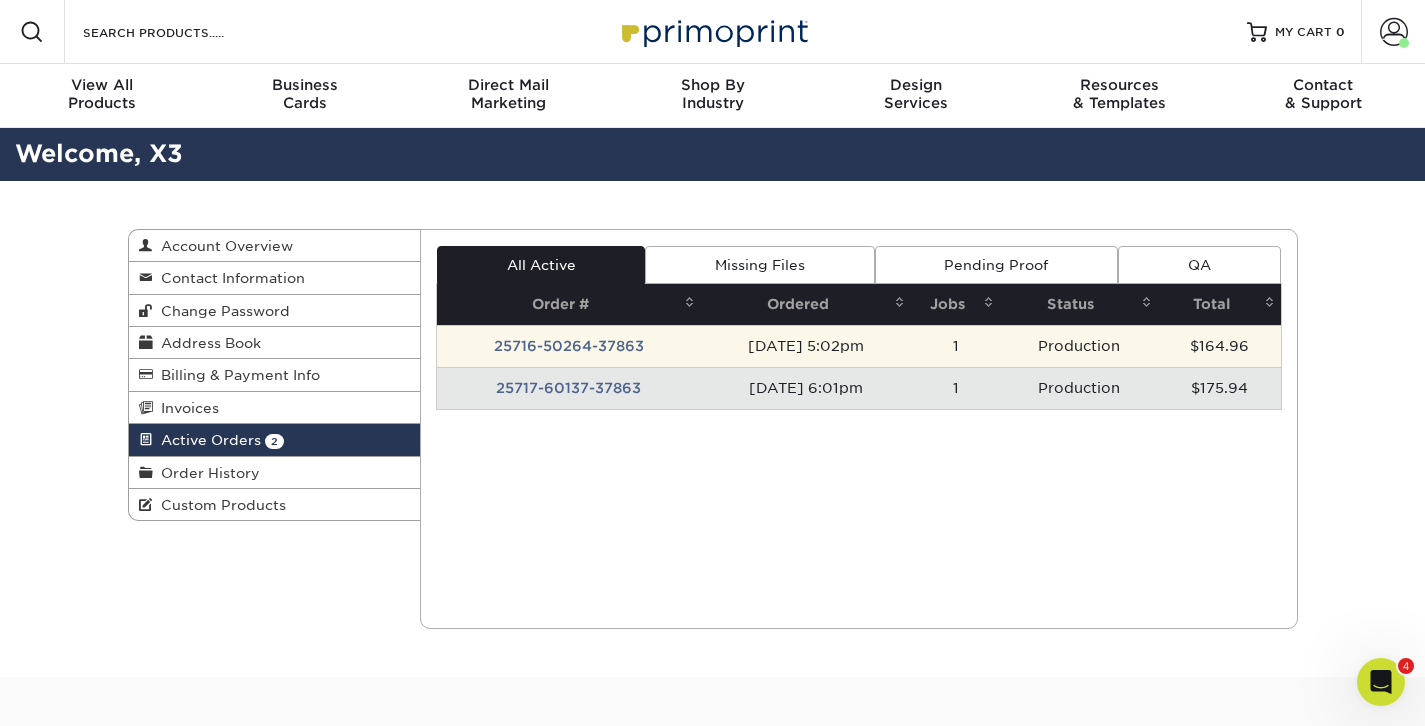 click on "25716-50264-37863" at bounding box center (569, 346) 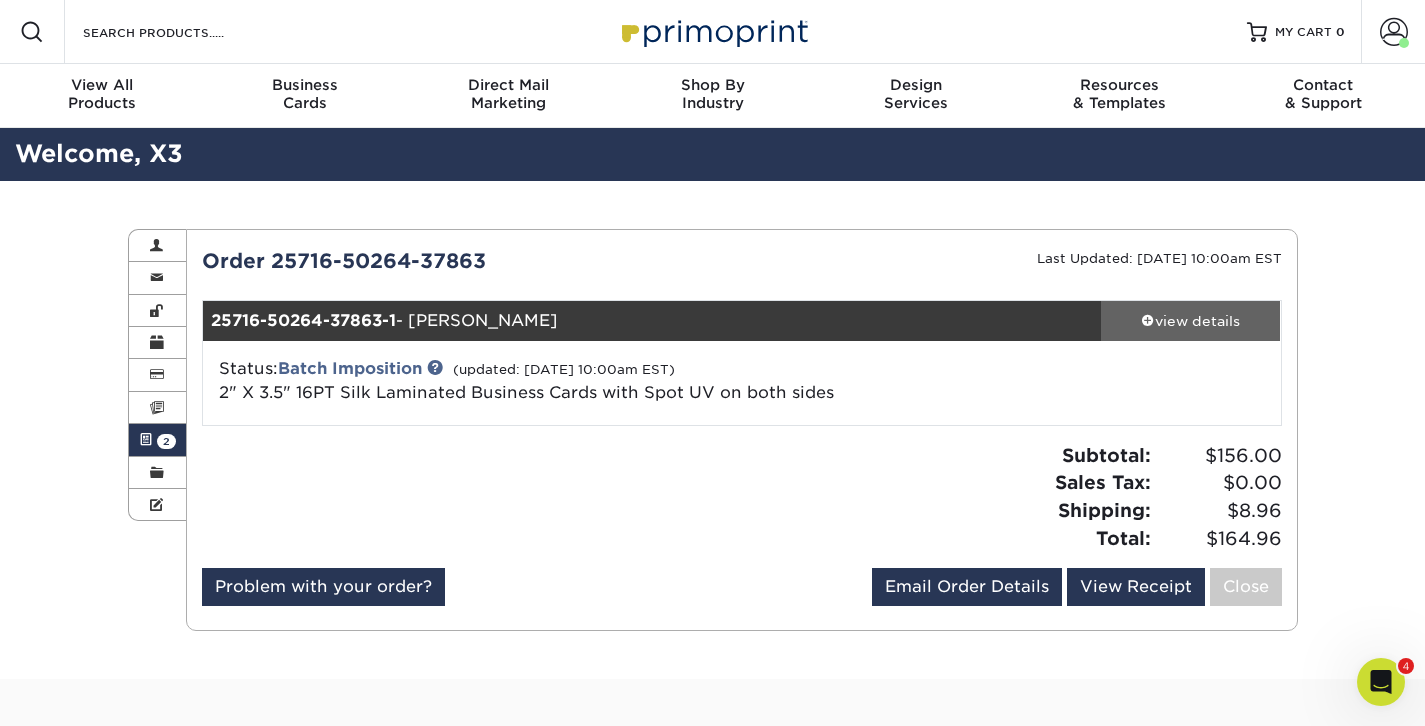 click on "view details" at bounding box center [1191, 321] 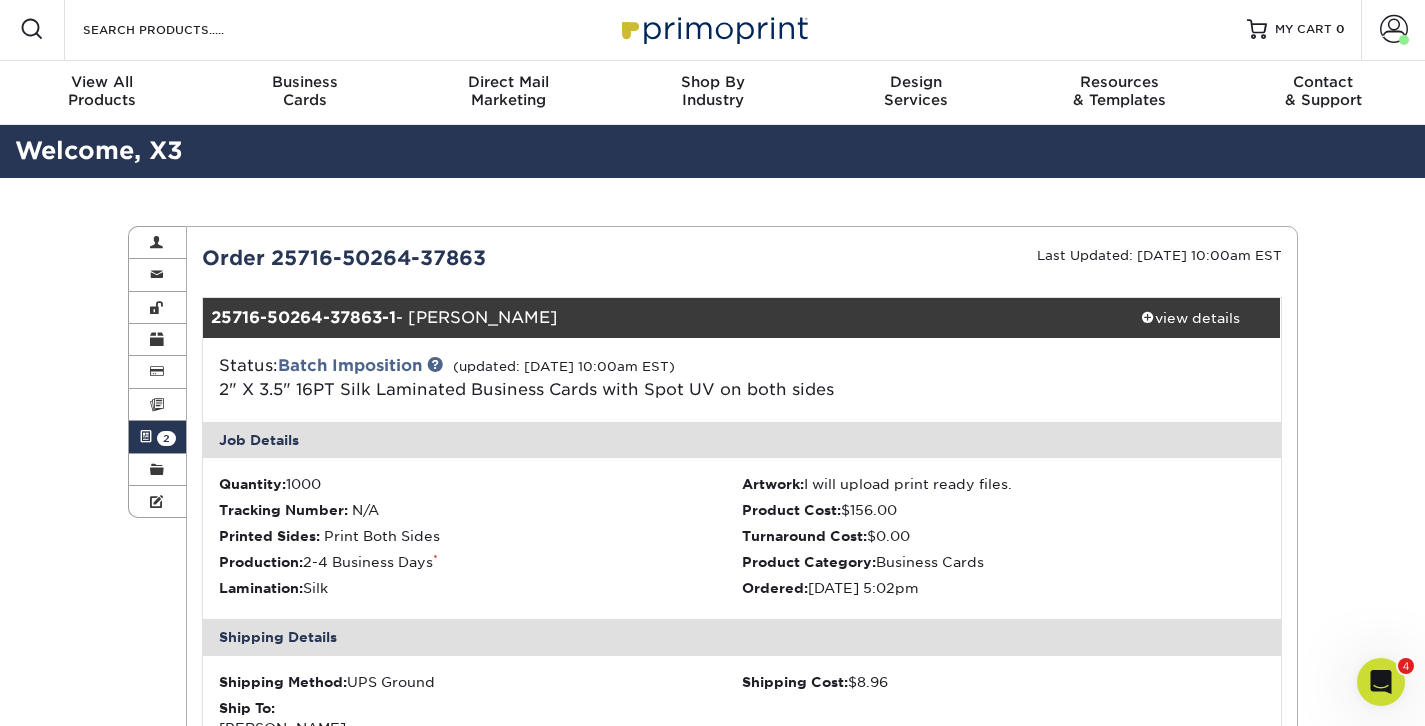 scroll, scrollTop: 0, scrollLeft: 0, axis: both 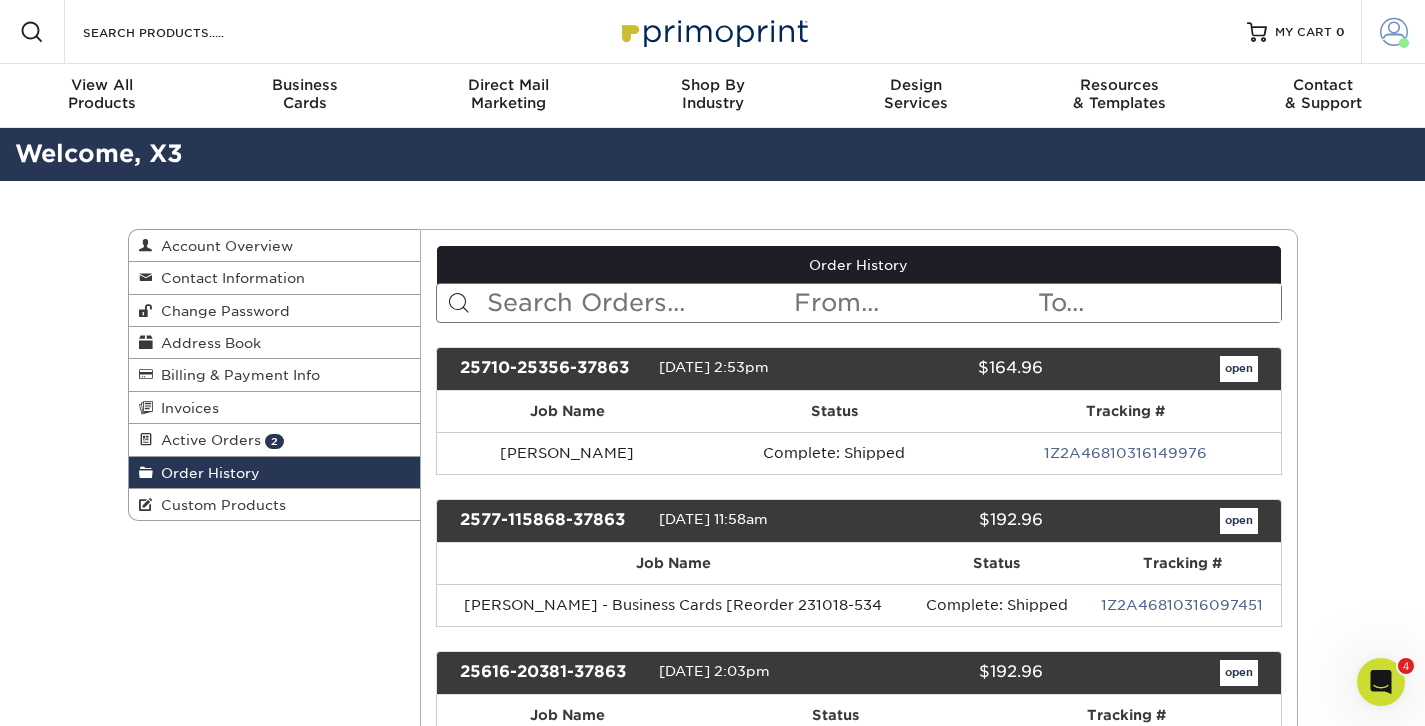 click at bounding box center (1394, 32) 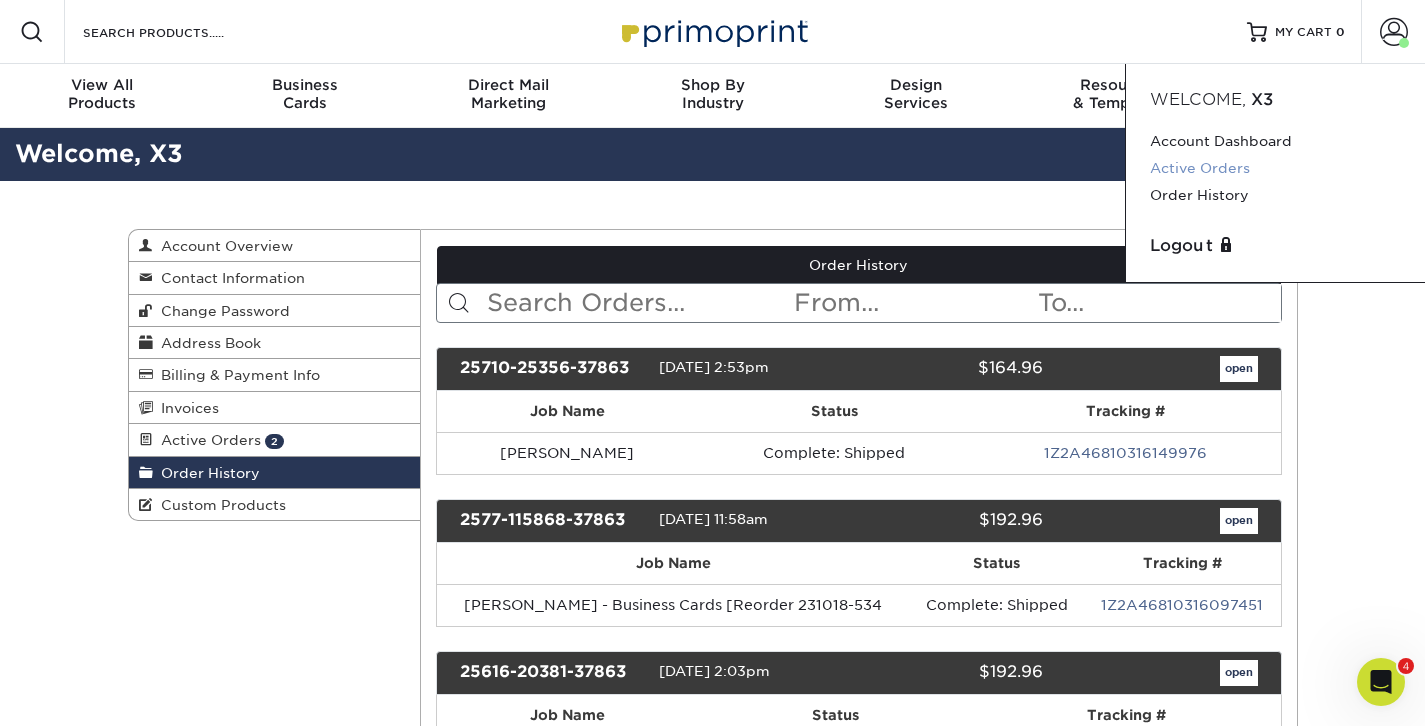 click on "Active Orders" at bounding box center (1275, 168) 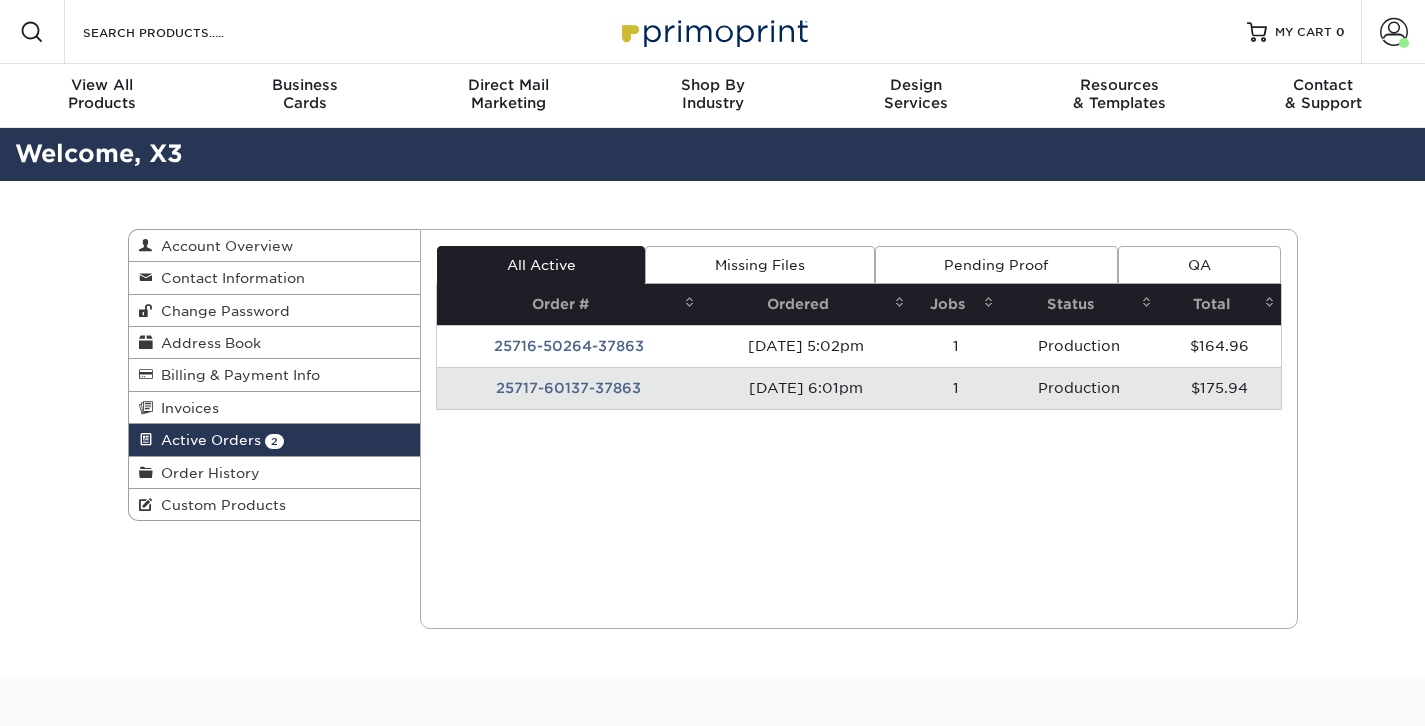scroll, scrollTop: 0, scrollLeft: 0, axis: both 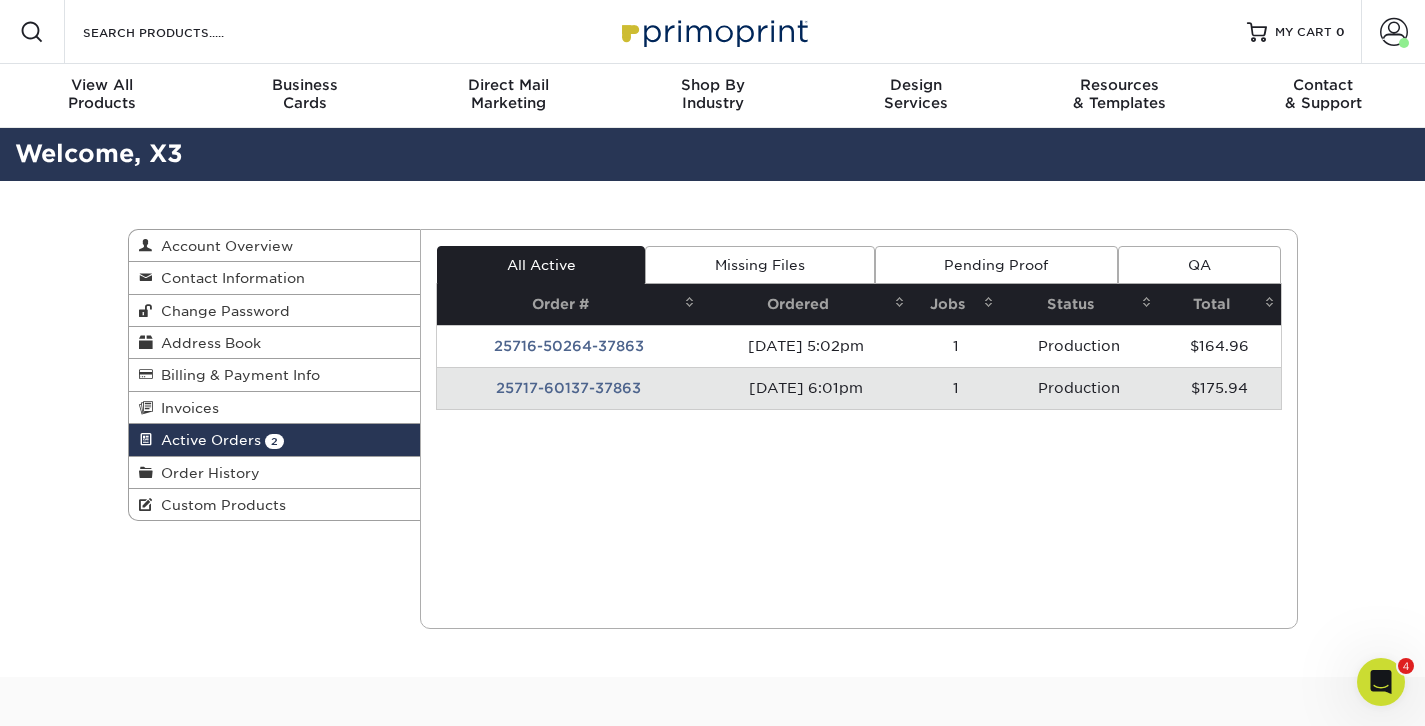 click on "25717-60137-37863" at bounding box center (569, 388) 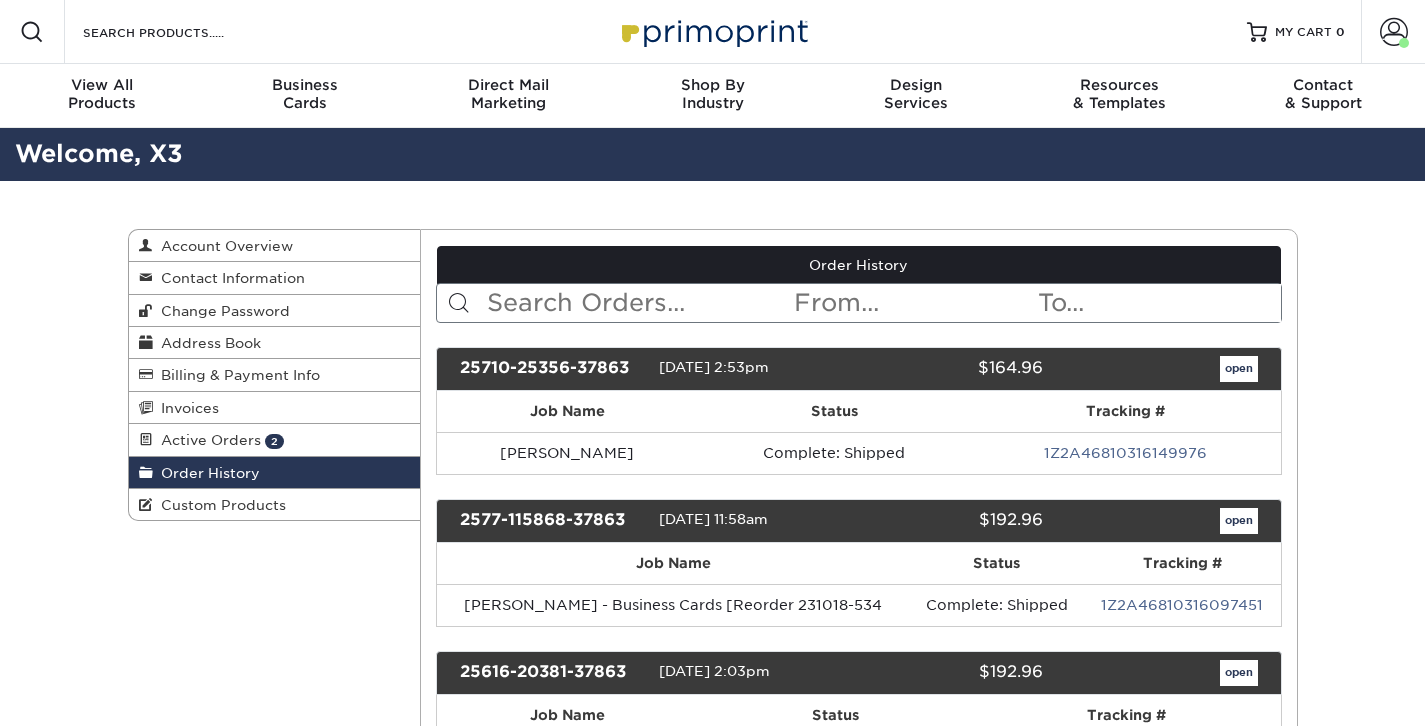 scroll, scrollTop: 0, scrollLeft: 0, axis: both 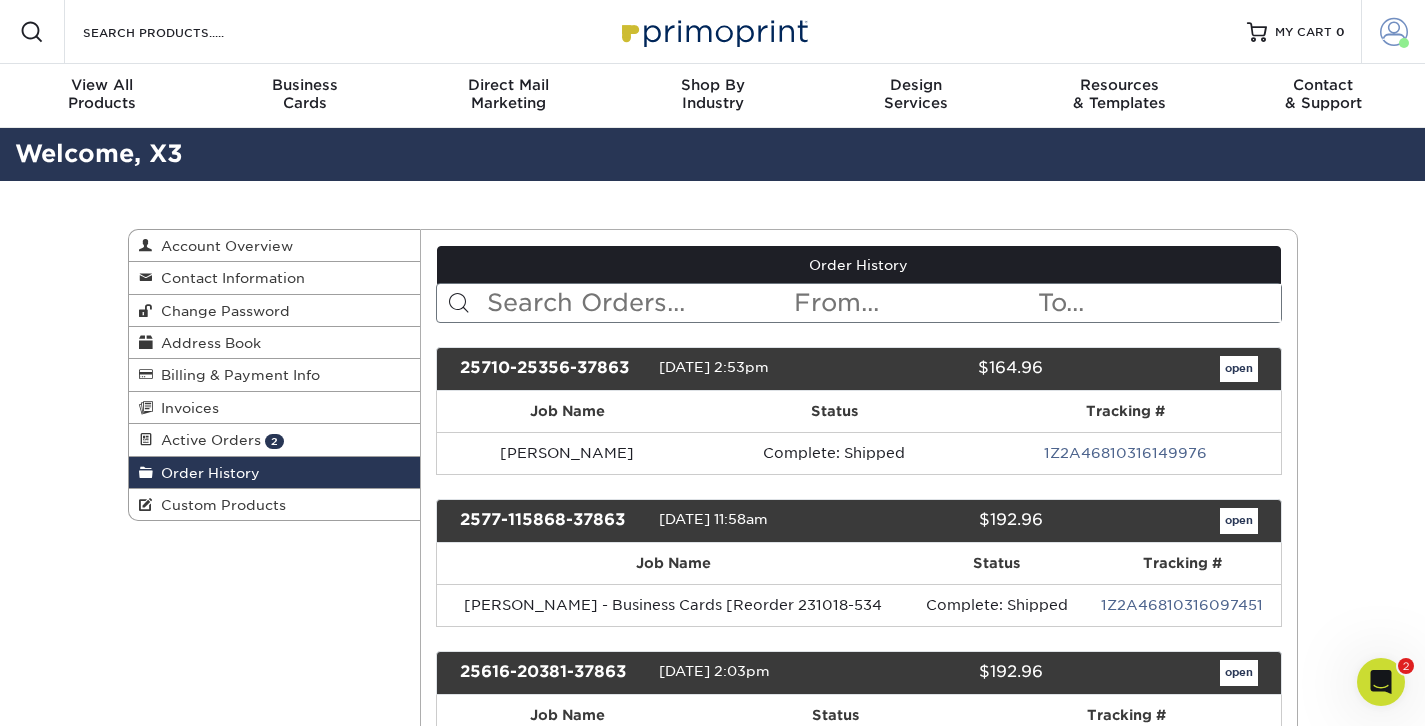 click at bounding box center (1394, 32) 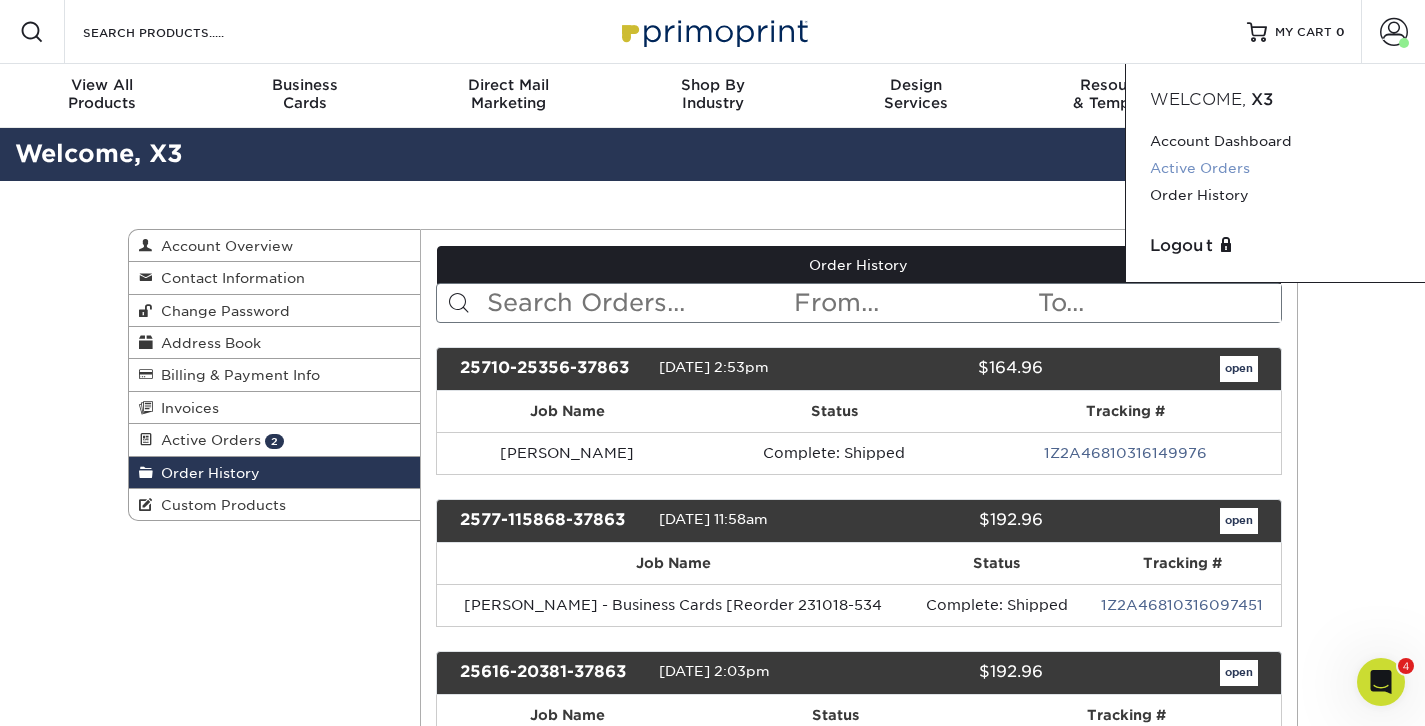 click on "Active Orders" at bounding box center [1275, 168] 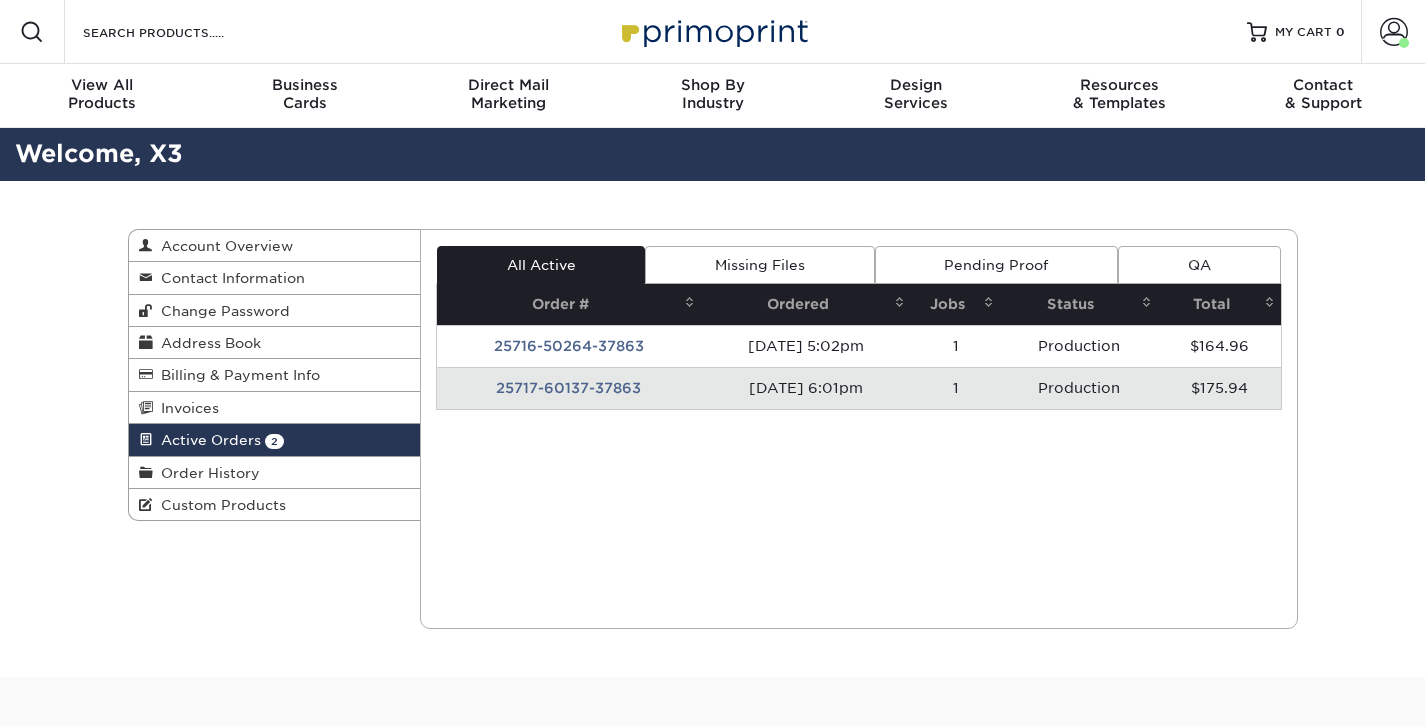 scroll, scrollTop: 0, scrollLeft: 0, axis: both 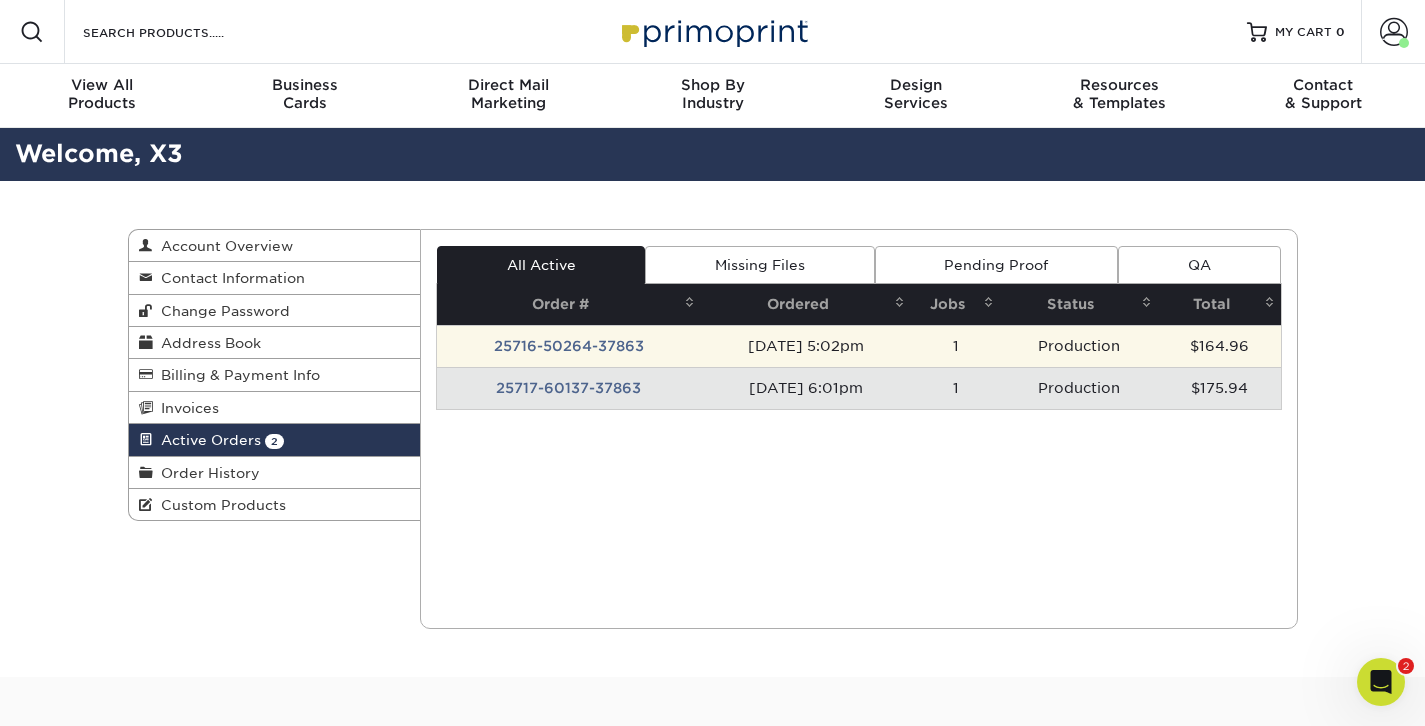 click on "[DATE] 5:02pm" at bounding box center [806, 346] 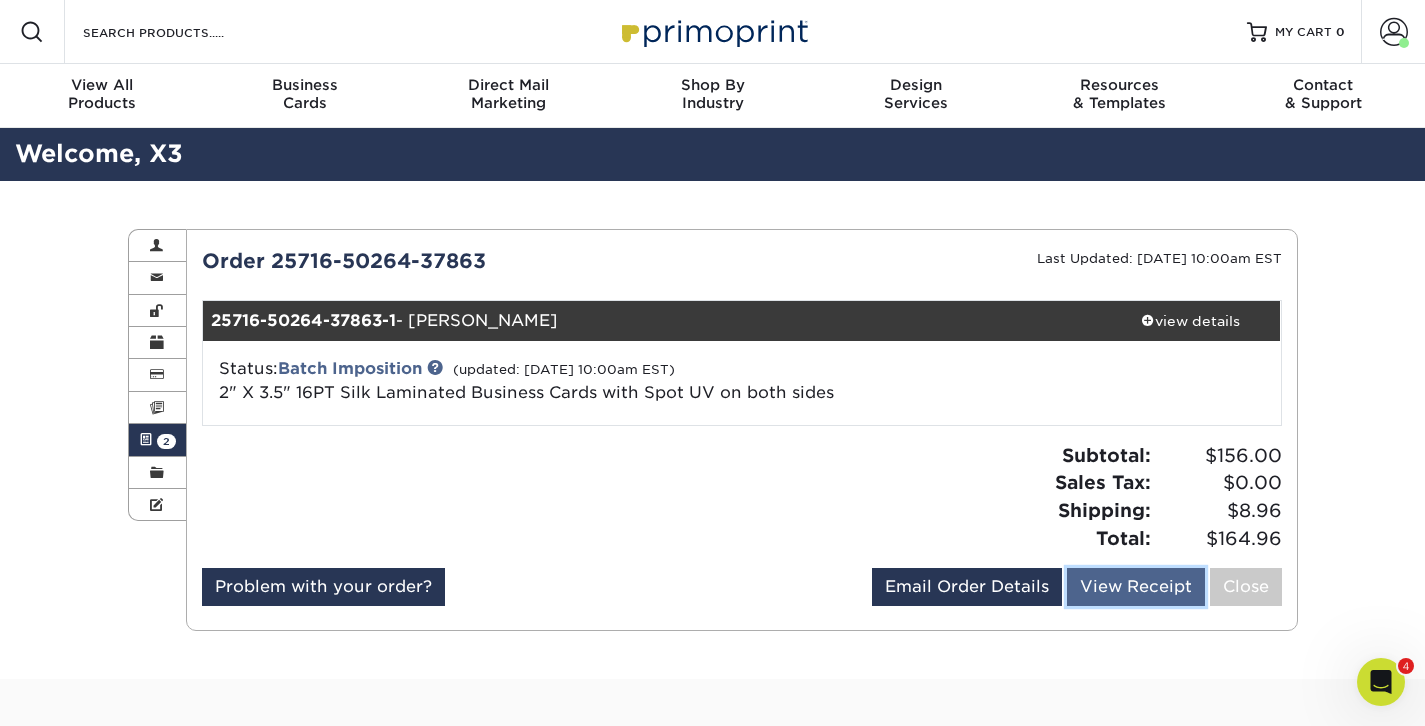 click on "View Receipt" at bounding box center [1136, 587] 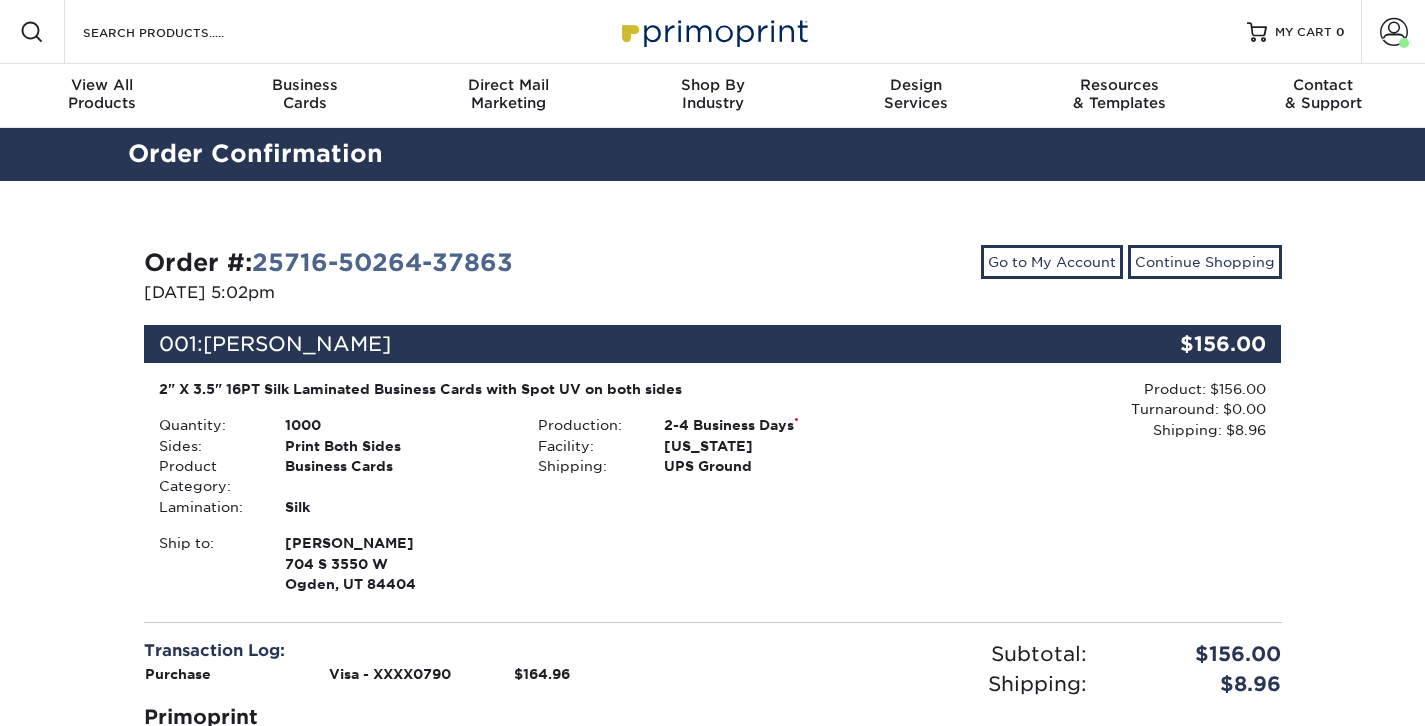 scroll, scrollTop: 0, scrollLeft: 0, axis: both 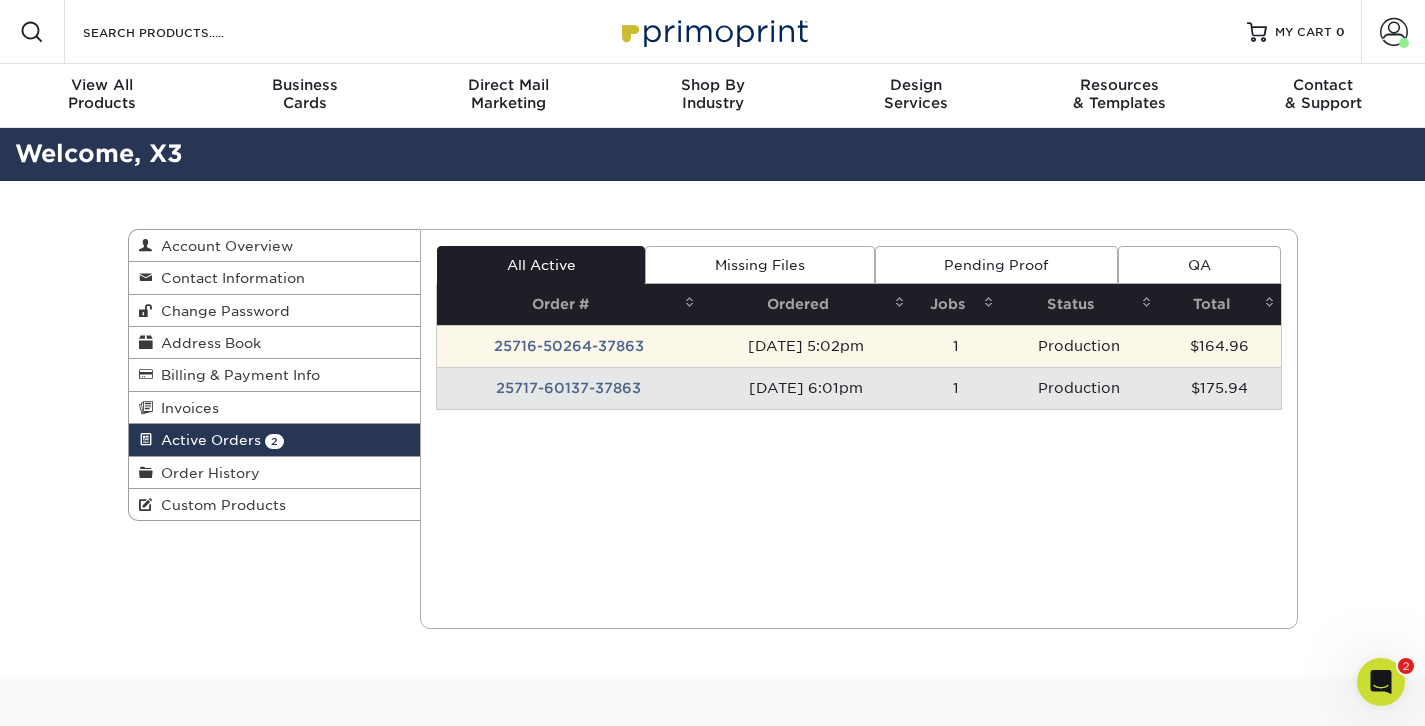 click on "25716-50264-37863" at bounding box center (569, 346) 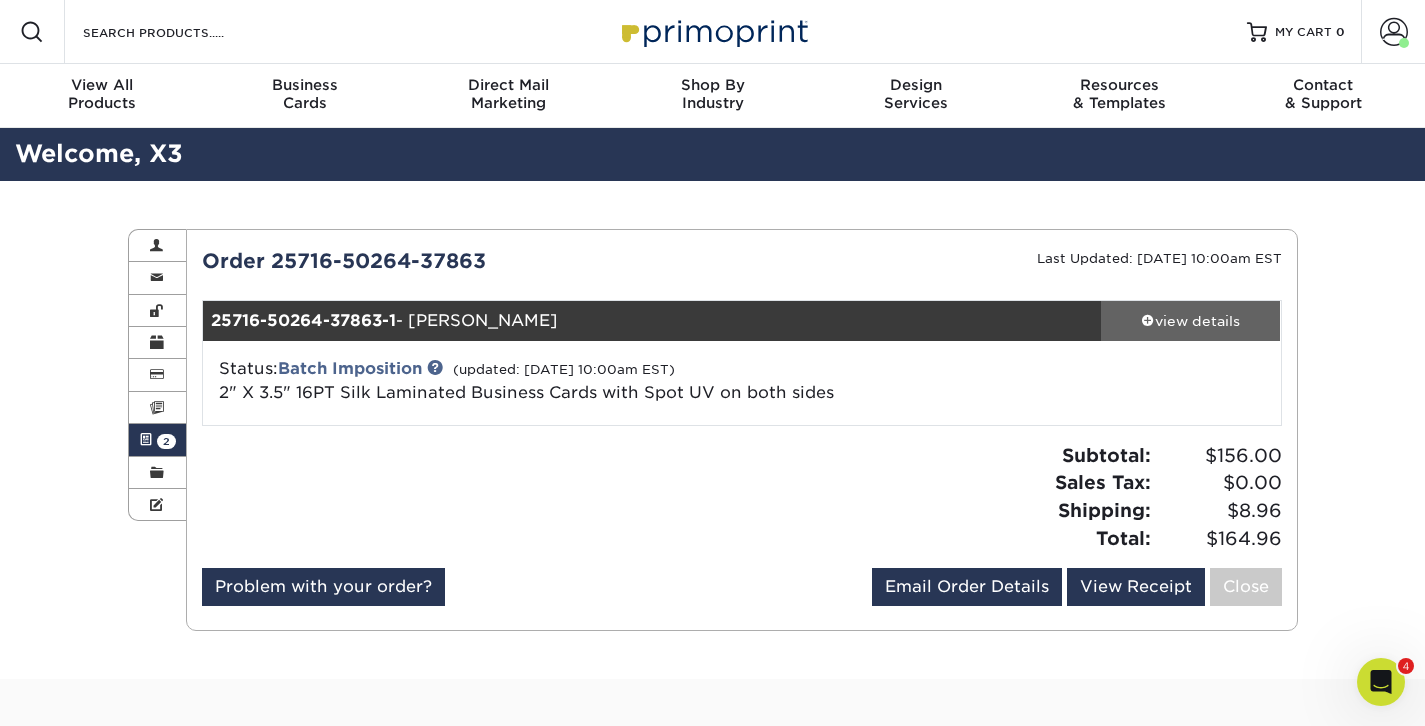 click on "view details" at bounding box center [1191, 321] 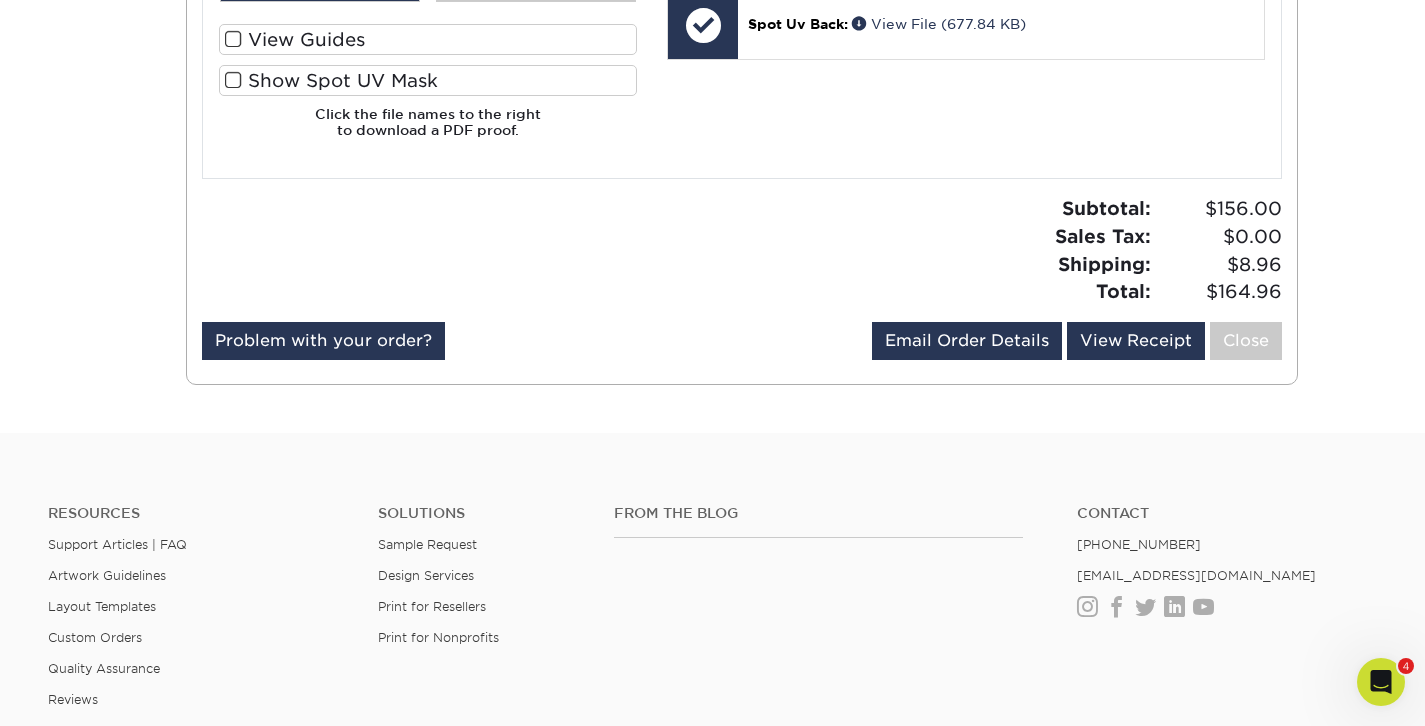 scroll, scrollTop: 1212, scrollLeft: 0, axis: vertical 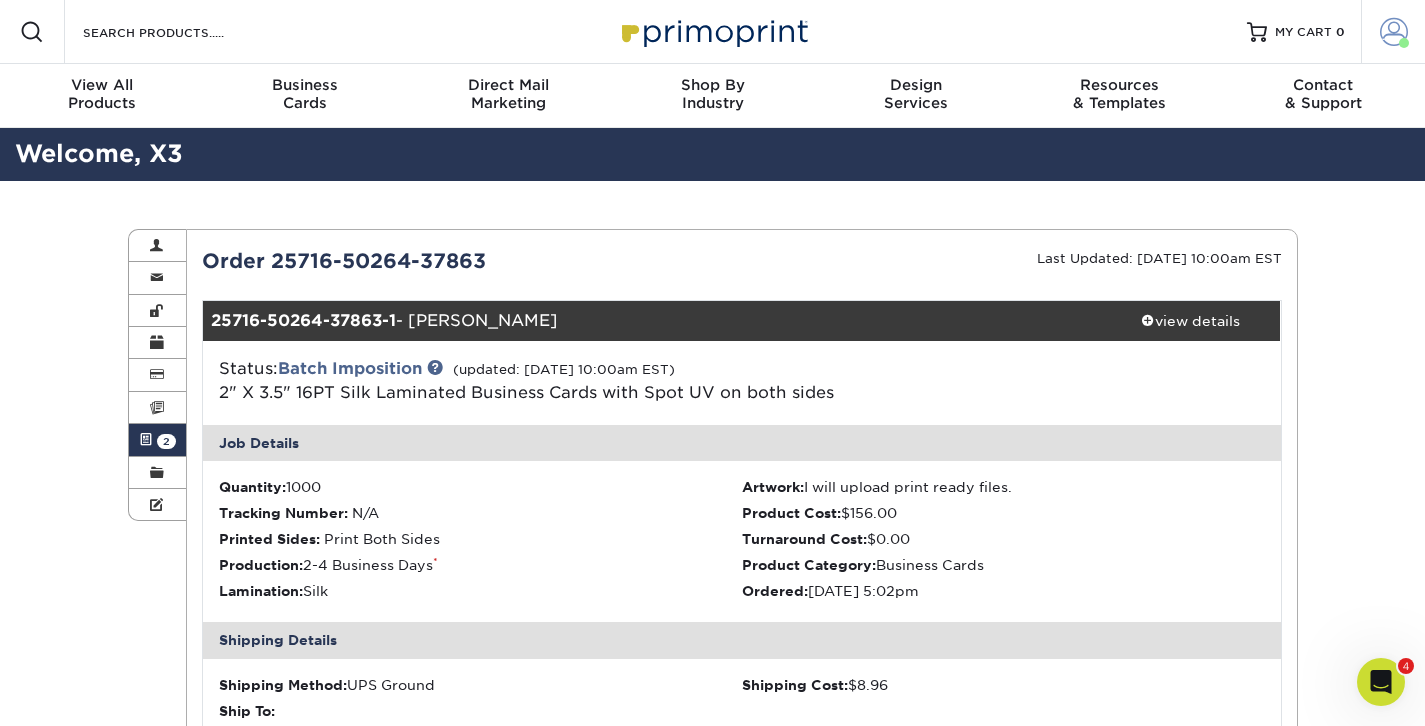 click at bounding box center [1394, 32] 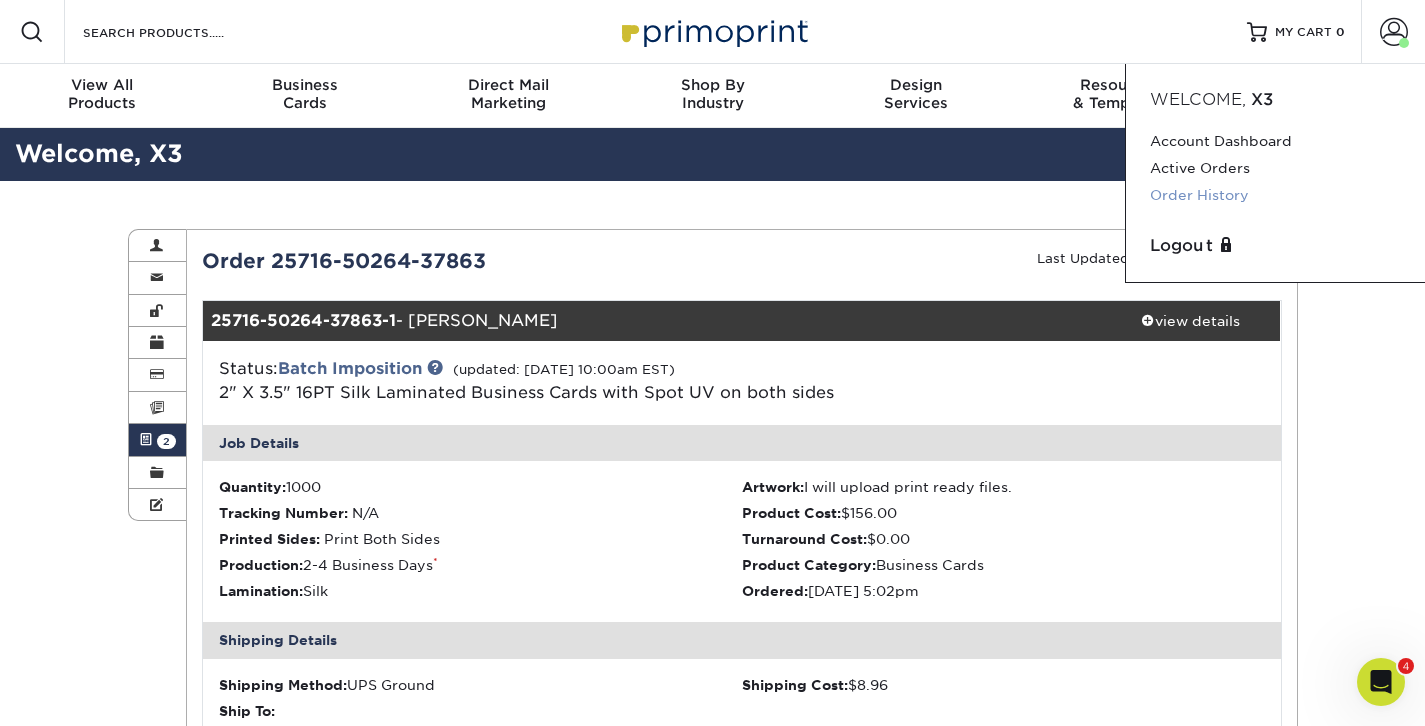 click on "Order History" at bounding box center (1275, 195) 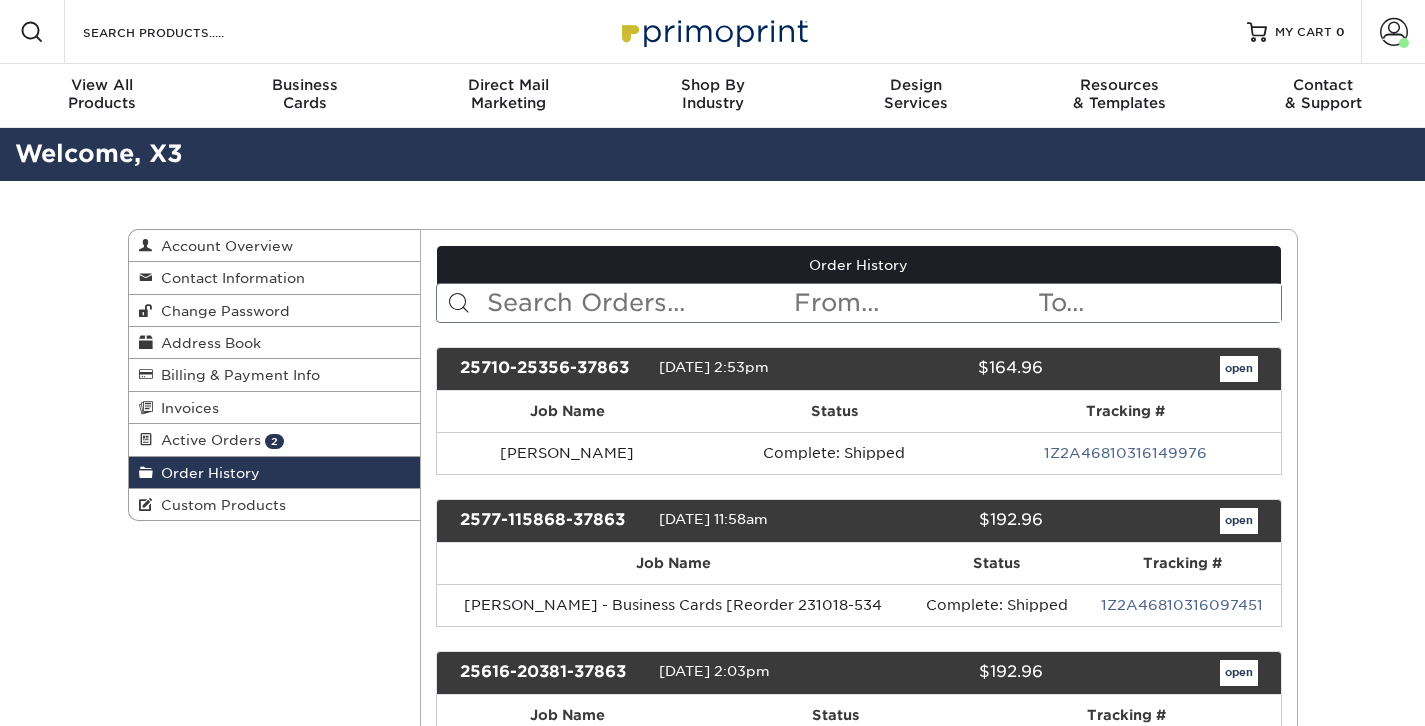 scroll, scrollTop: 0, scrollLeft: 0, axis: both 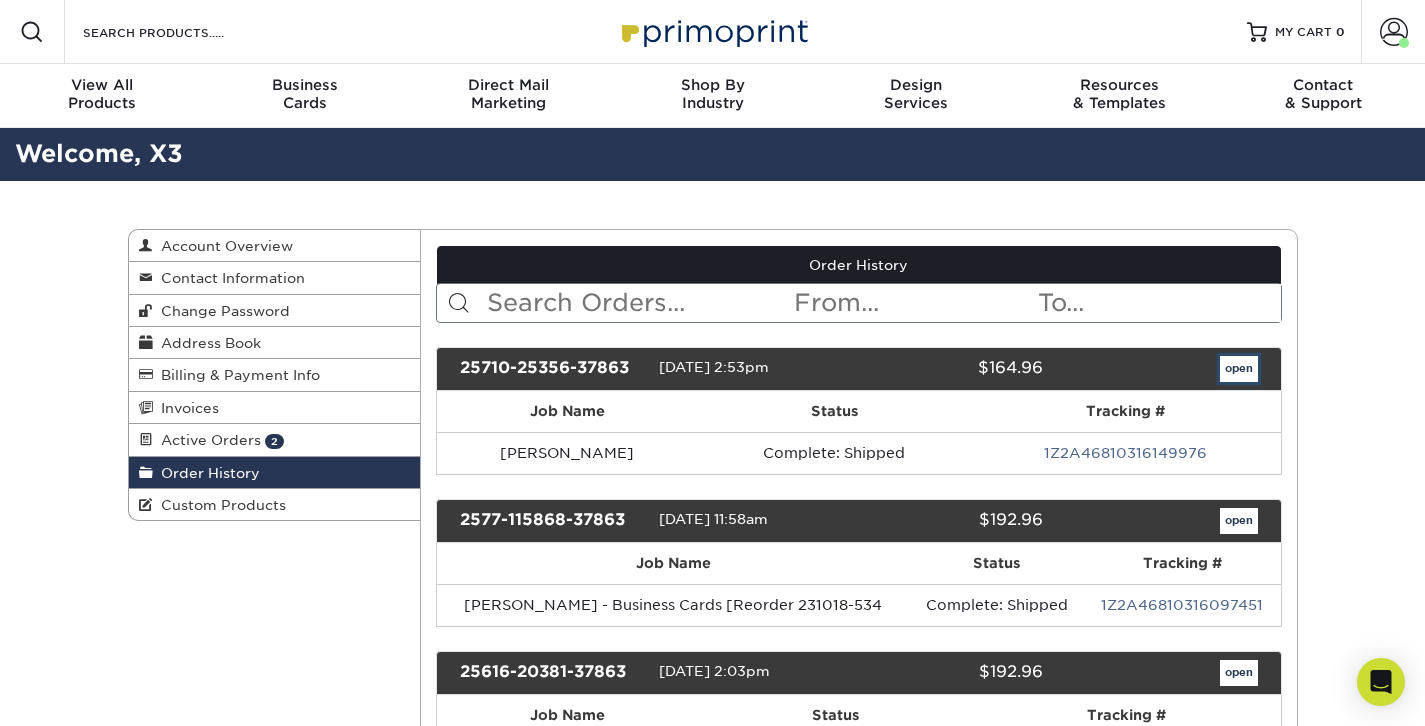 click on "open" at bounding box center [1239, 369] 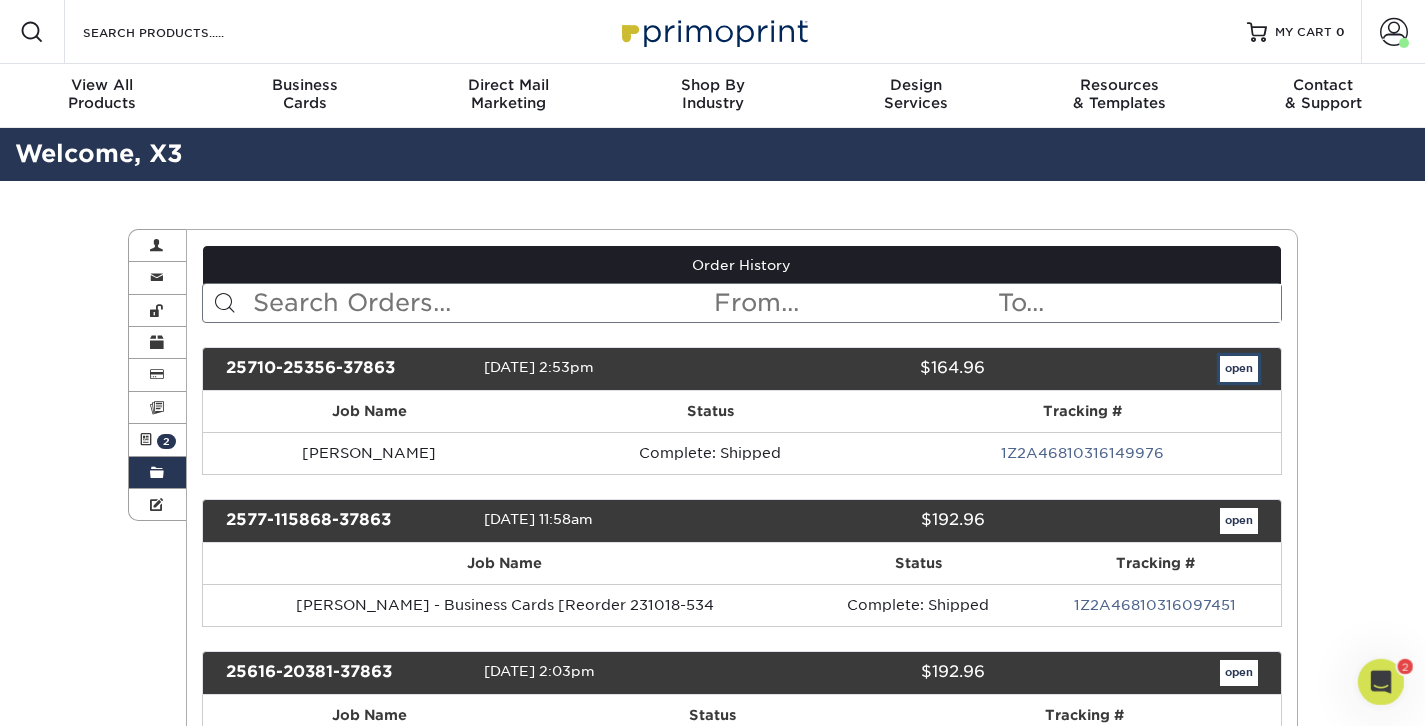 scroll, scrollTop: 0, scrollLeft: 0, axis: both 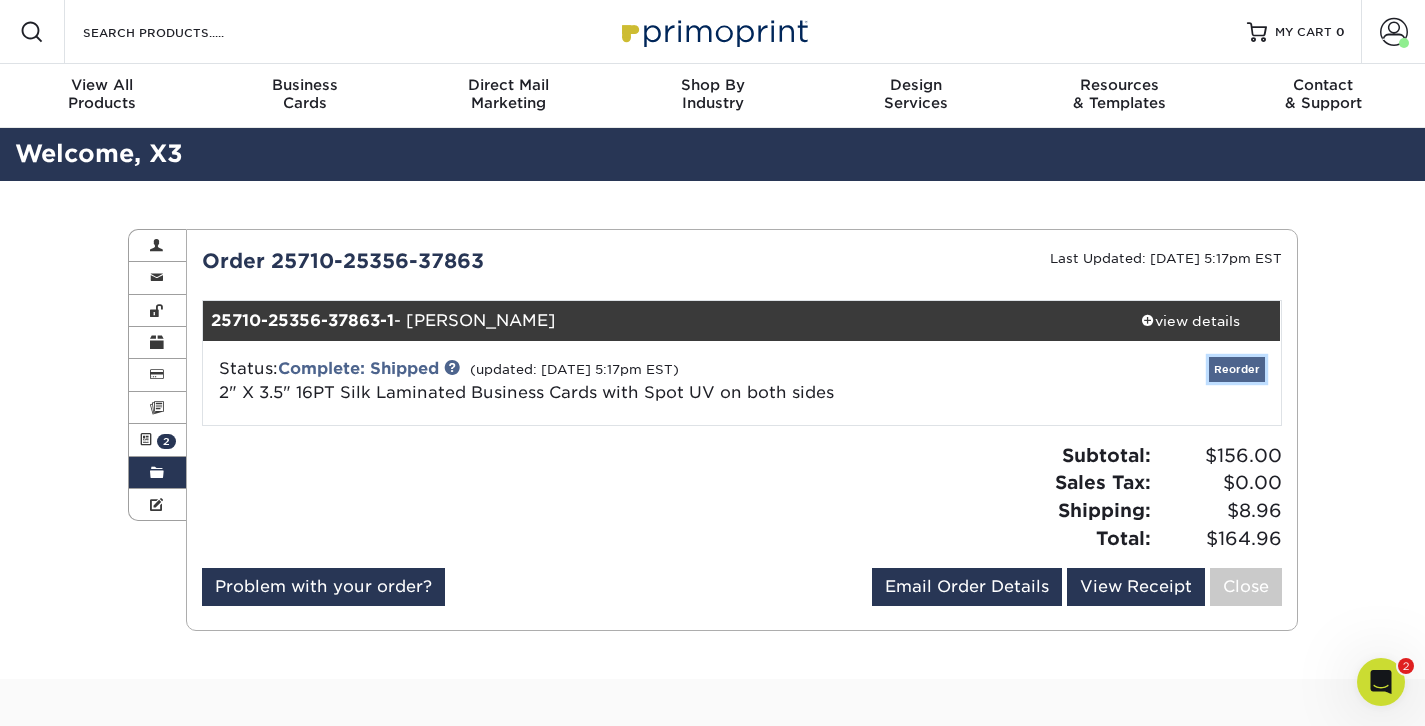 click on "Reorder" at bounding box center [1237, 369] 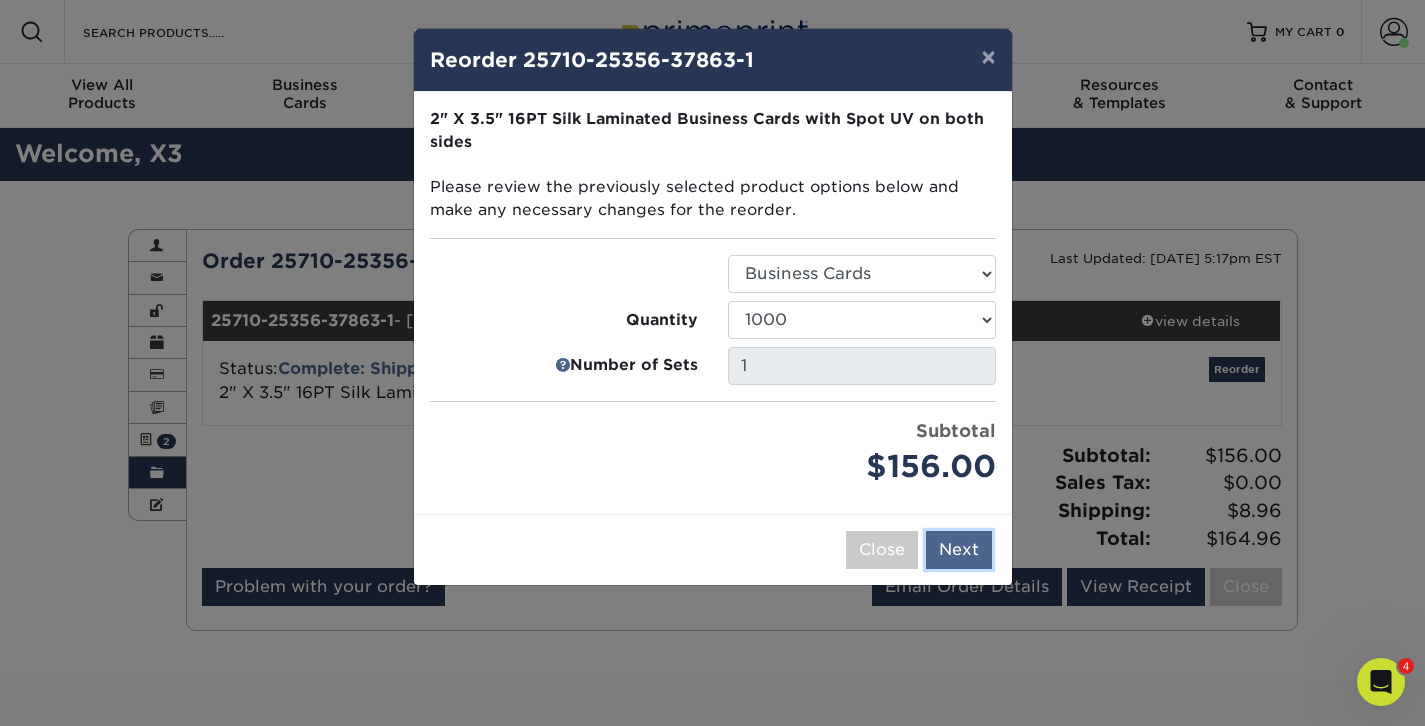 click on "Next" at bounding box center (959, 550) 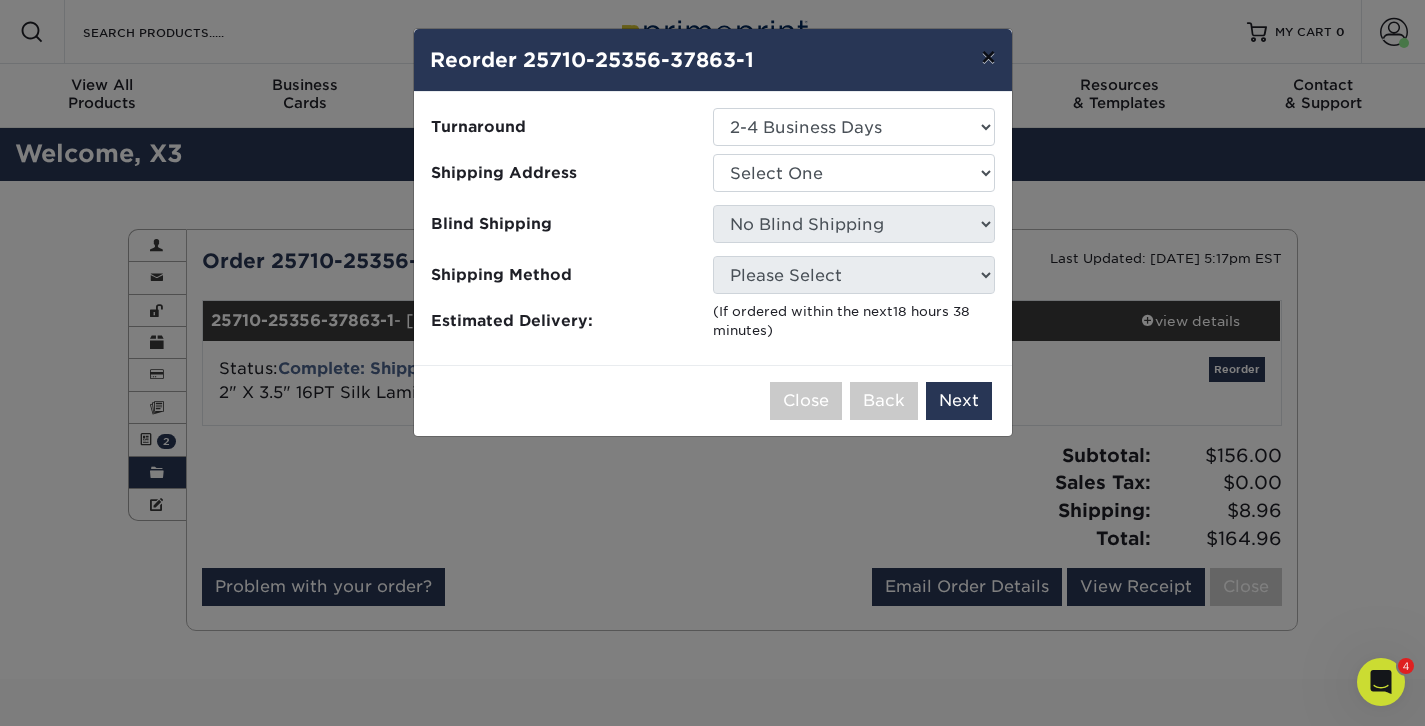 click on "×" at bounding box center (988, 57) 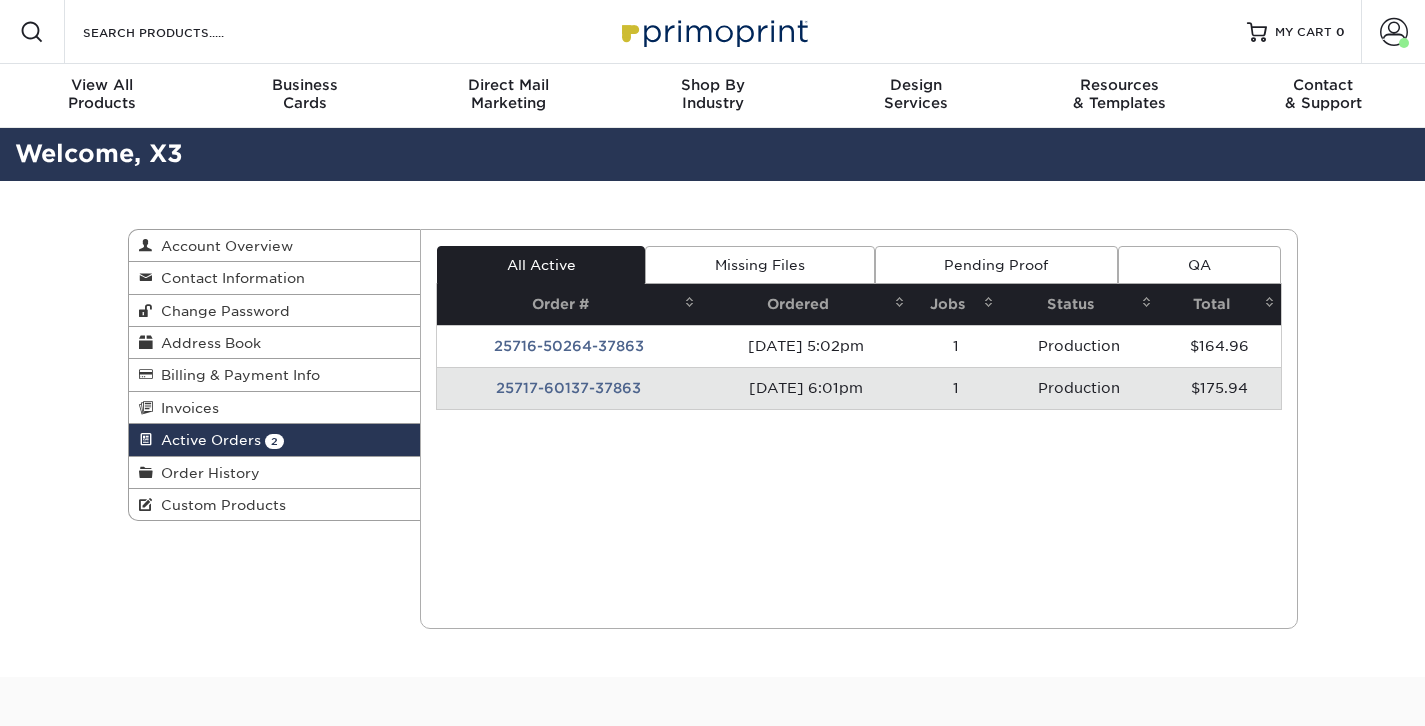 scroll, scrollTop: 0, scrollLeft: 0, axis: both 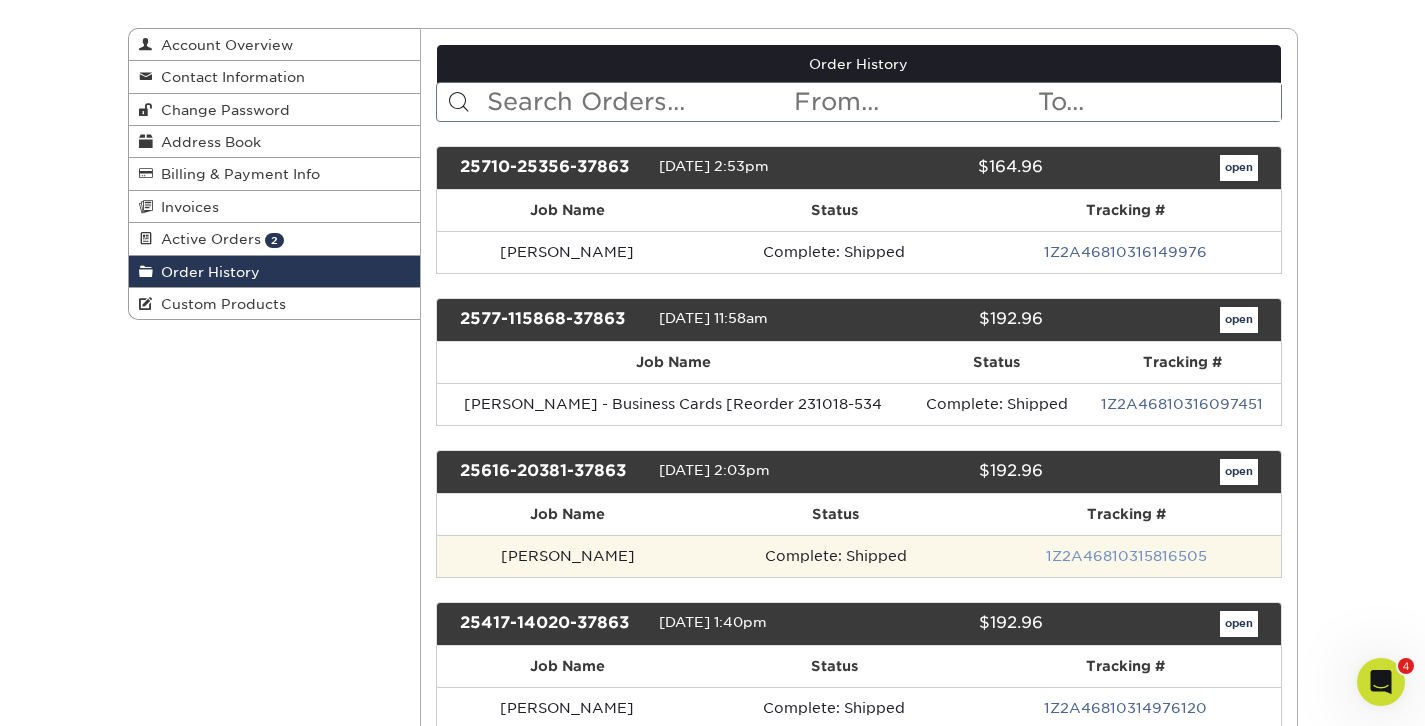 click on "1Z2A46810315816505" at bounding box center (1126, 556) 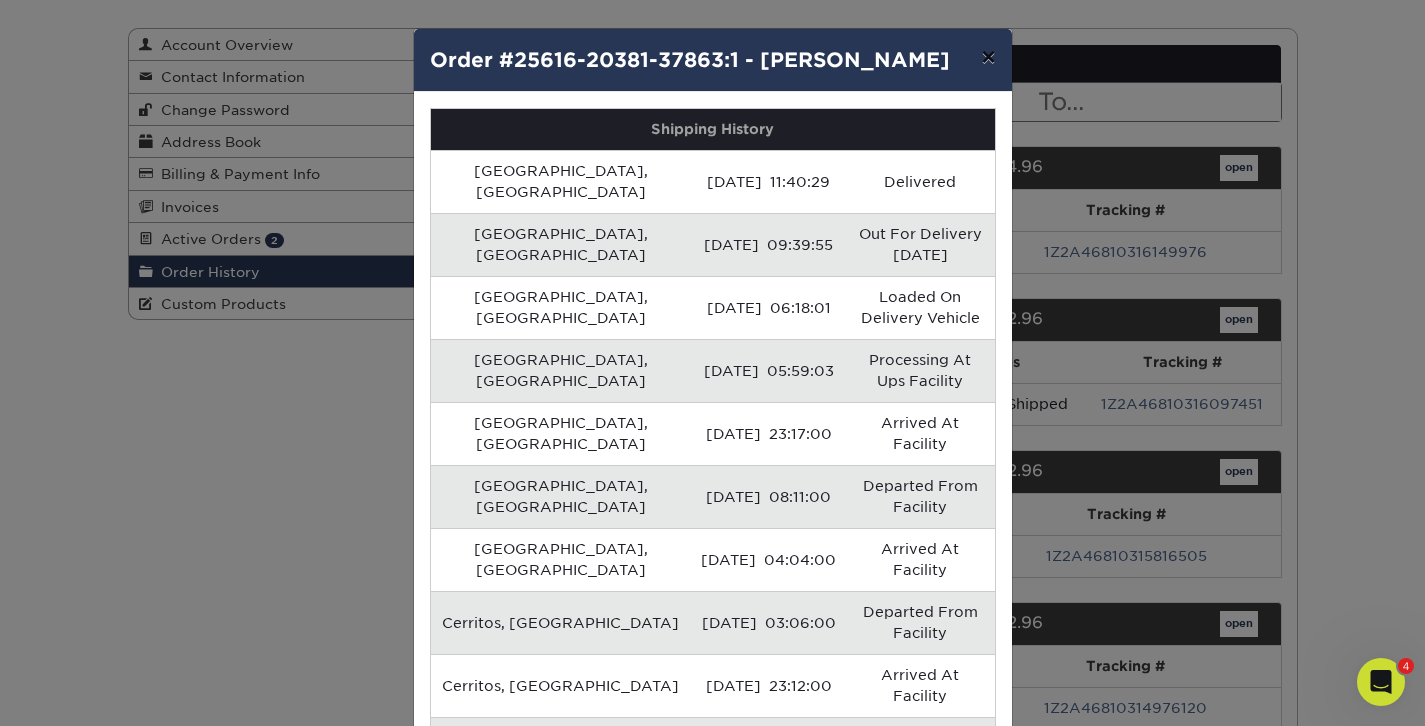 click on "×" at bounding box center [988, 57] 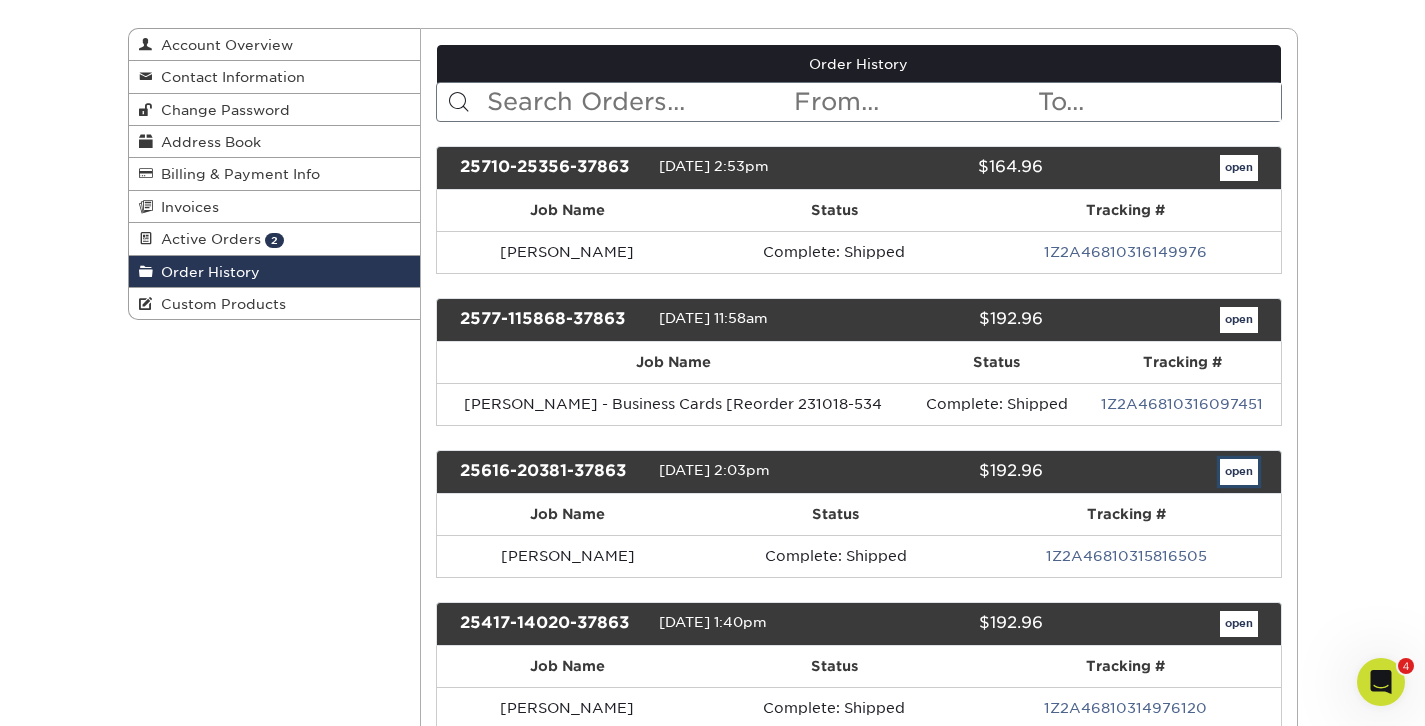 click on "open" at bounding box center (1239, 472) 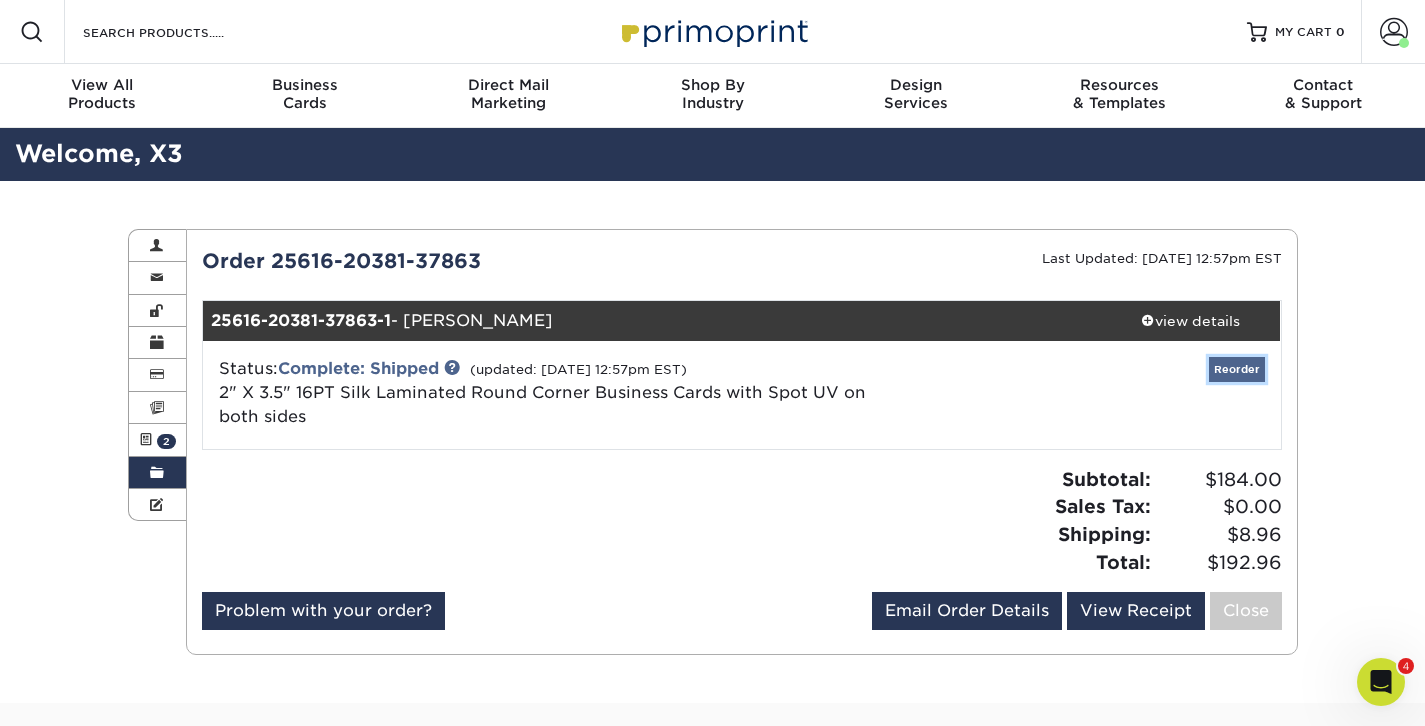 click on "Reorder" at bounding box center [1237, 369] 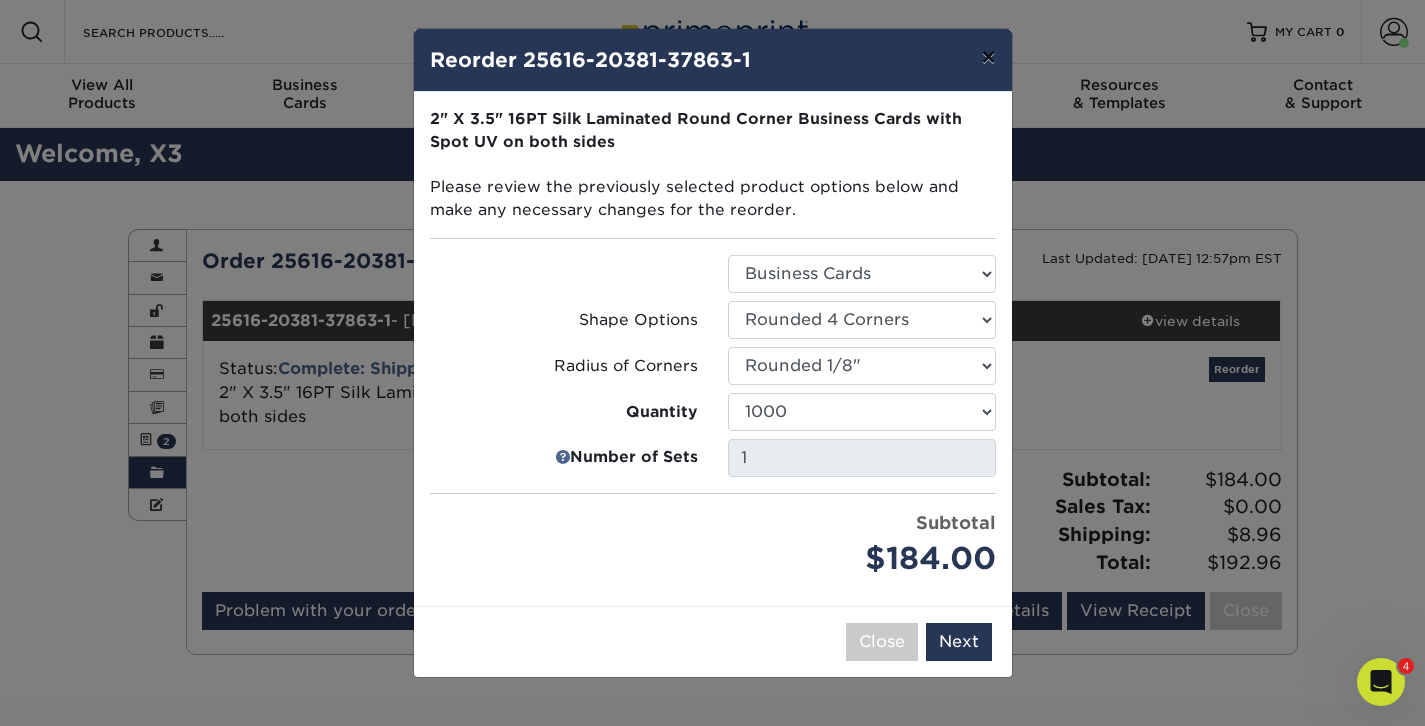 click on "×" at bounding box center (988, 57) 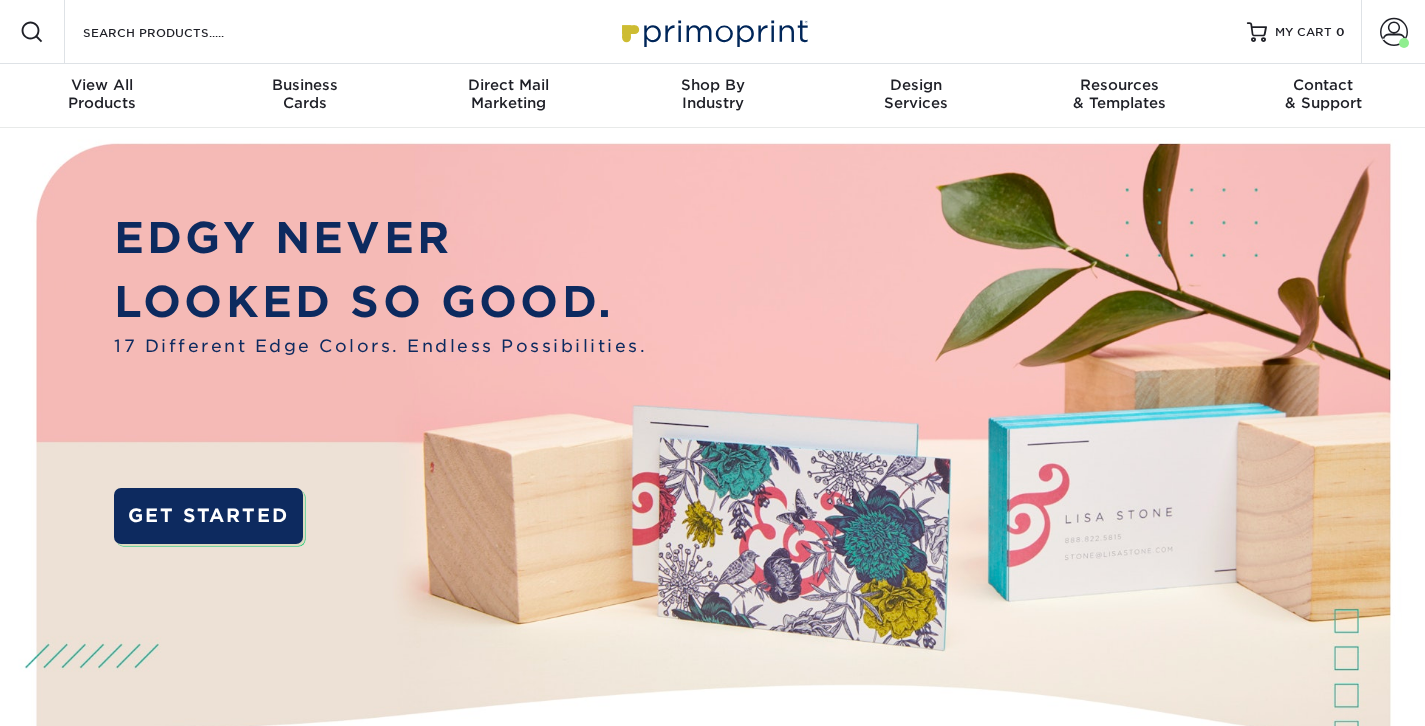 scroll, scrollTop: 0, scrollLeft: 0, axis: both 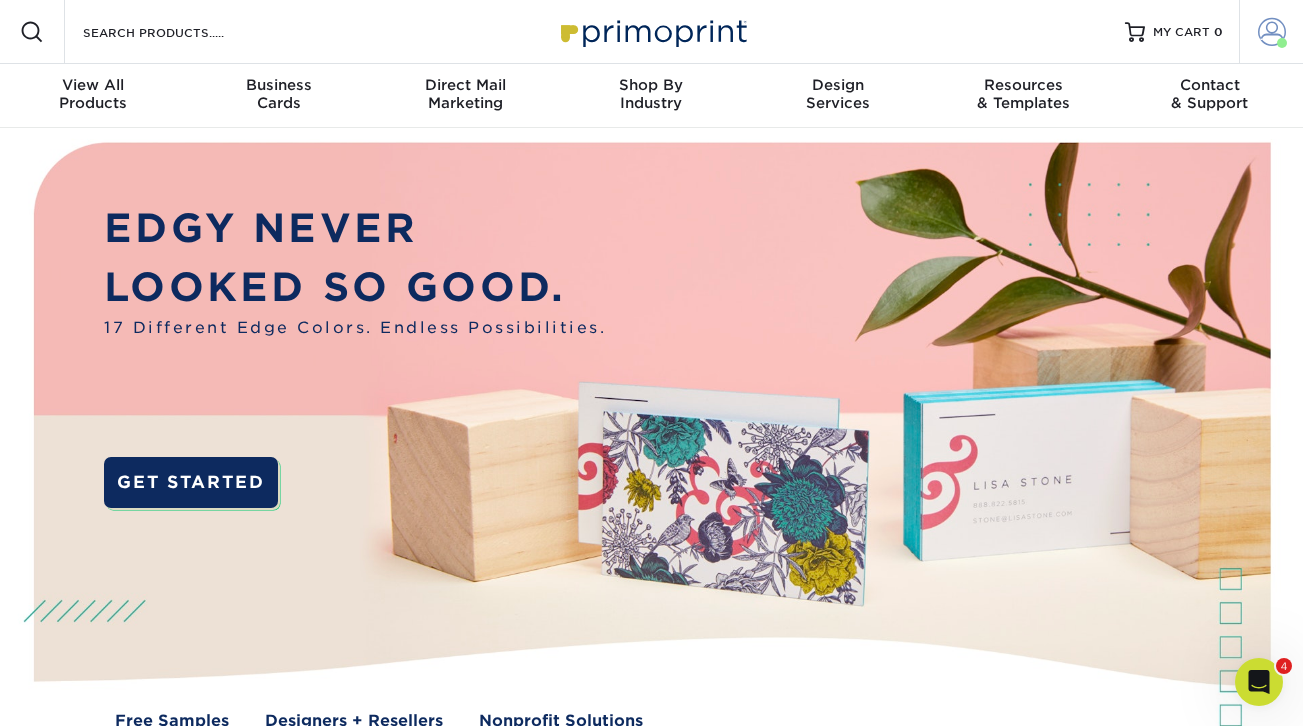 click at bounding box center (1272, 32) 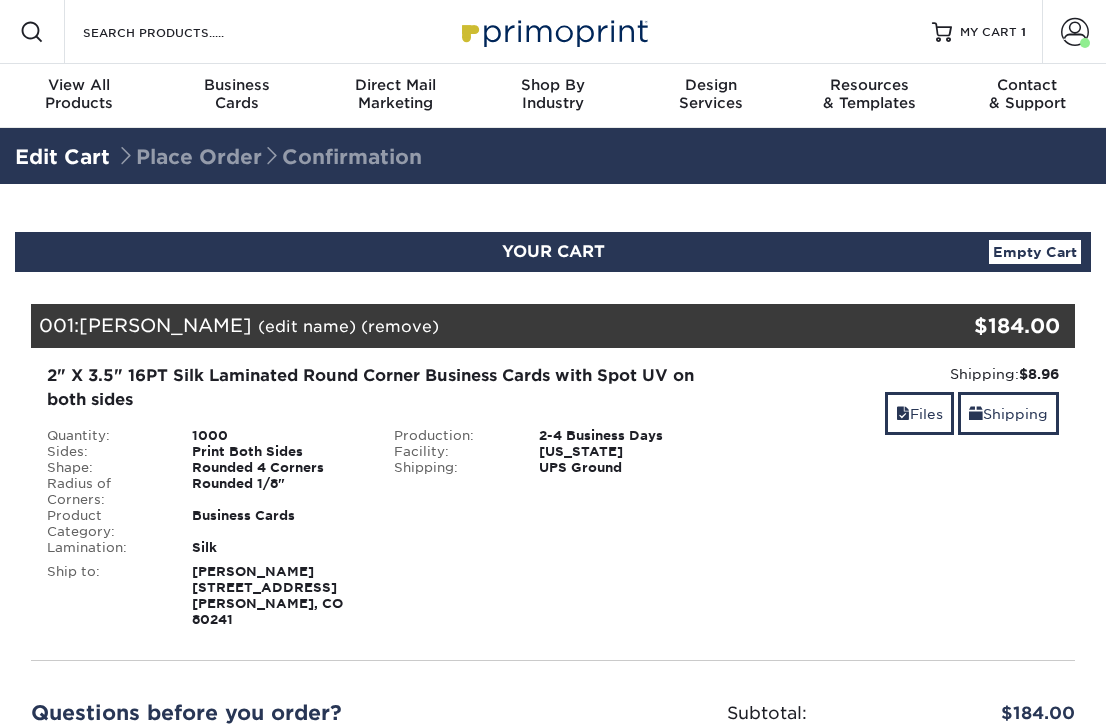 scroll, scrollTop: 0, scrollLeft: 0, axis: both 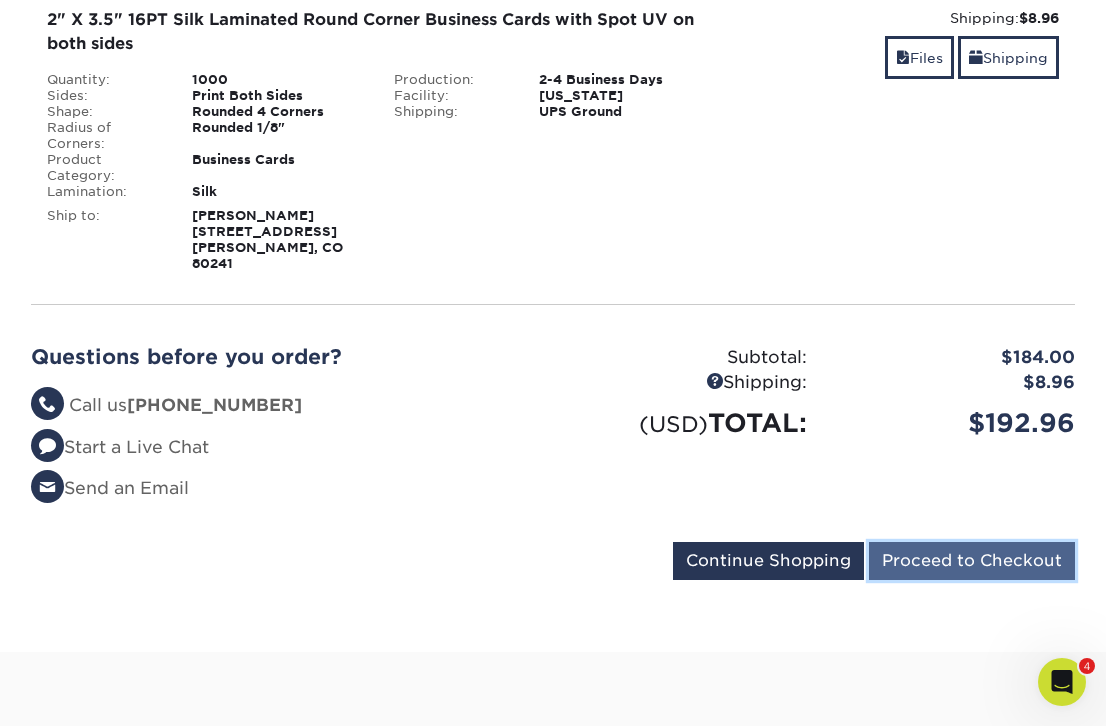 click on "Proceed to Checkout" at bounding box center (972, 561) 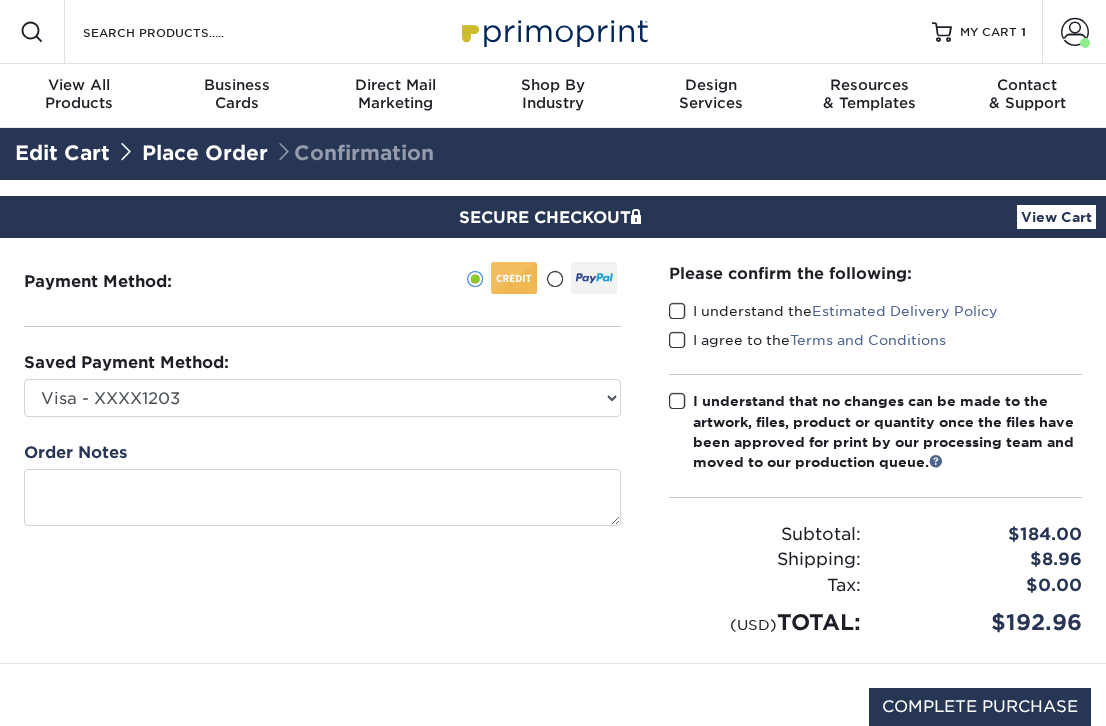 scroll, scrollTop: 0, scrollLeft: 0, axis: both 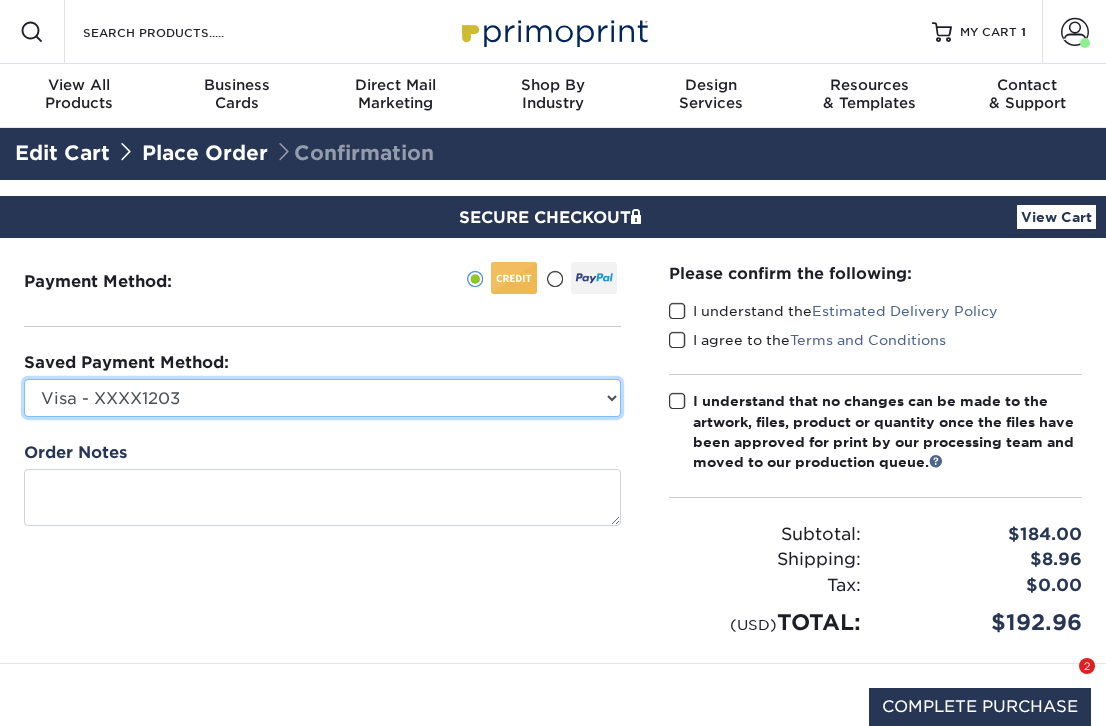 click on "Visa - XXXX1203 JJ Divvy - XXXX9516 Visa - XXXX0790 New Credit Card" at bounding box center [322, 398] 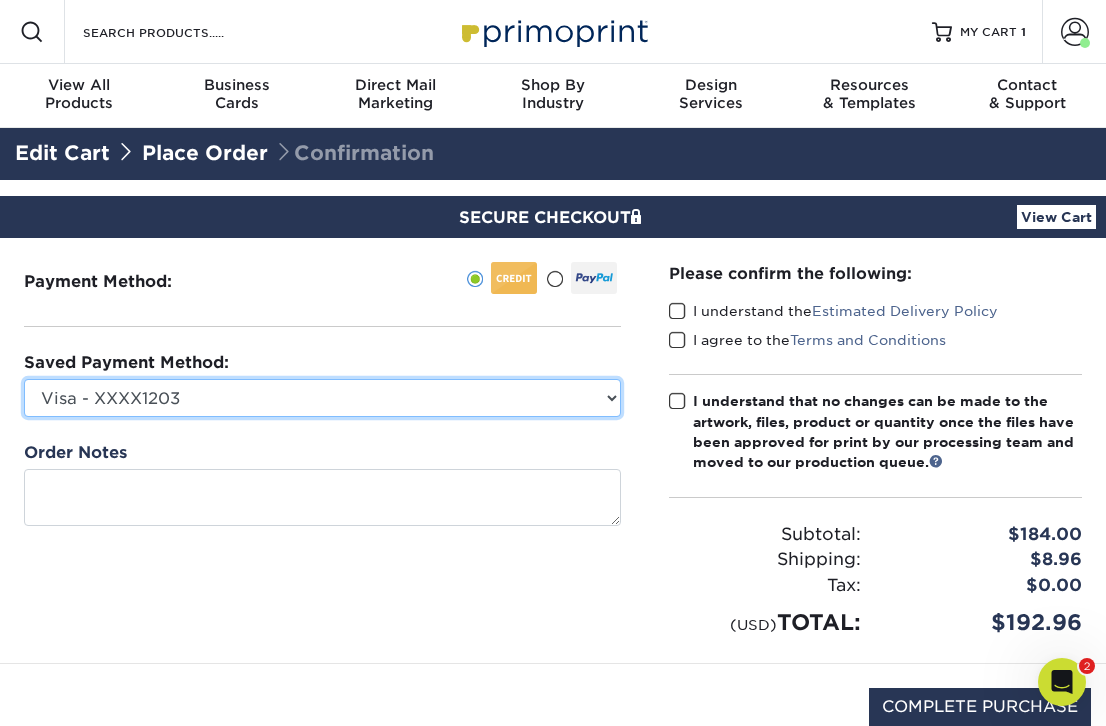 scroll, scrollTop: 0, scrollLeft: 0, axis: both 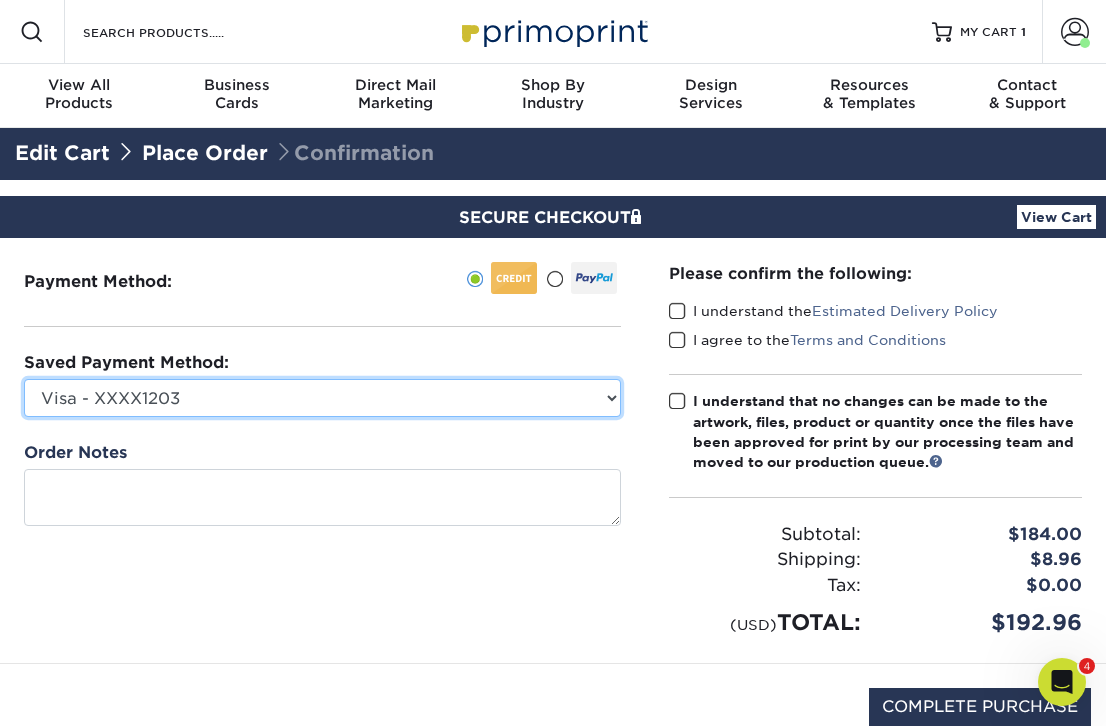 select on "71864" 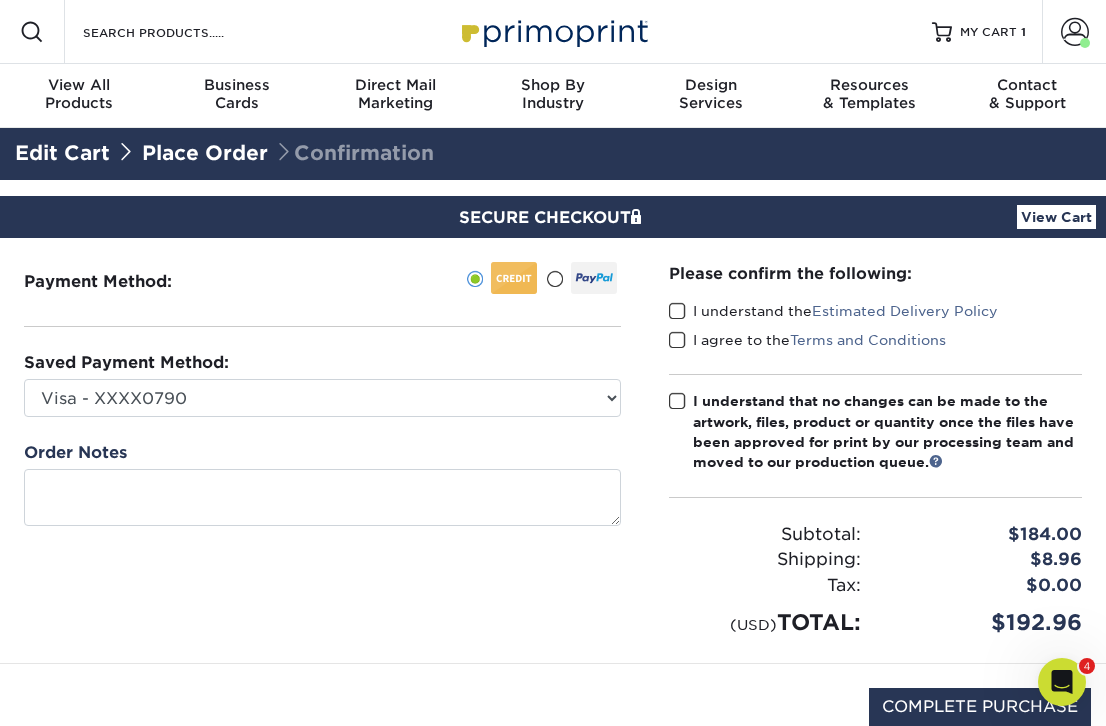 click at bounding box center (677, 340) 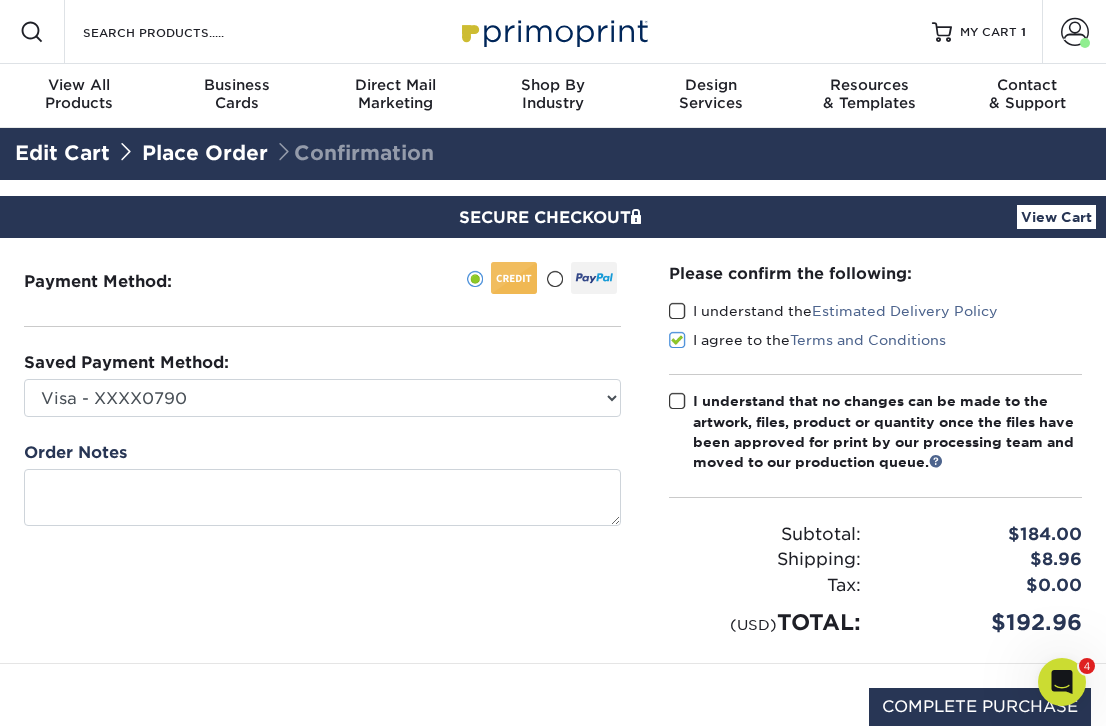 click at bounding box center (677, 311) 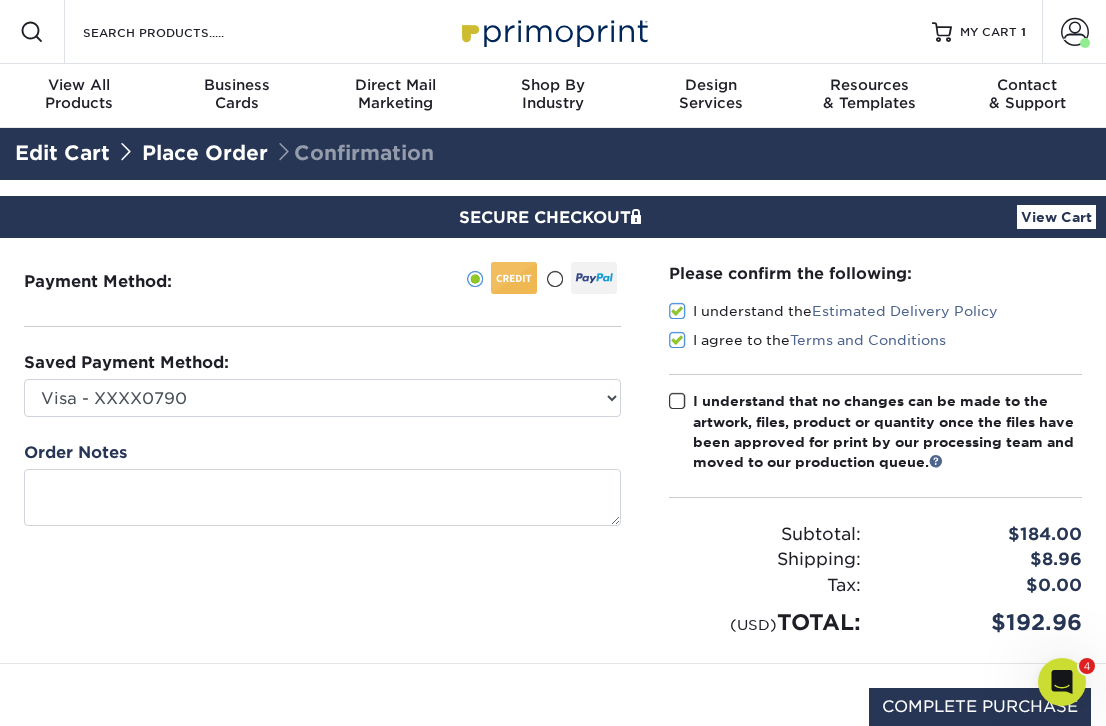 click at bounding box center [677, 401] 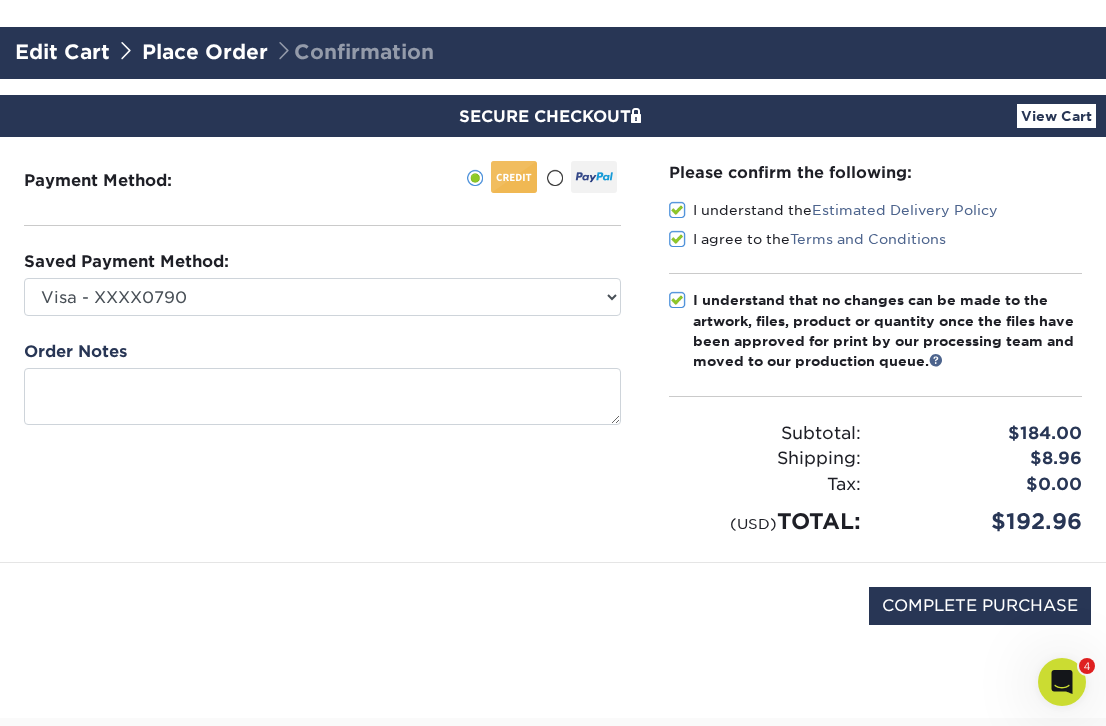scroll, scrollTop: 107, scrollLeft: 0, axis: vertical 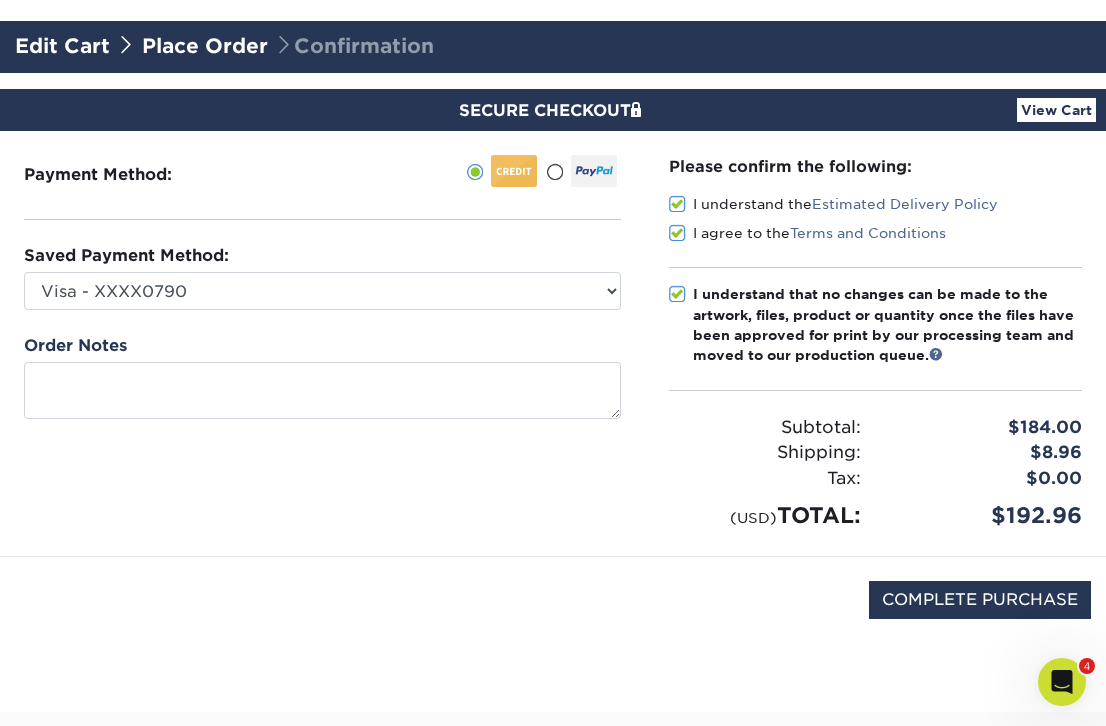 click on "View Cart" at bounding box center (1056, 110) 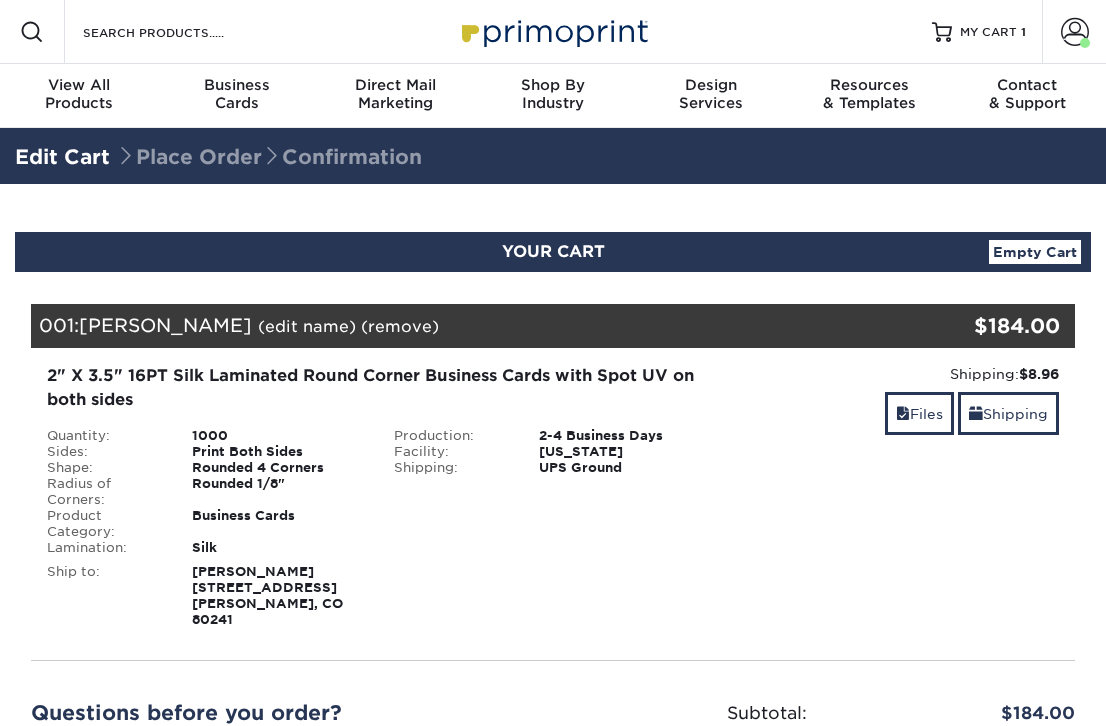 scroll, scrollTop: 0, scrollLeft: 0, axis: both 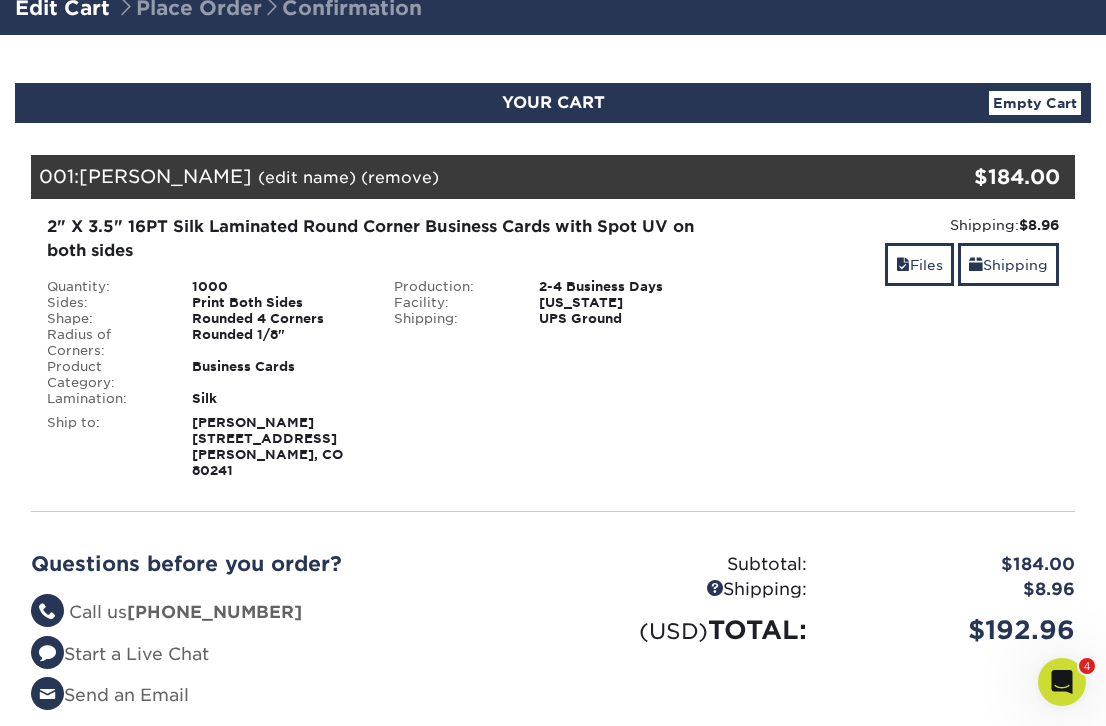 click on "2" X 3.5" 16PT Silk Laminated Round Corner Business Cards with Spot UV on both sides" at bounding box center (379, 239) 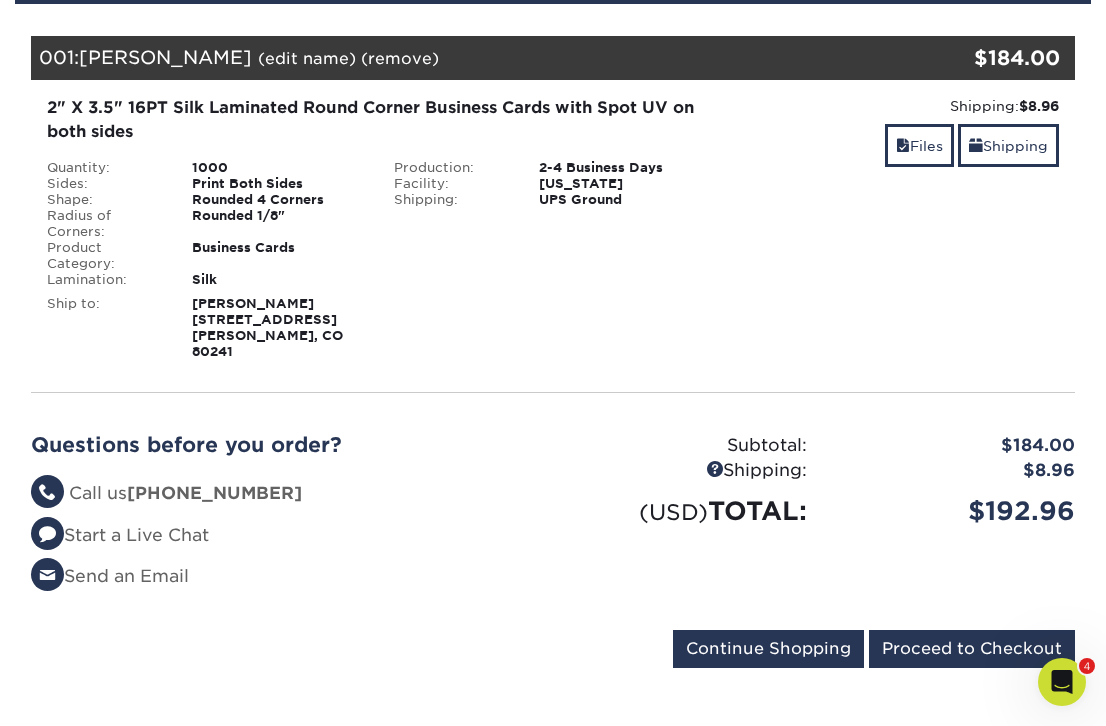 scroll, scrollTop: 394, scrollLeft: 0, axis: vertical 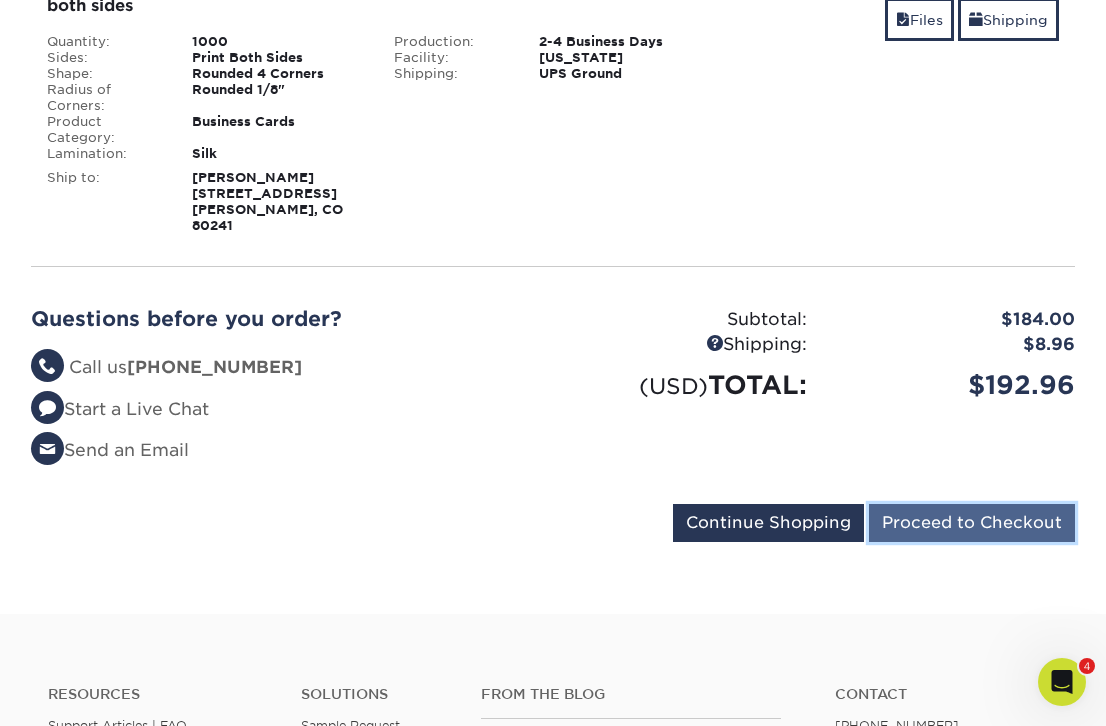 click on "Proceed to Checkout" at bounding box center (972, 523) 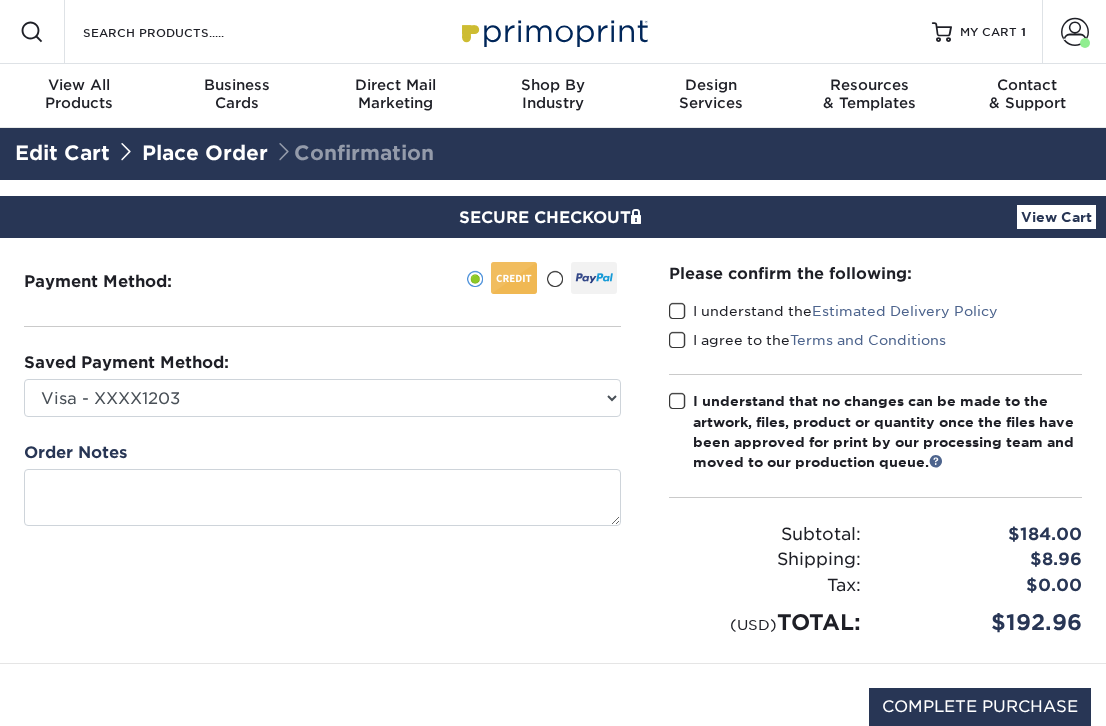 scroll, scrollTop: 0, scrollLeft: 0, axis: both 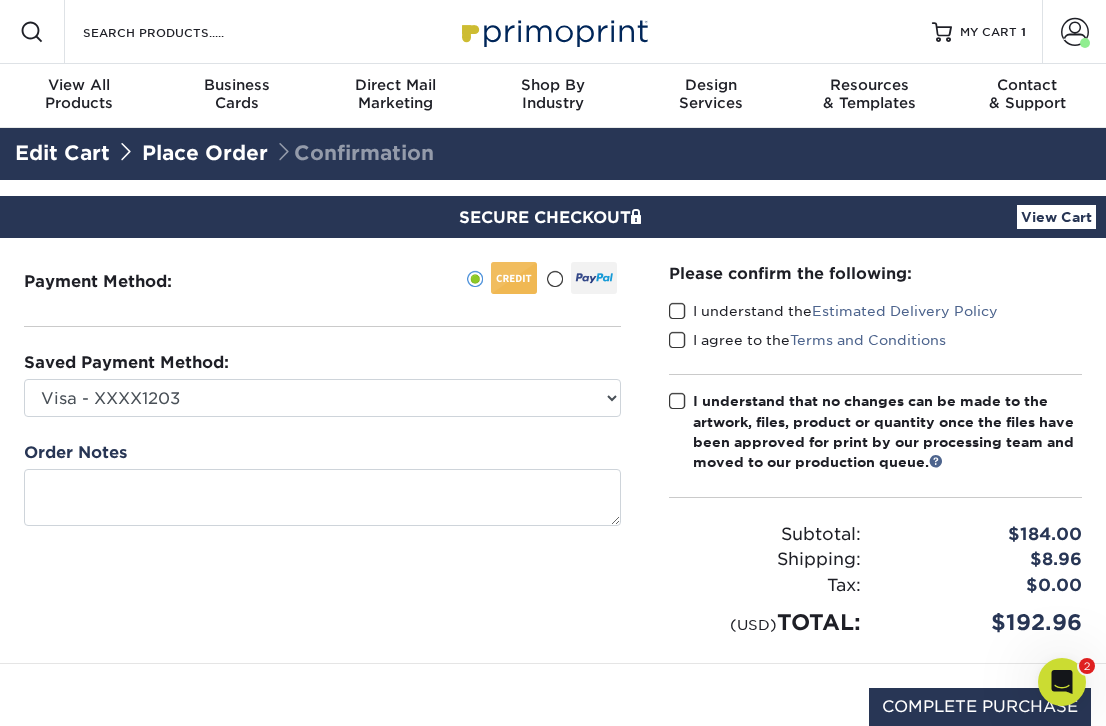 click on "Payment Method:" at bounding box center [322, 450] 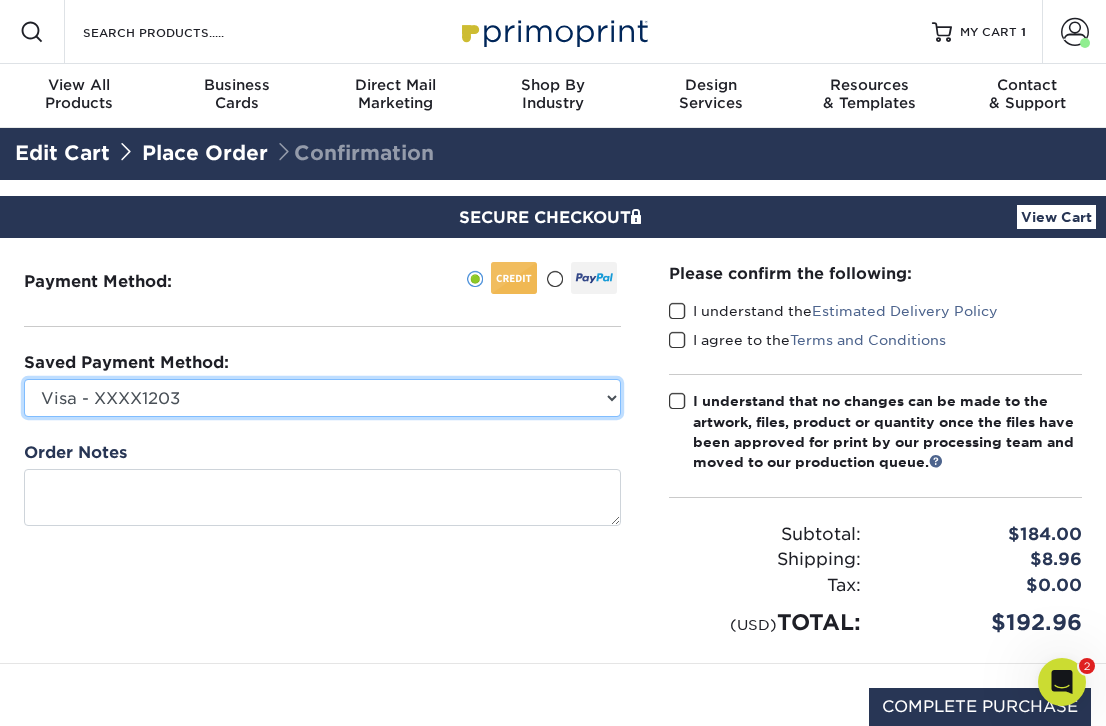 click on "Visa - XXXX1203 JJ Divvy - XXXX9516 Visa - XXXX0790 New Credit Card" at bounding box center (322, 398) 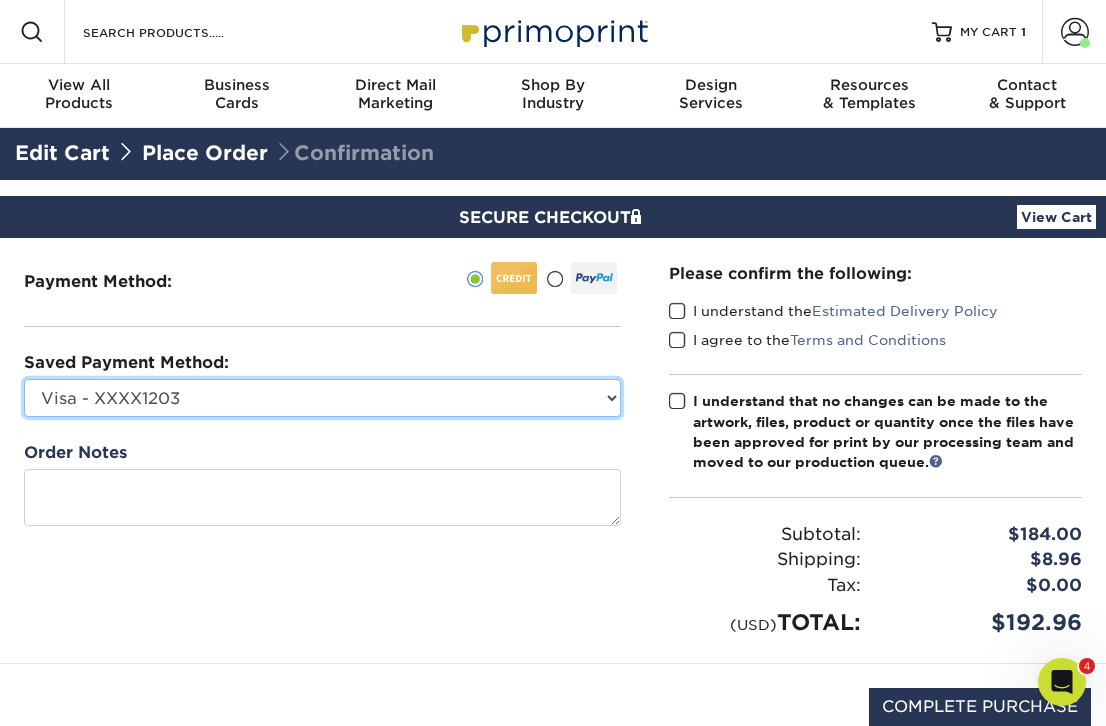select on "71864" 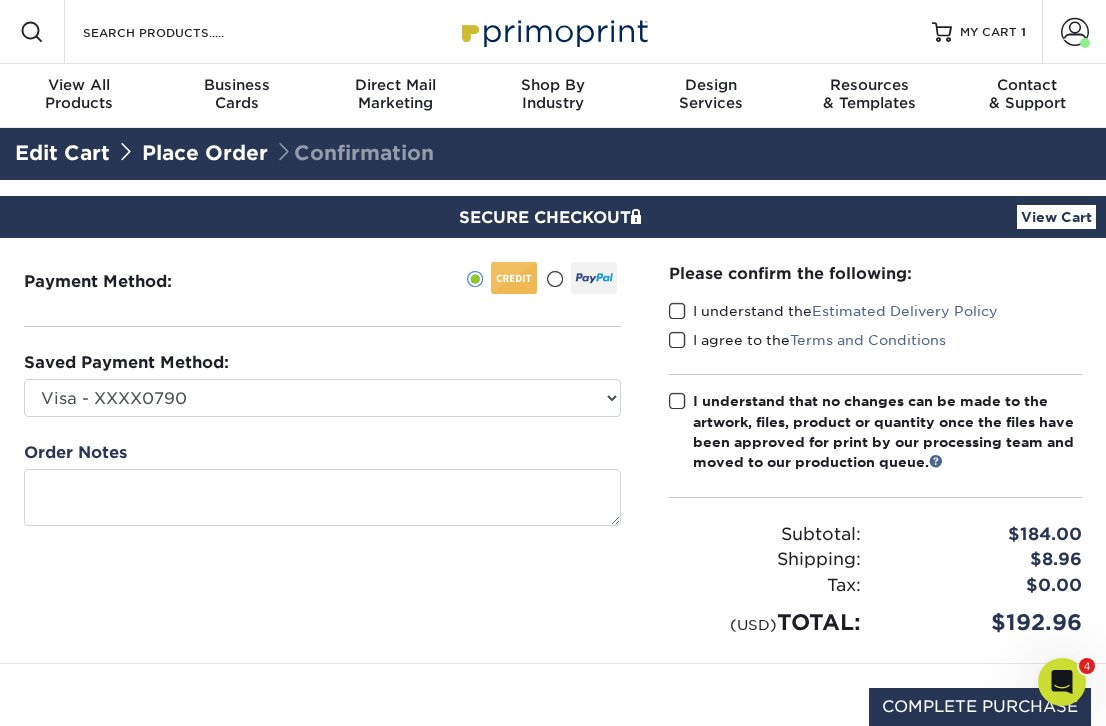 click at bounding box center (677, 340) 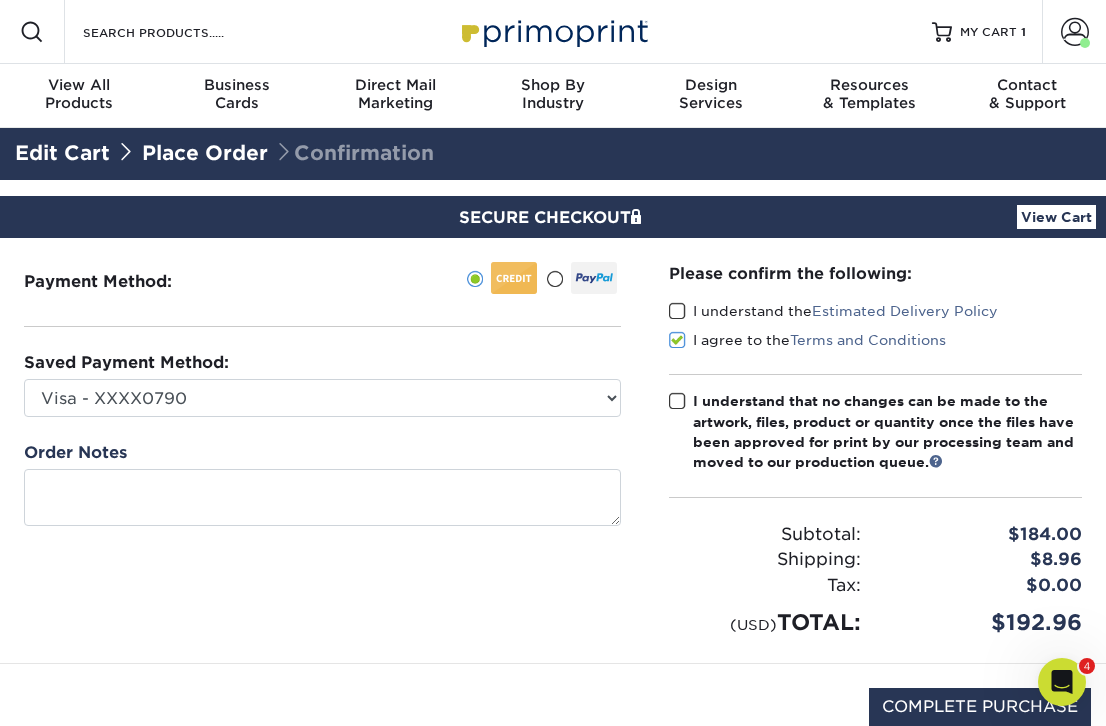 click at bounding box center (677, 311) 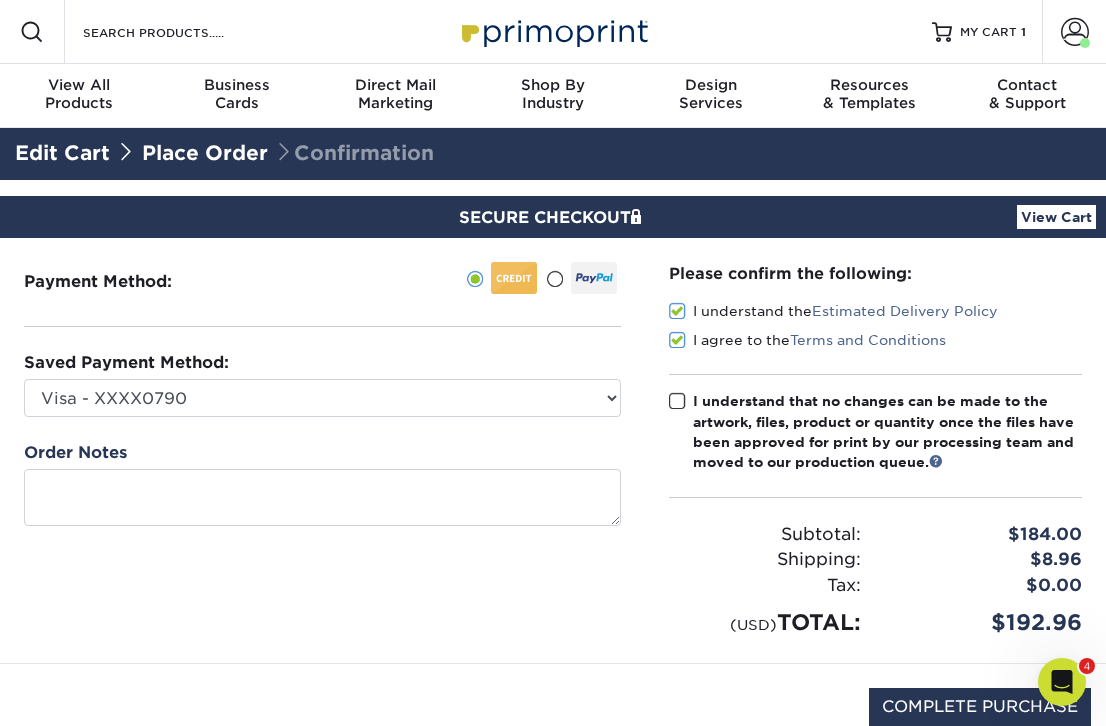 click at bounding box center [677, 401] 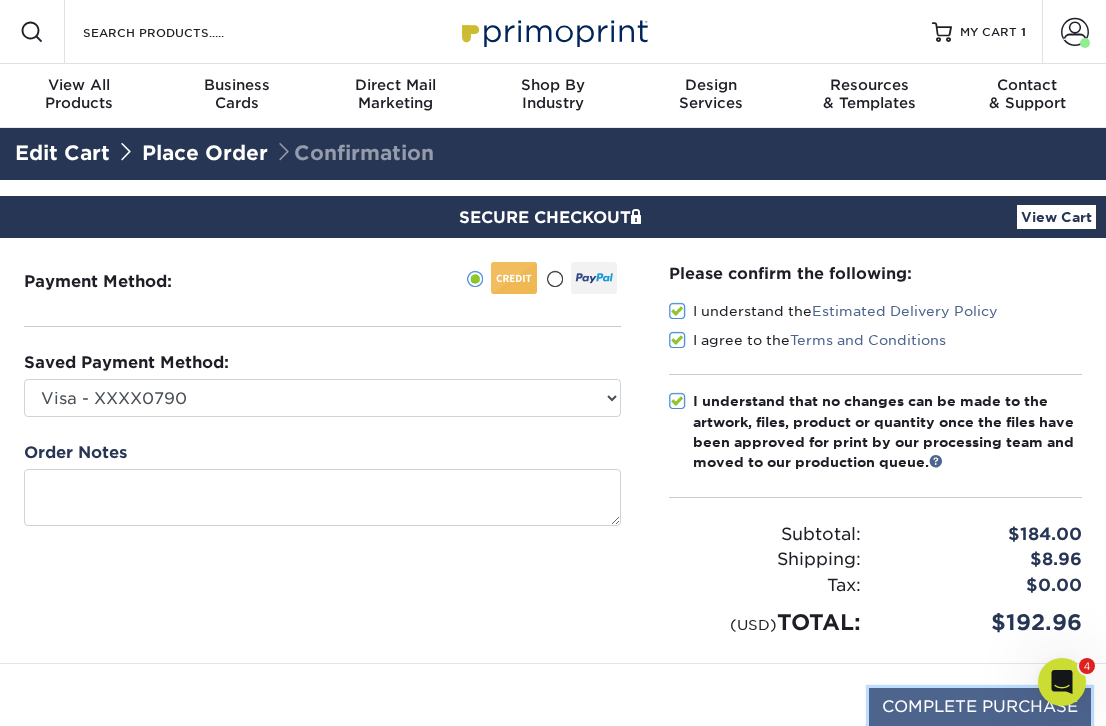 click on "COMPLETE PURCHASE" at bounding box center (980, 707) 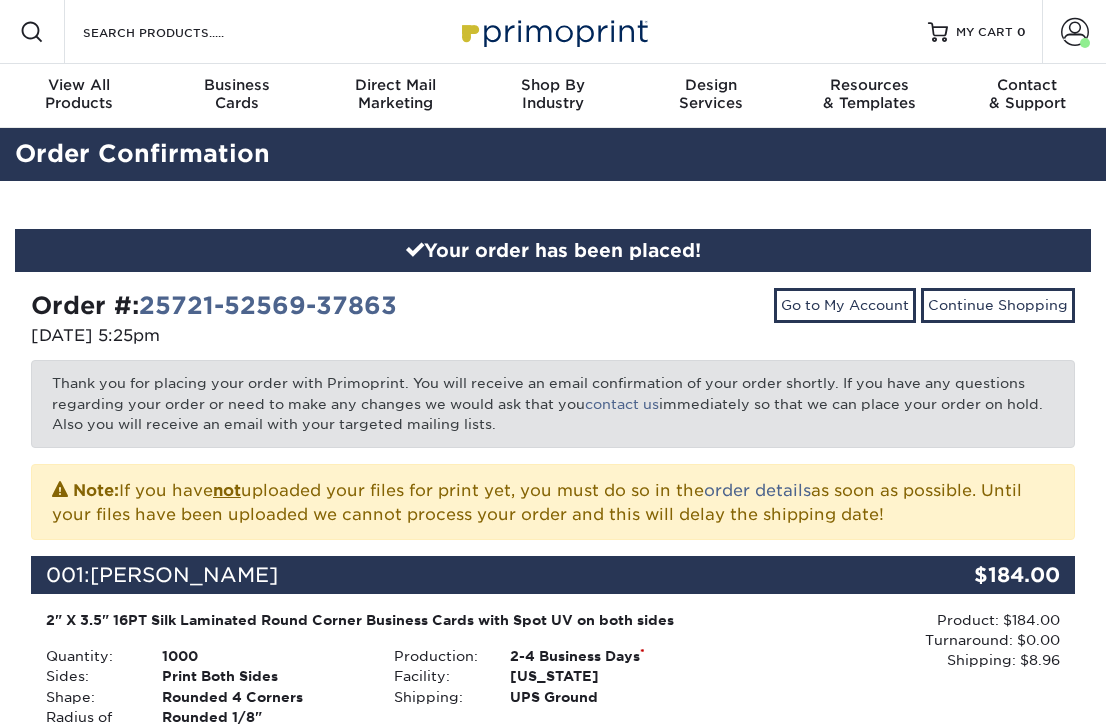 scroll, scrollTop: 0, scrollLeft: 0, axis: both 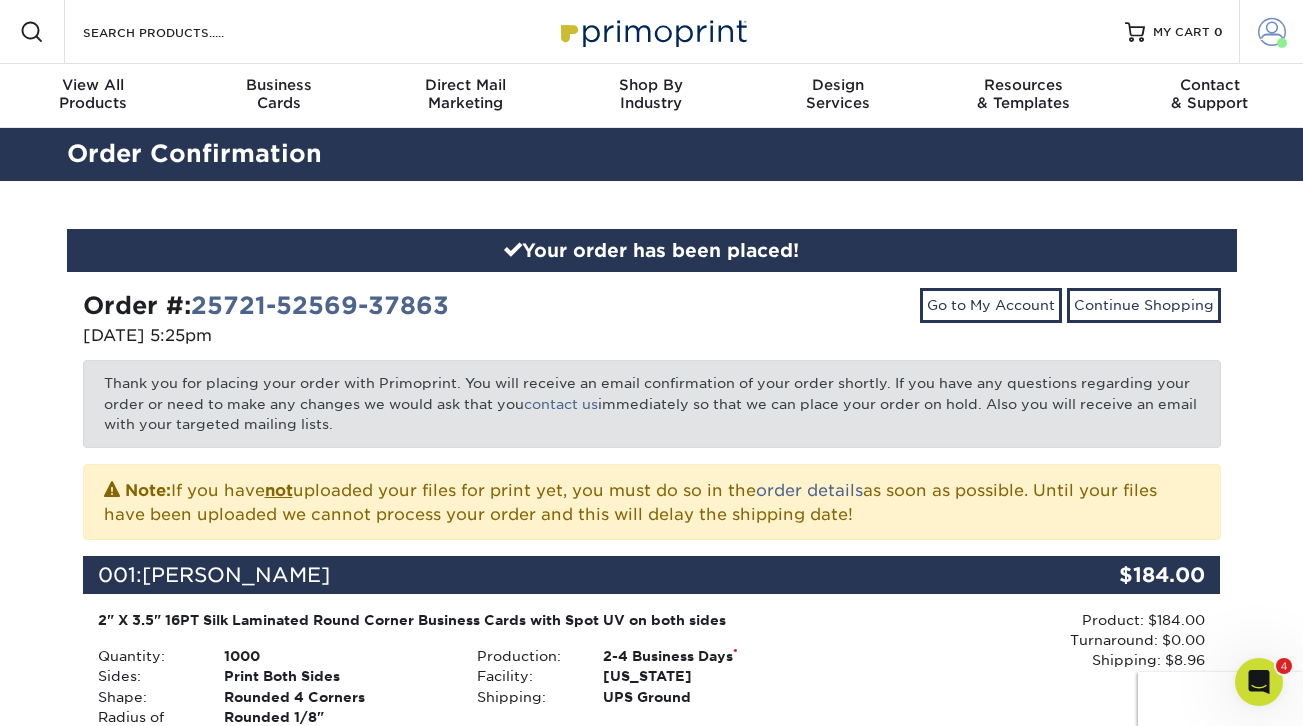 click at bounding box center (1282, 43) 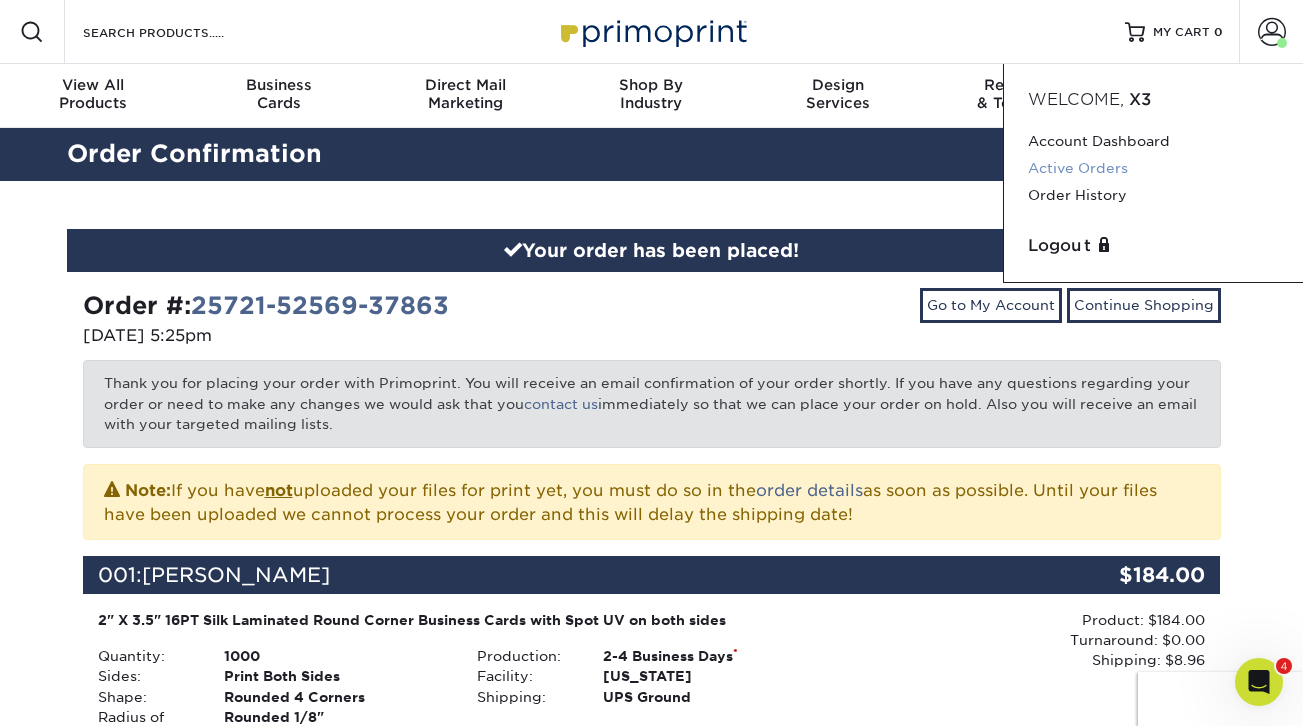 click on "Active Orders" at bounding box center [1153, 168] 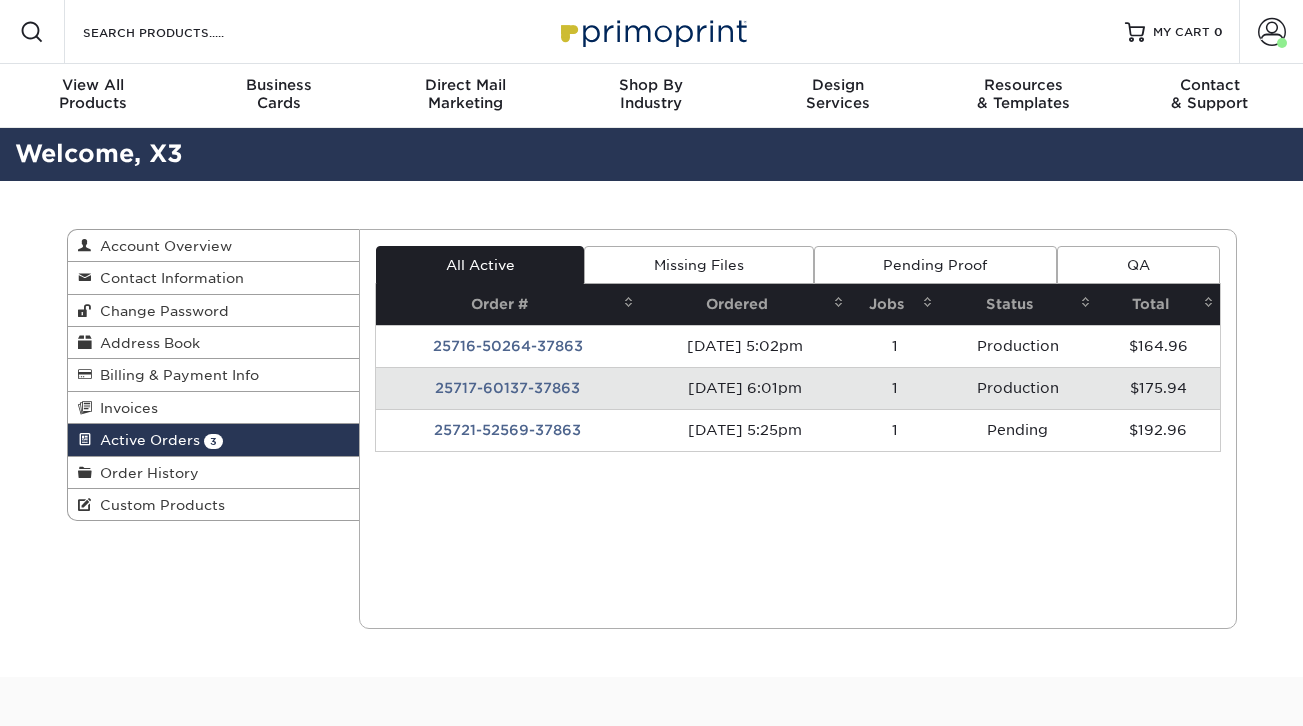 scroll, scrollTop: 0, scrollLeft: 0, axis: both 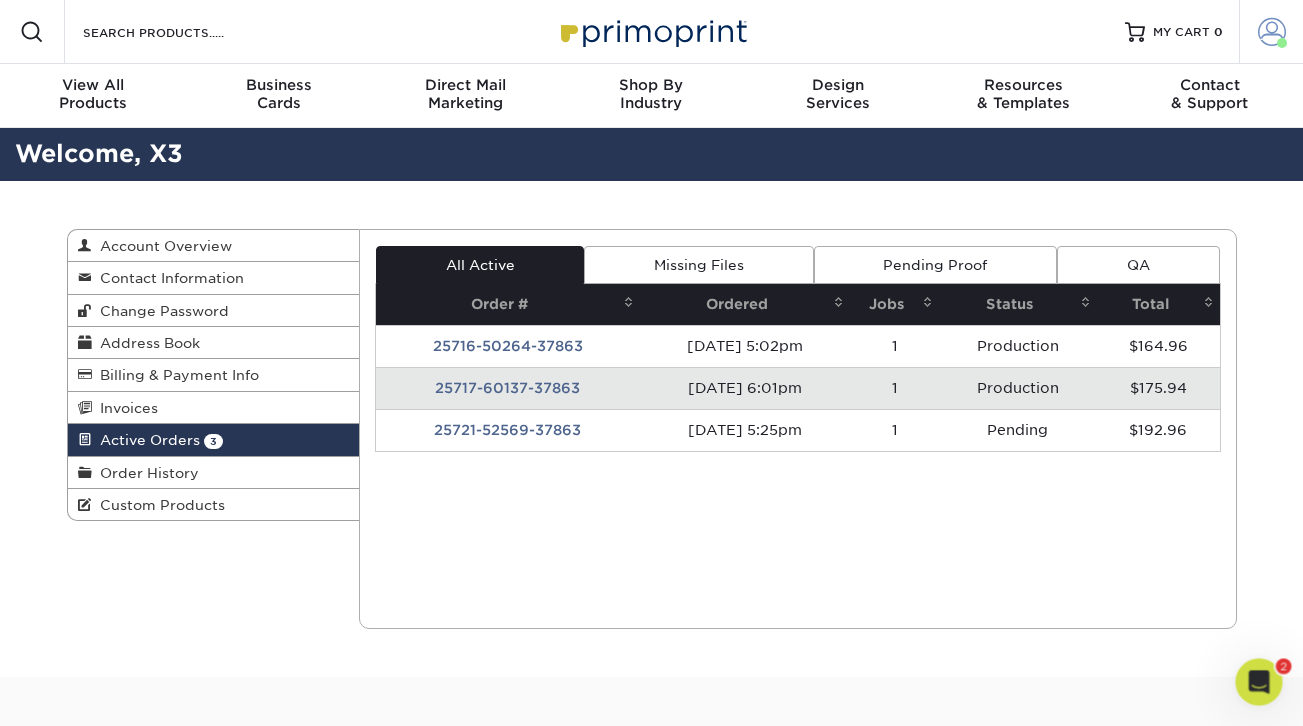 click on "Account" at bounding box center (1271, 32) 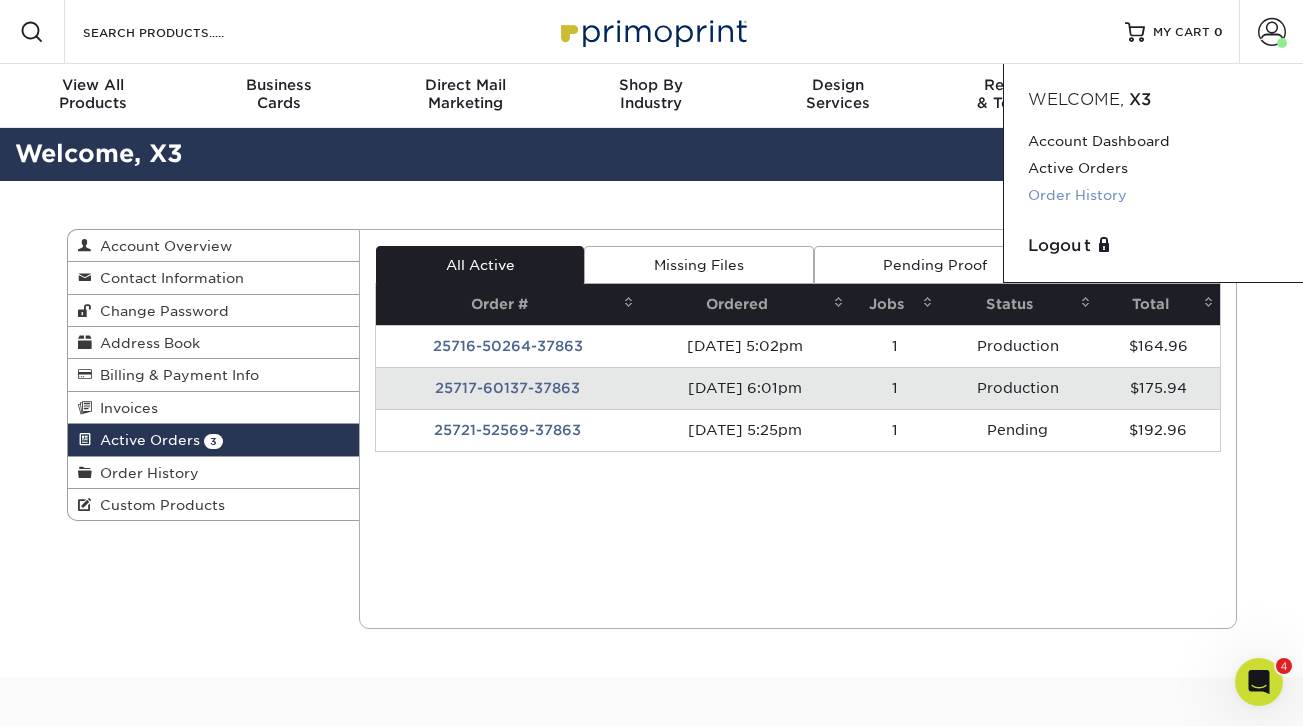 click on "Order History" at bounding box center [1153, 195] 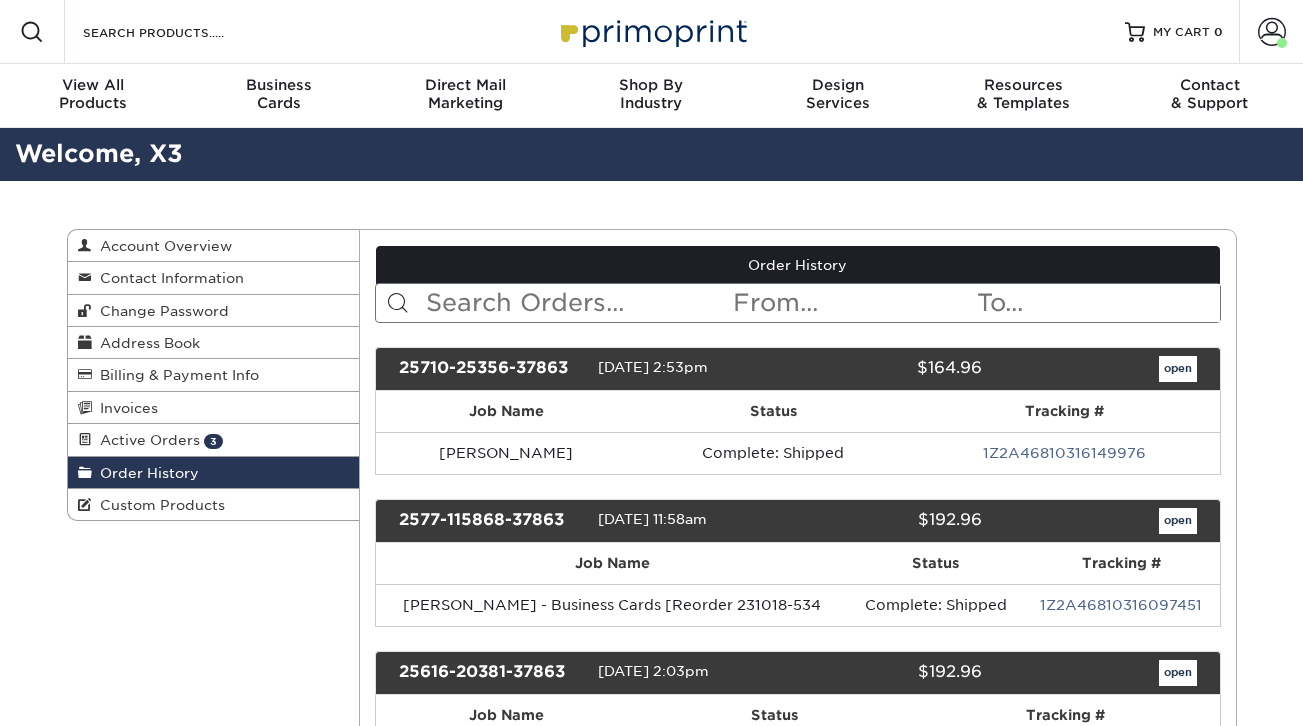 scroll, scrollTop: 0, scrollLeft: 0, axis: both 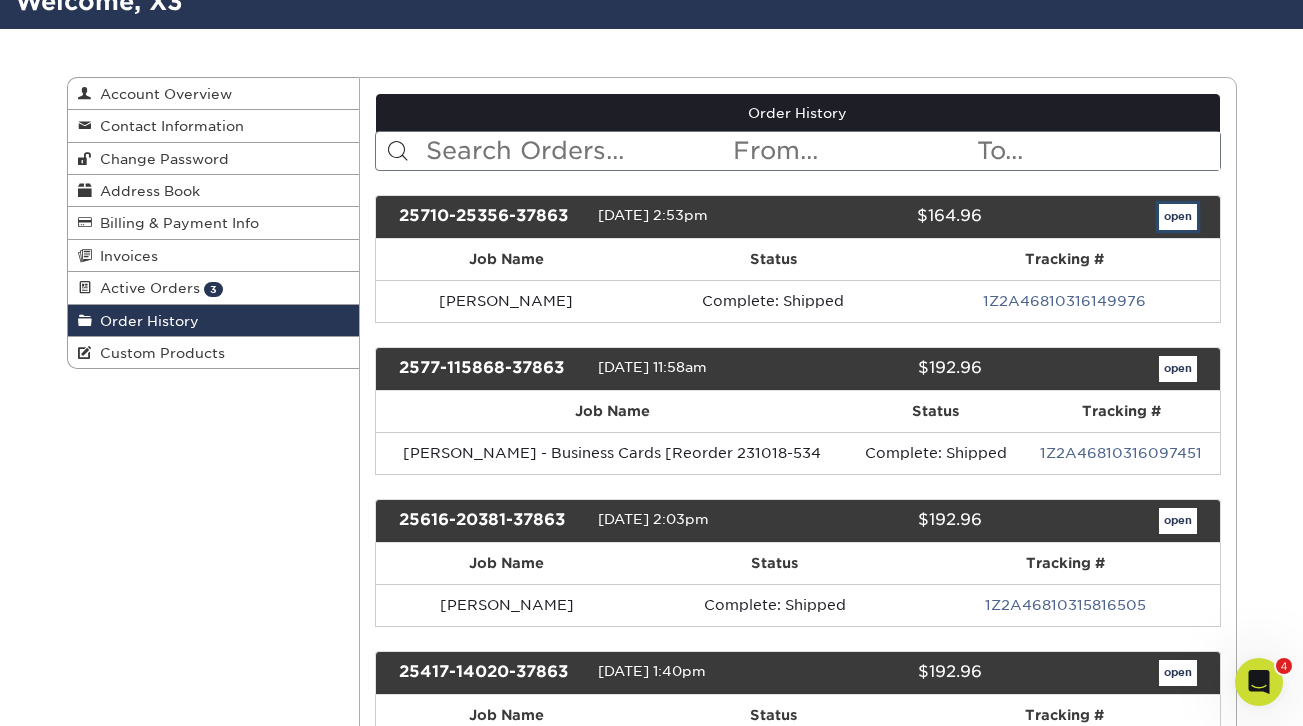 click on "open" at bounding box center (1178, 217) 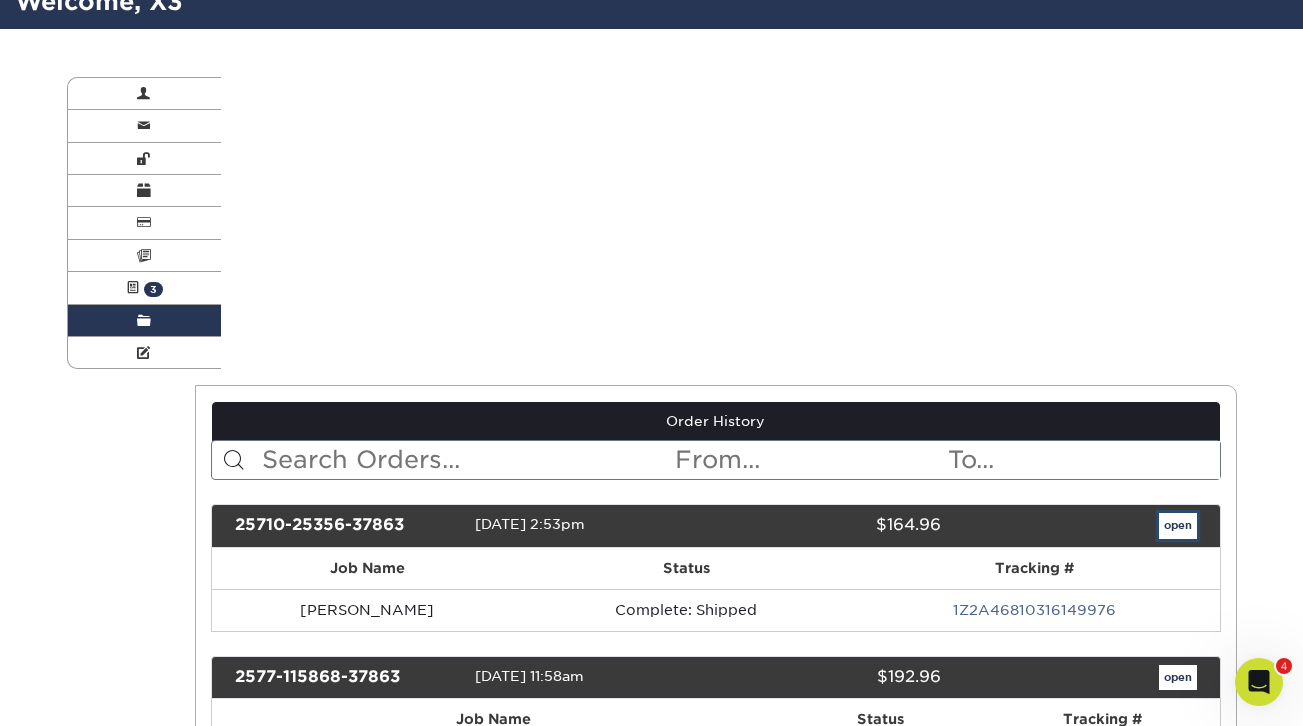 scroll, scrollTop: 0, scrollLeft: 0, axis: both 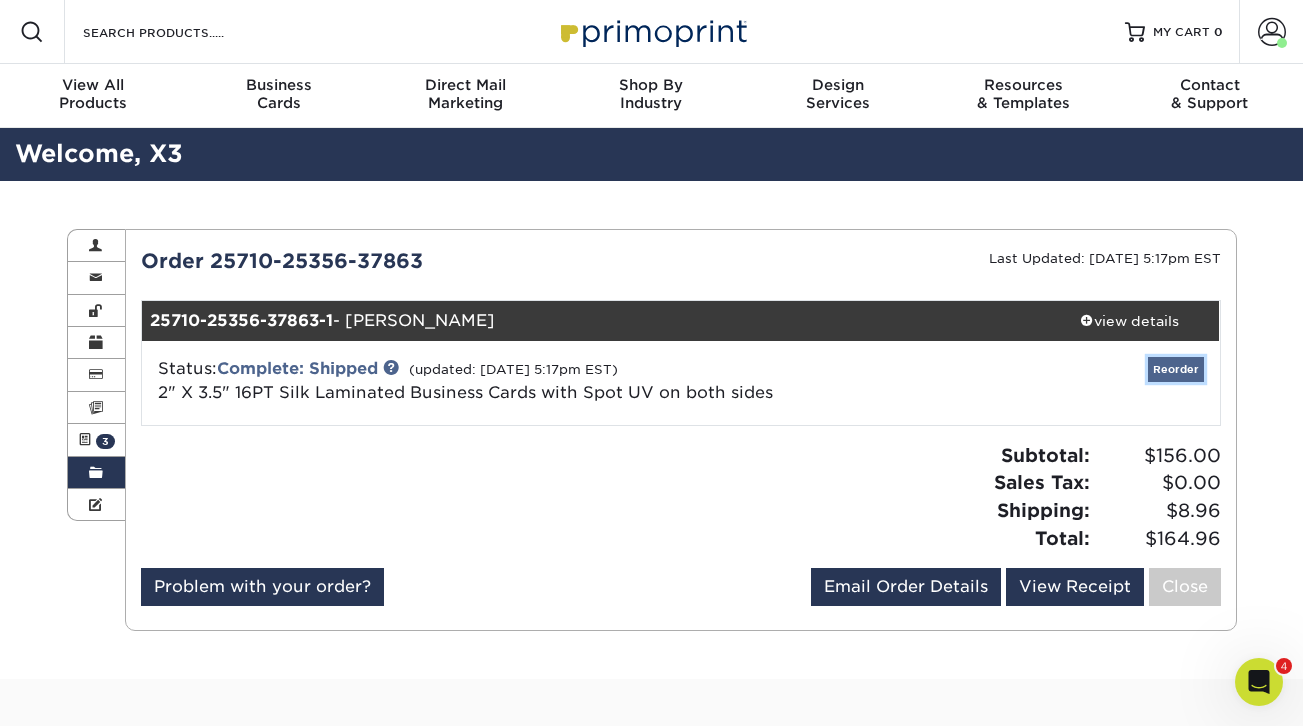 click on "Reorder" at bounding box center [1176, 369] 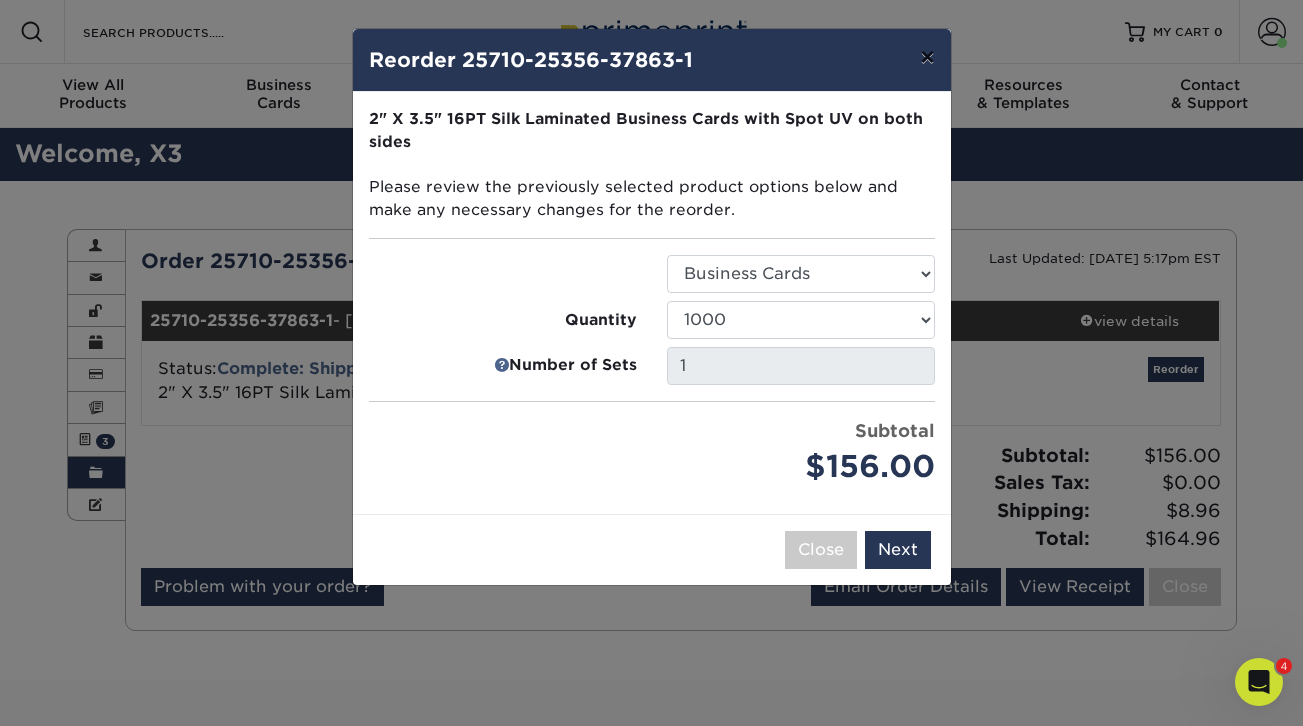 click on "×" at bounding box center [927, 57] 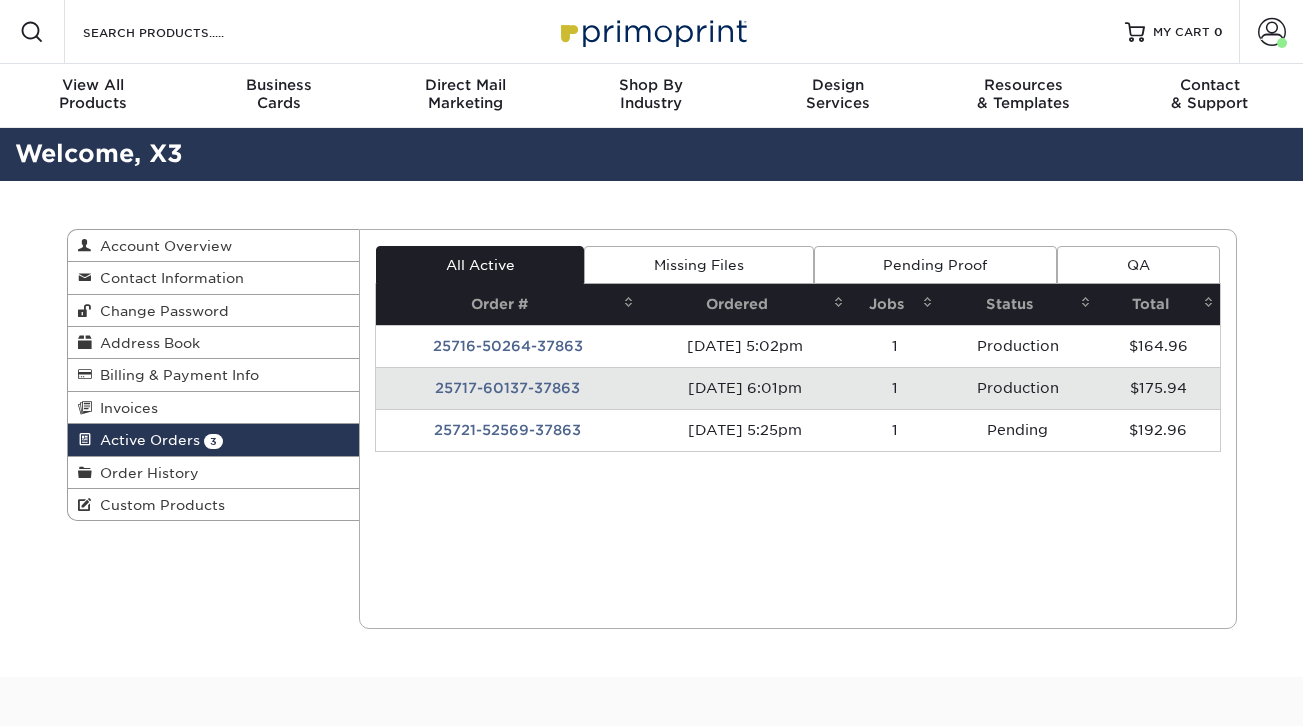scroll, scrollTop: 0, scrollLeft: 0, axis: both 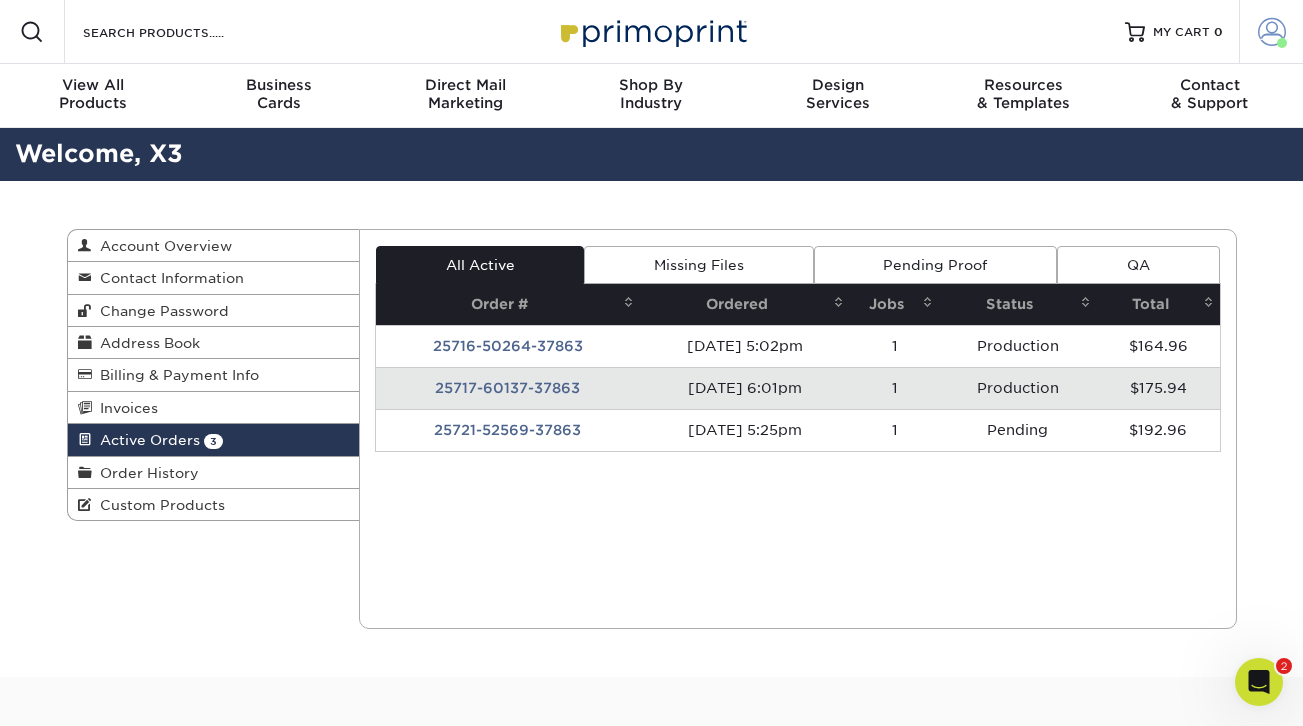 click at bounding box center (1272, 32) 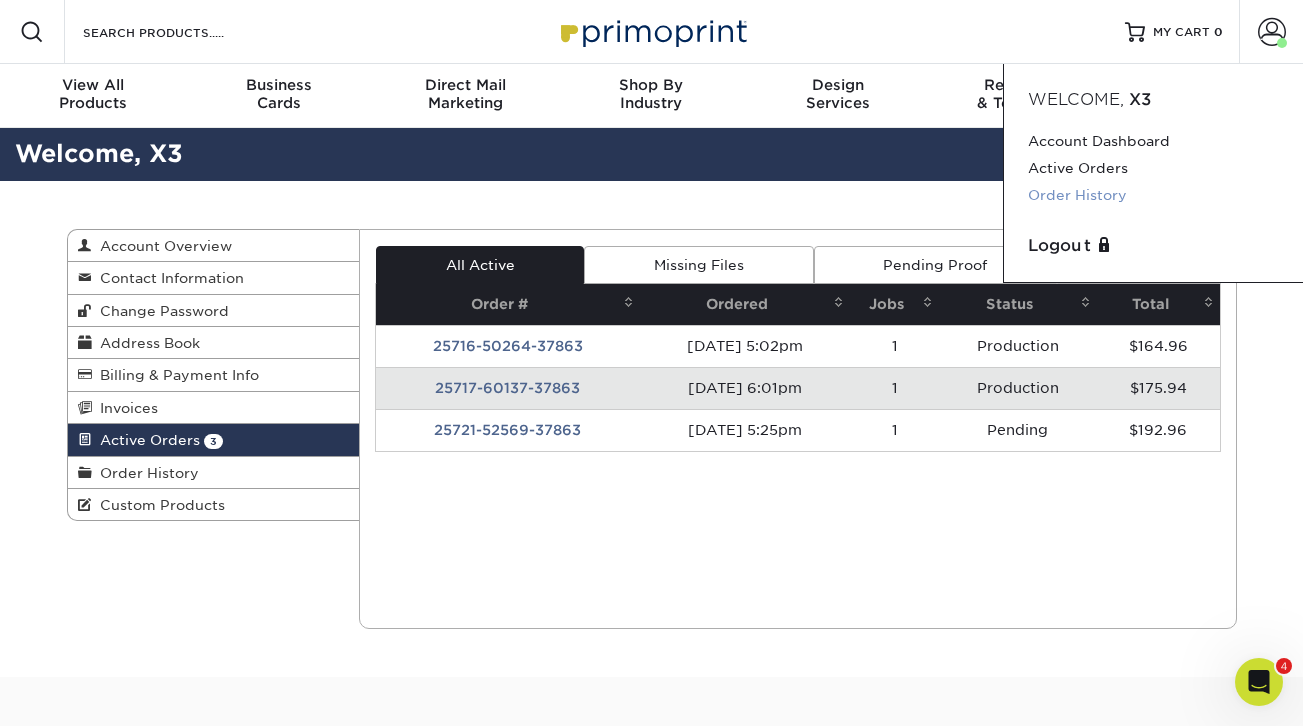 click on "Order History" at bounding box center (1153, 195) 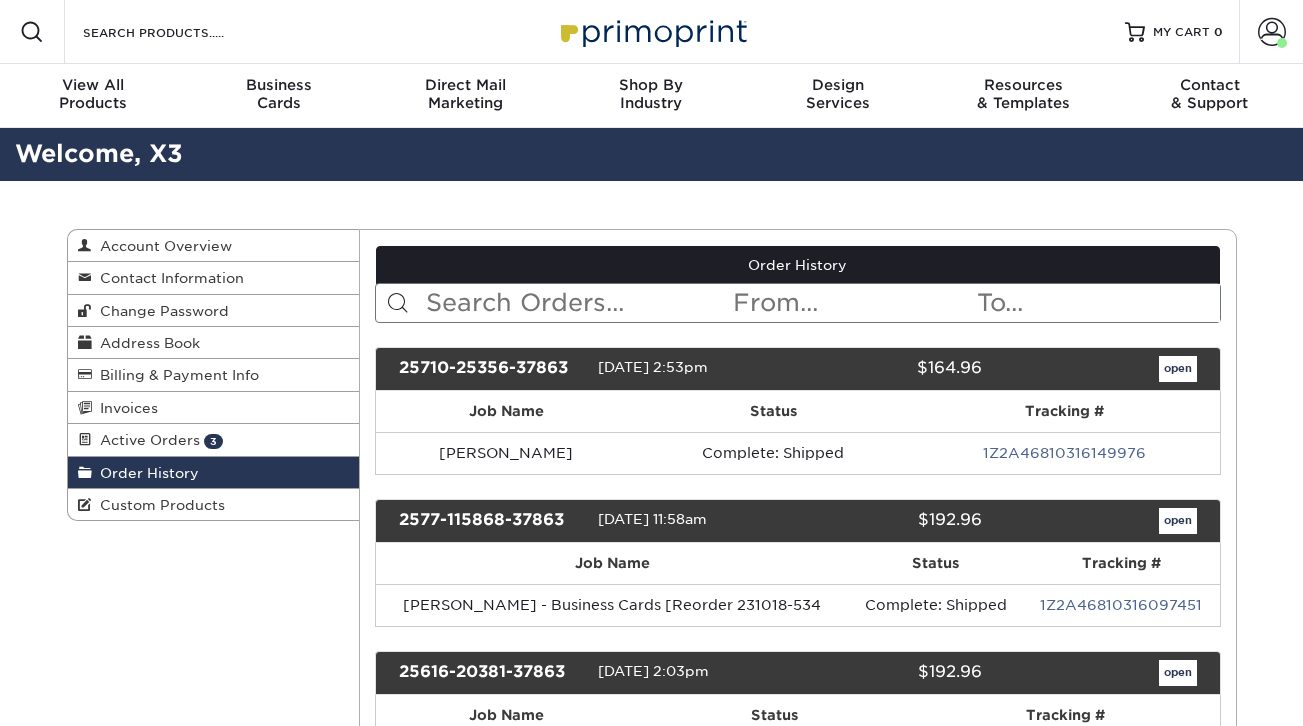 scroll, scrollTop: 0, scrollLeft: 0, axis: both 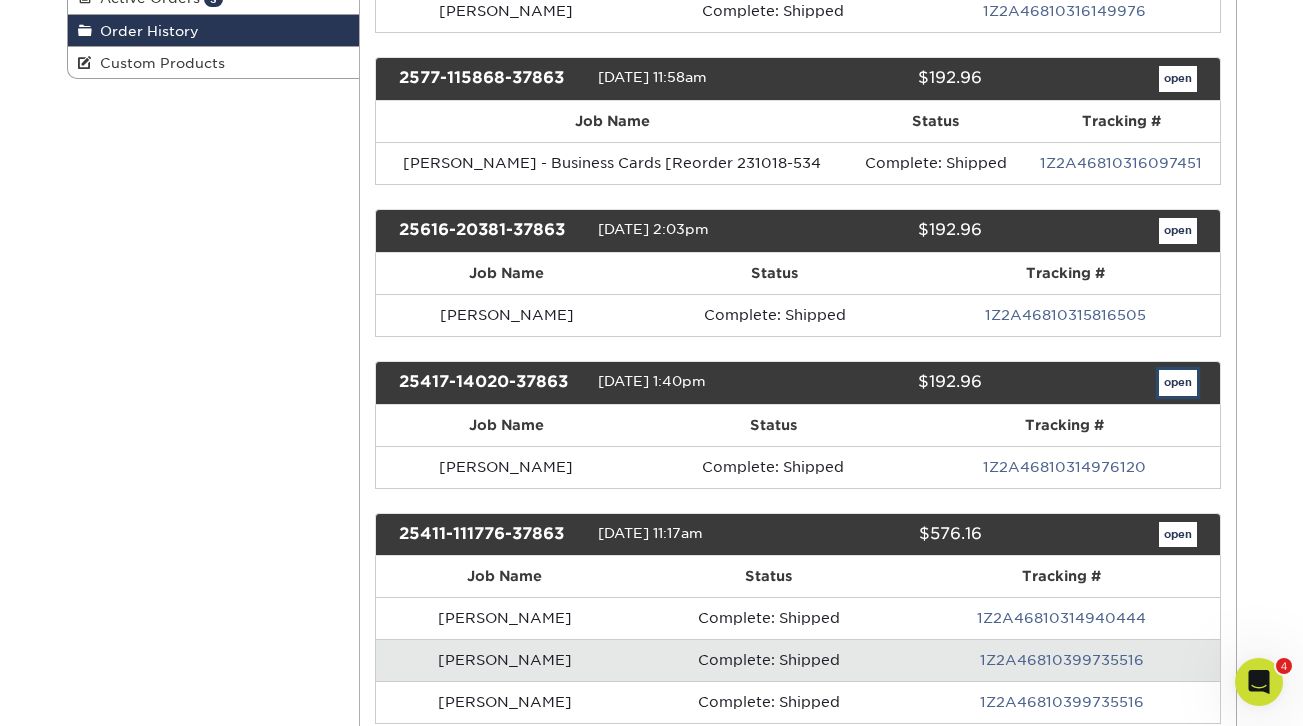 click on "open" at bounding box center [1178, 383] 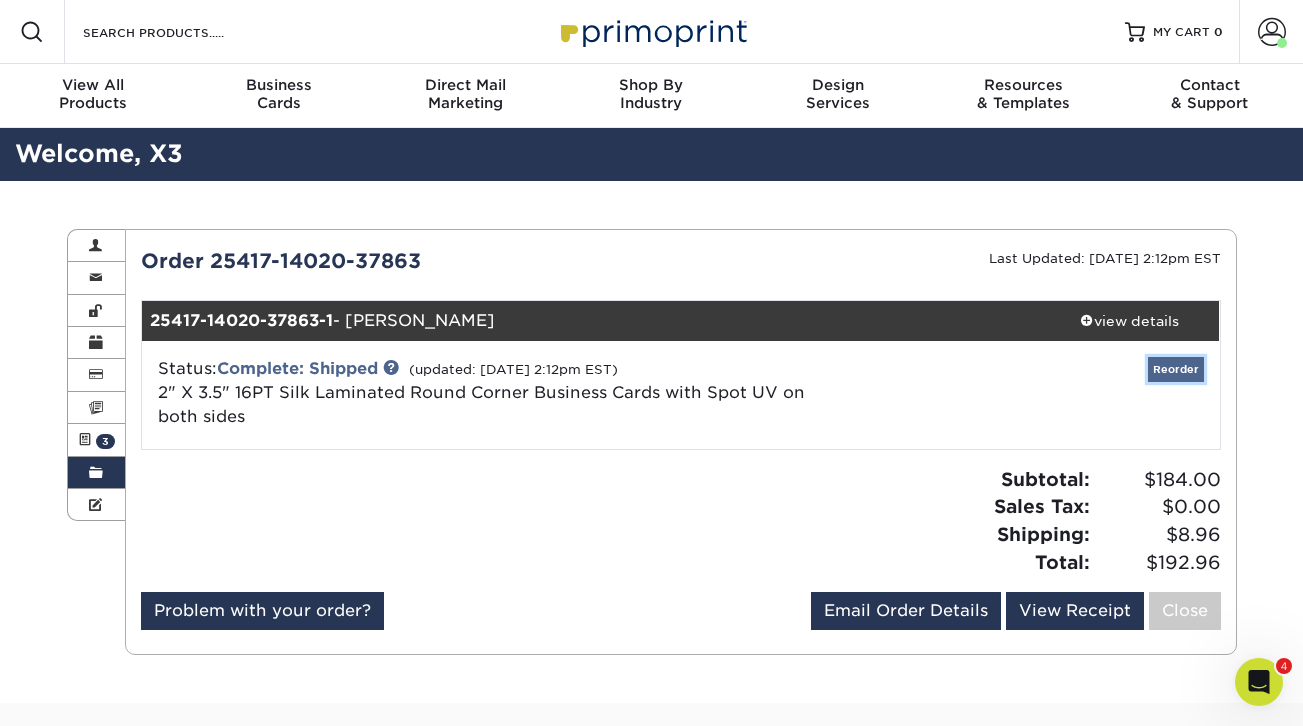 click on "Reorder" at bounding box center [1176, 369] 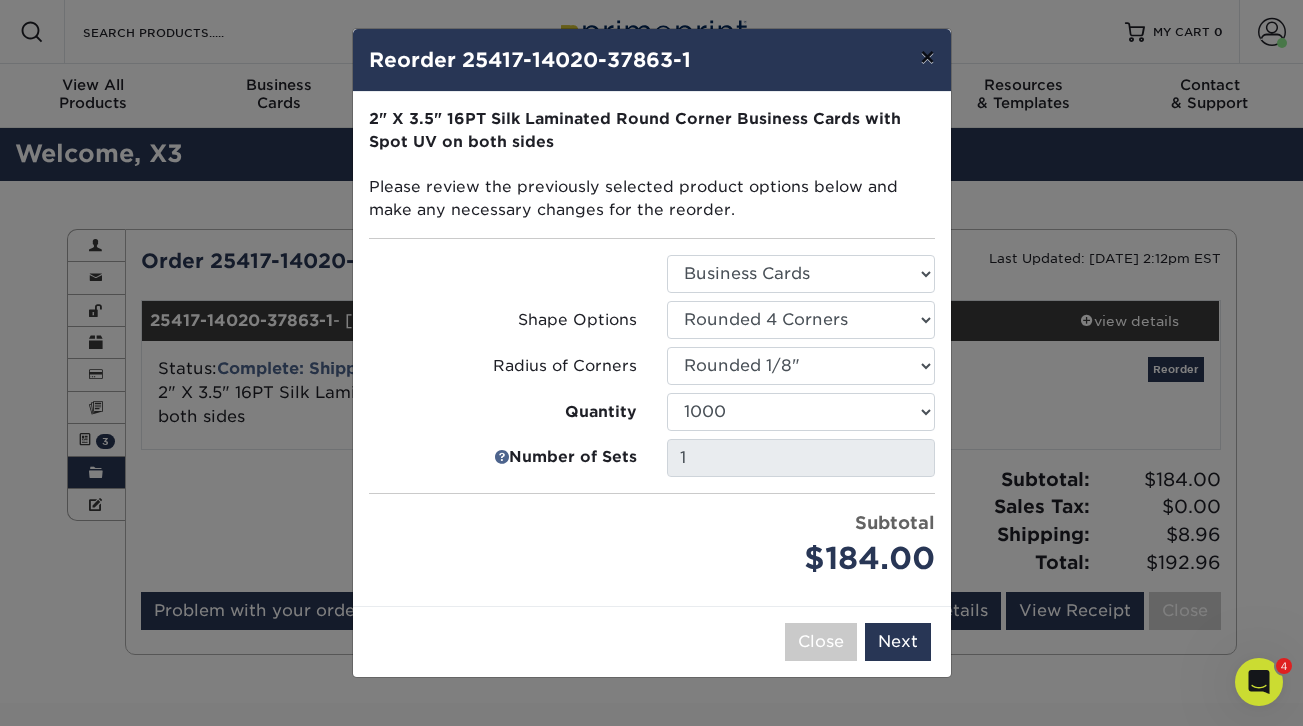 click on "×" at bounding box center [927, 57] 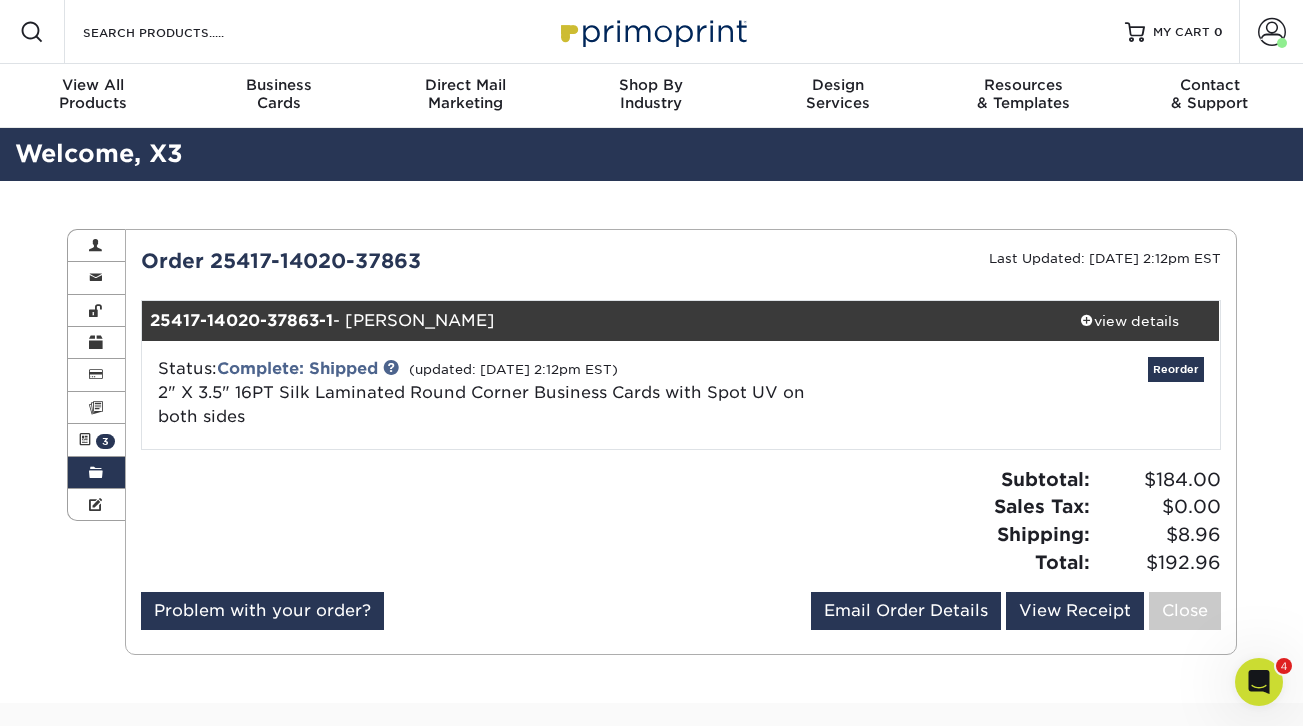click on "Problem with your order?
Email Order Details
[EMAIL_ADDRESS][DOMAIN_NAME]
Send
View Receipt
Close" at bounding box center [681, 615] 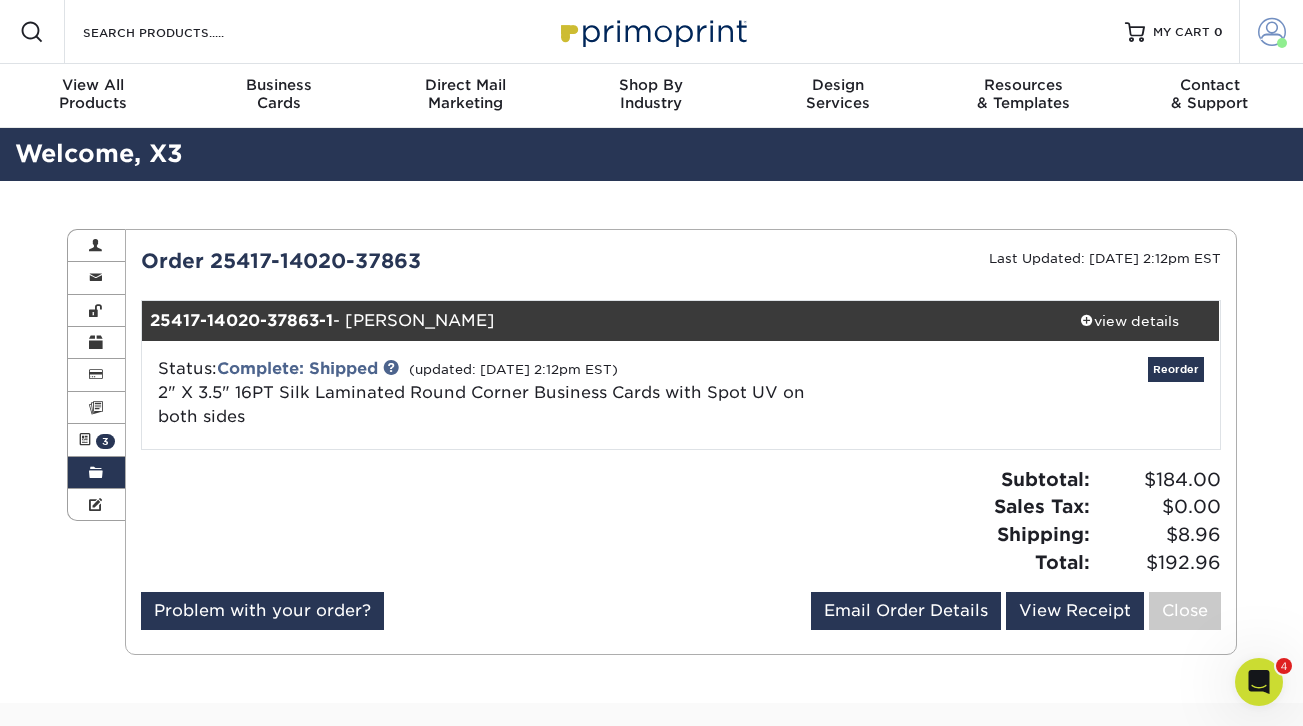 click at bounding box center (1282, 43) 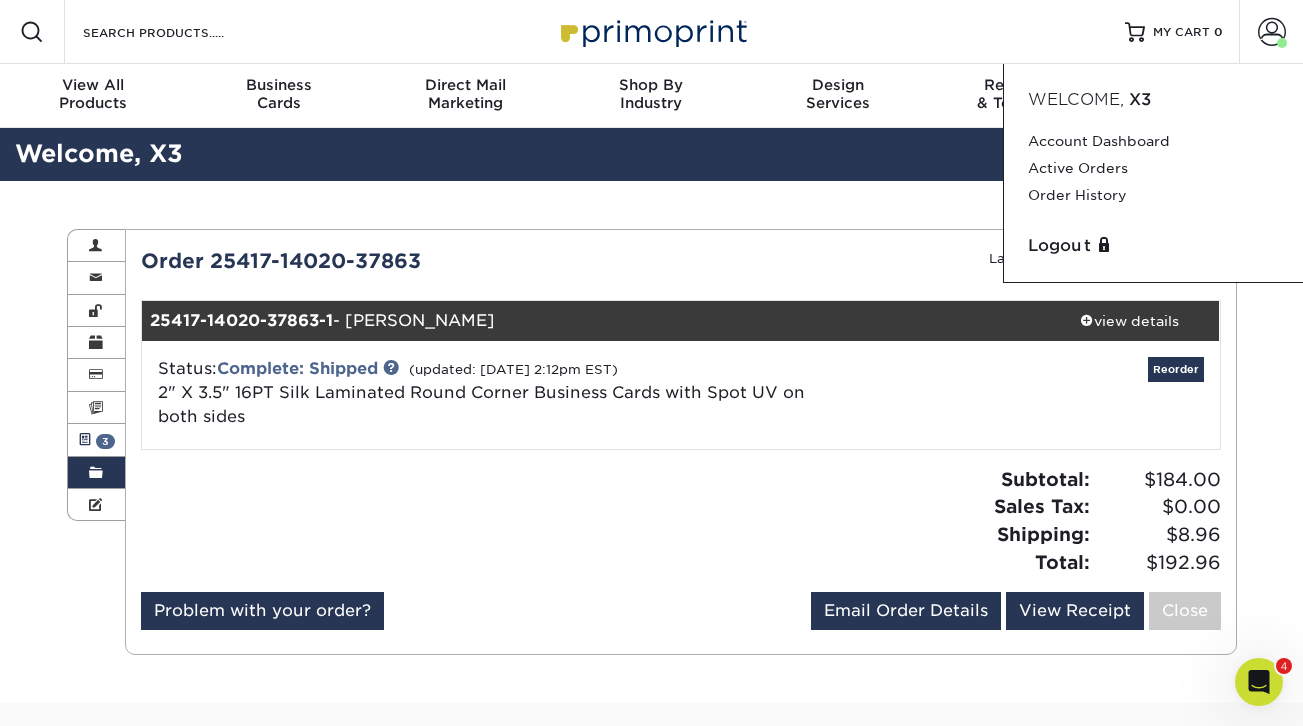 click on "3" at bounding box center (105, 441) 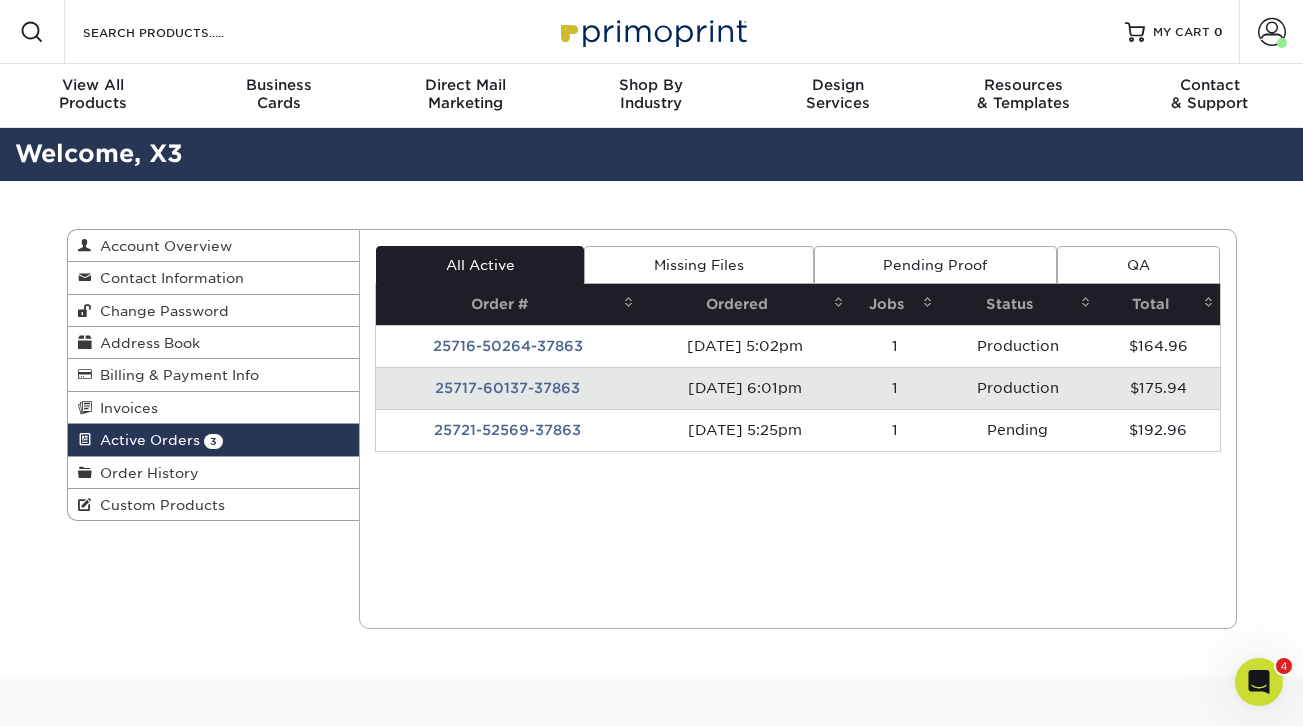 click on "Missing Files" at bounding box center [698, 265] 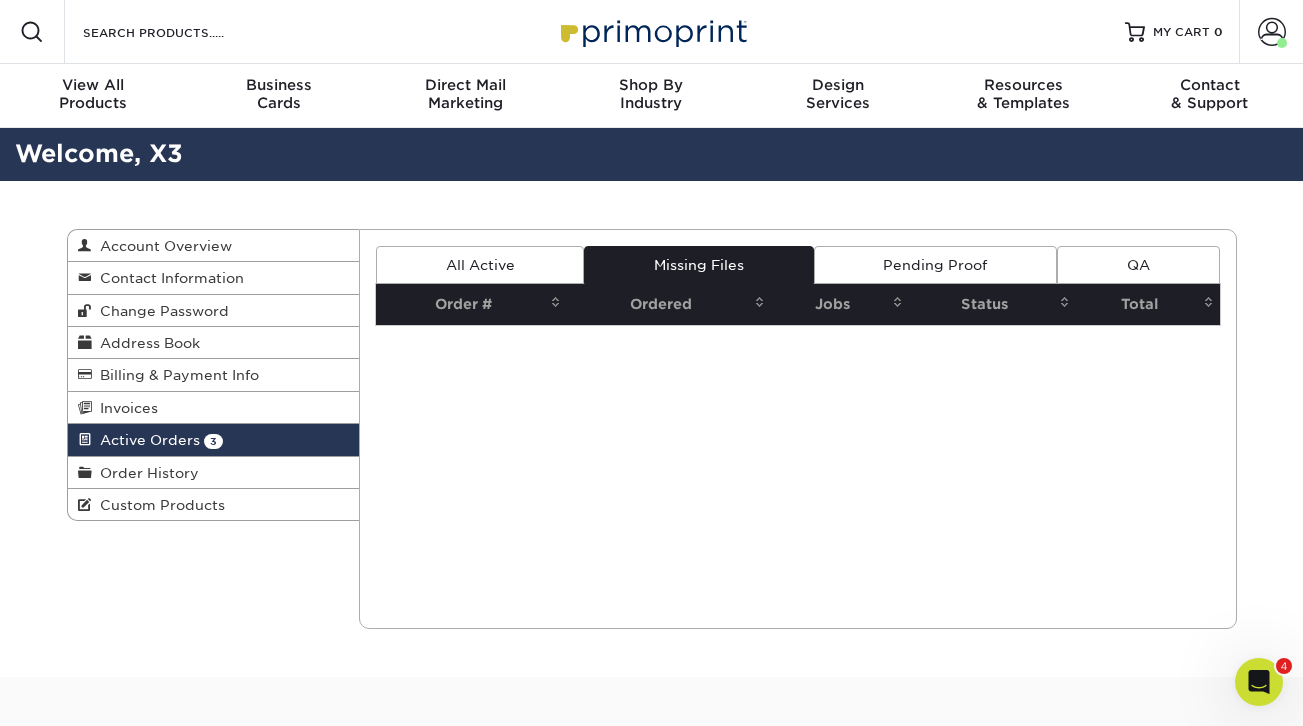 click on "Pending Proof" at bounding box center [935, 265] 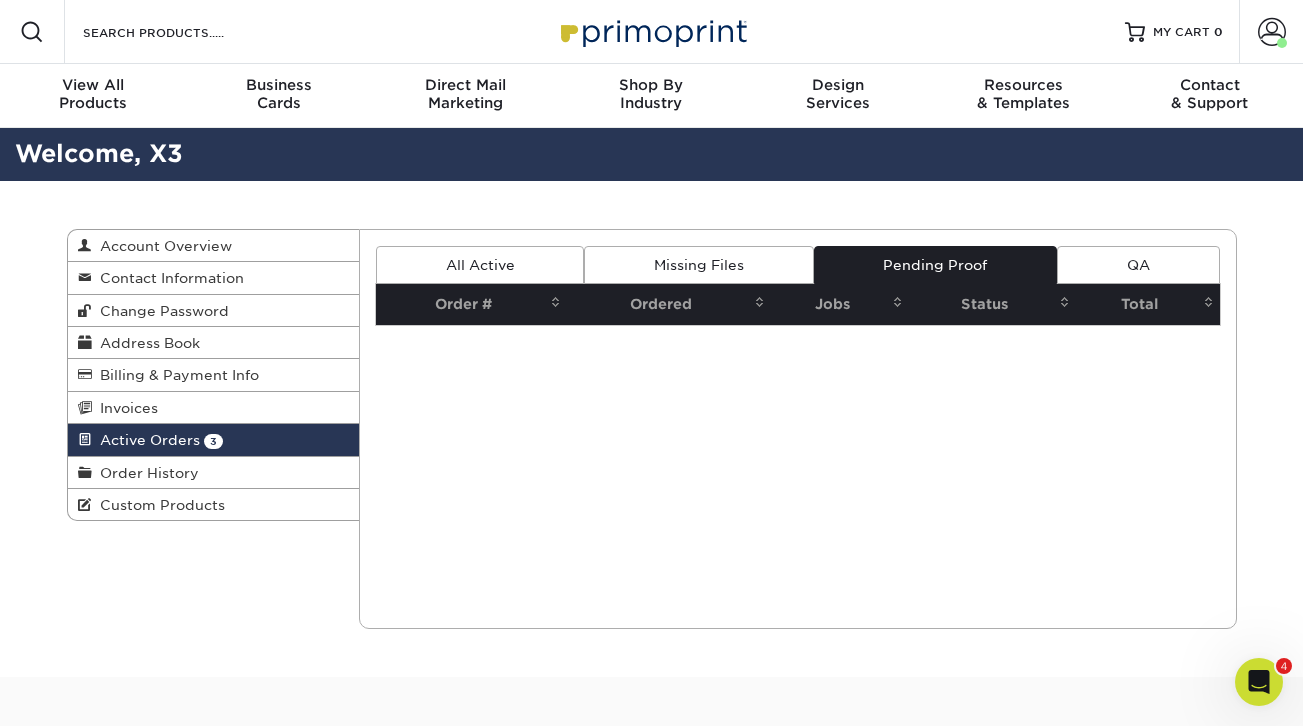 click on "Missing Files" at bounding box center [698, 265] 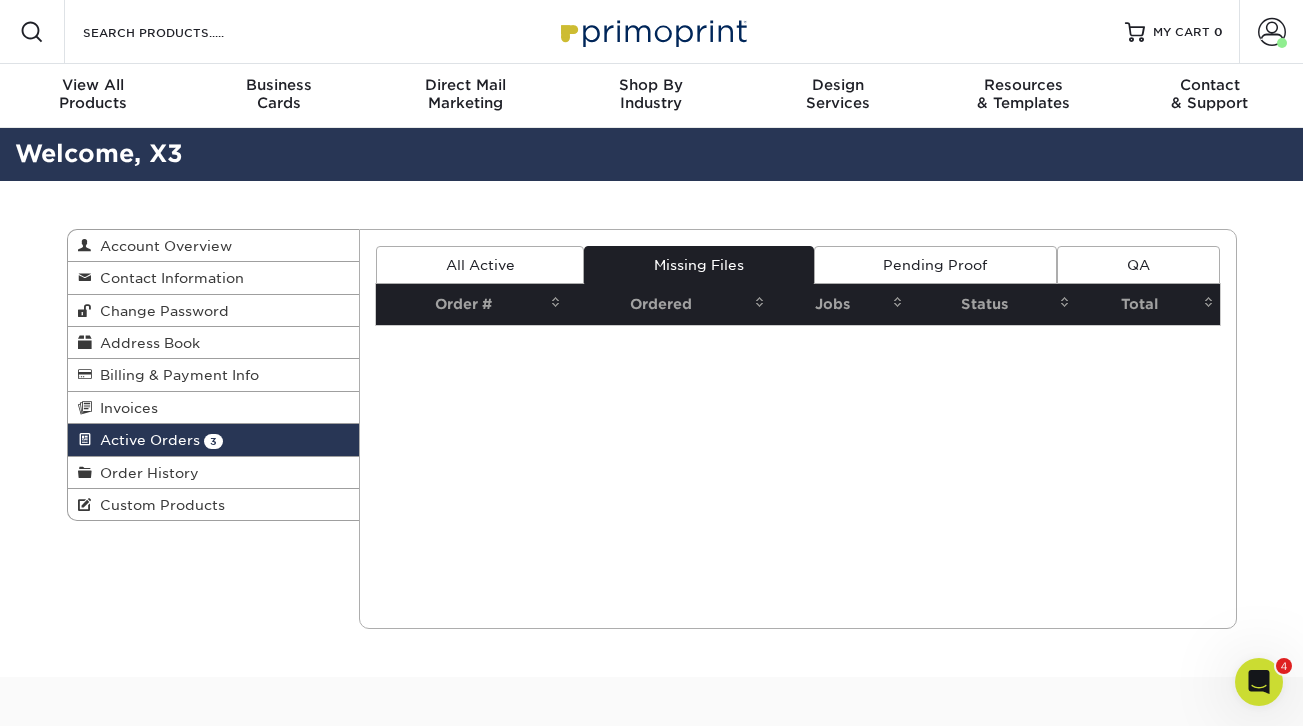 click on "All Active" at bounding box center [480, 265] 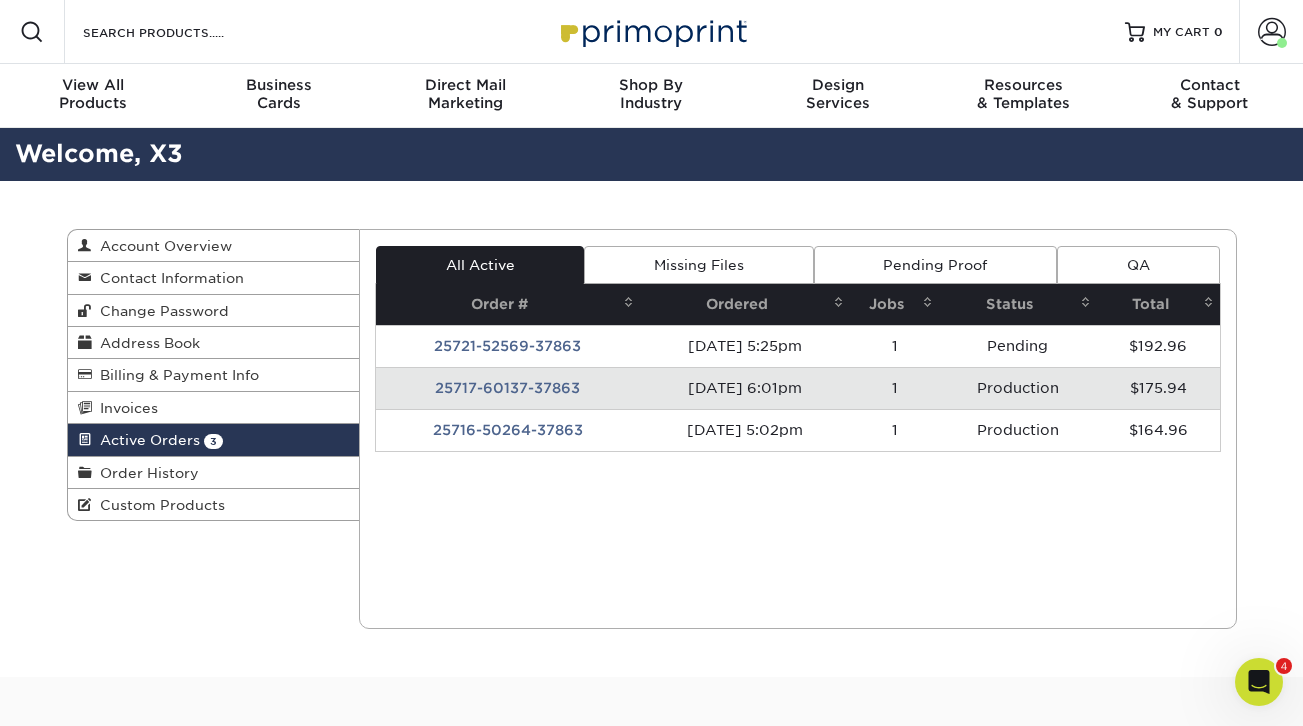 click on "QA" at bounding box center [1138, 265] 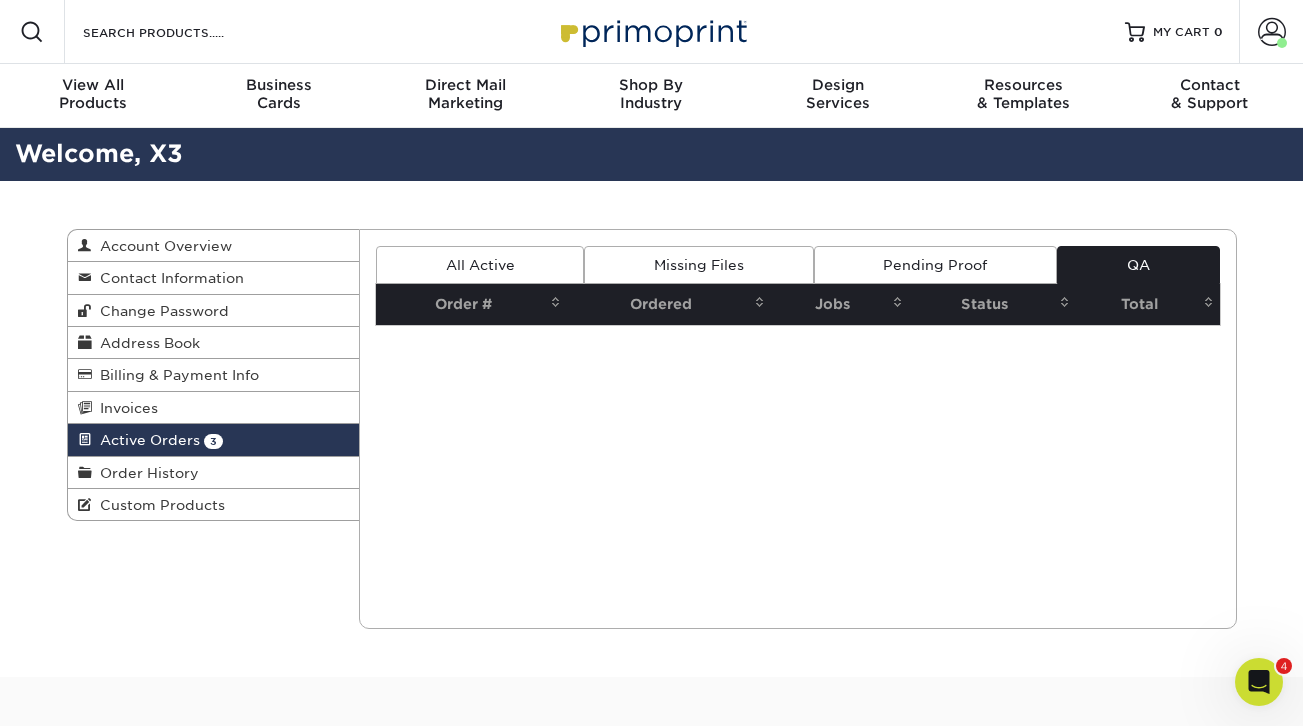 click on "All Active" at bounding box center [480, 265] 